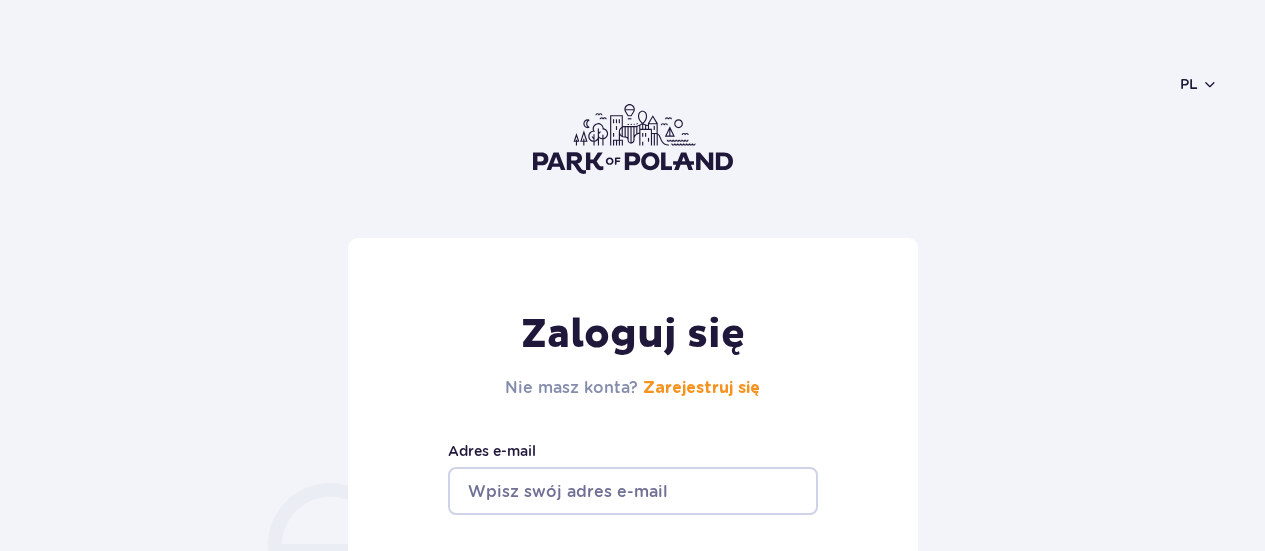 scroll, scrollTop: 0, scrollLeft: 0, axis: both 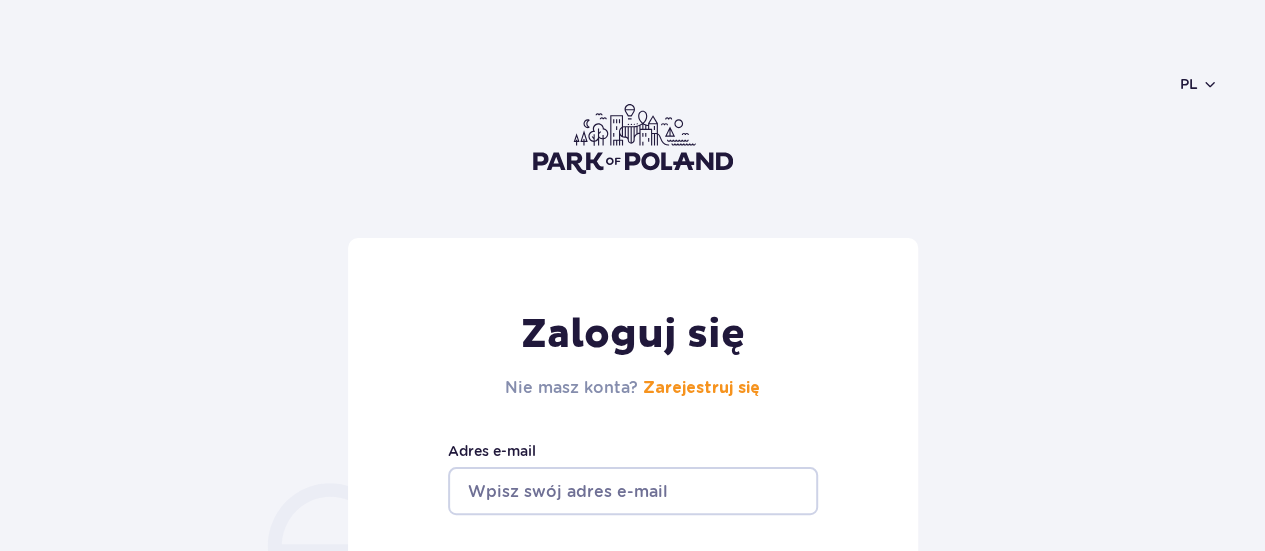 click at bounding box center [633, 491] 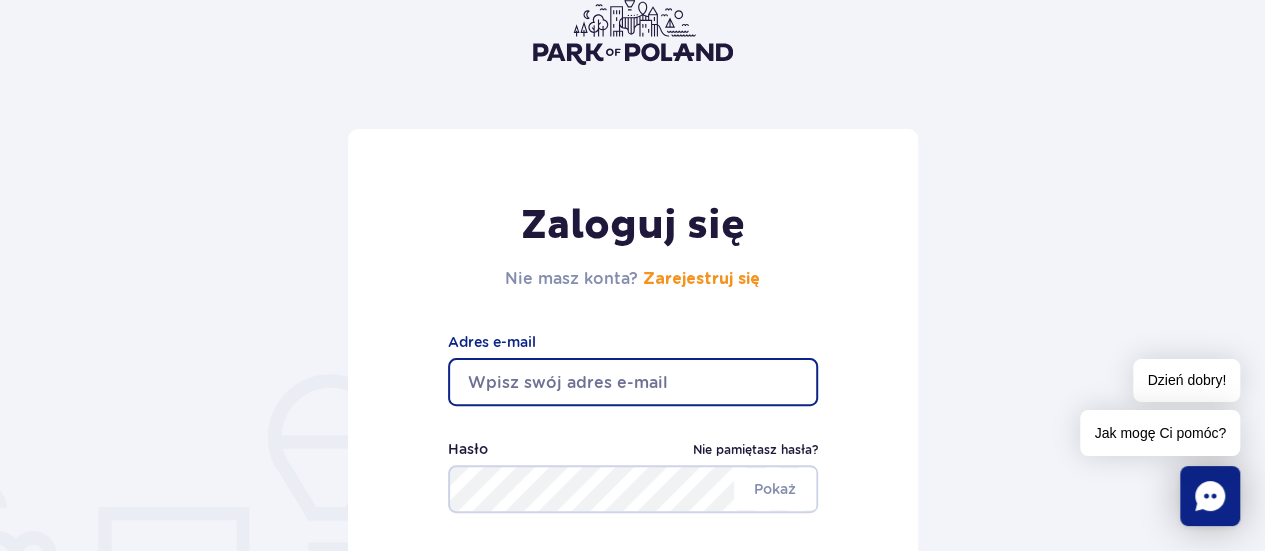 scroll, scrollTop: 200, scrollLeft: 0, axis: vertical 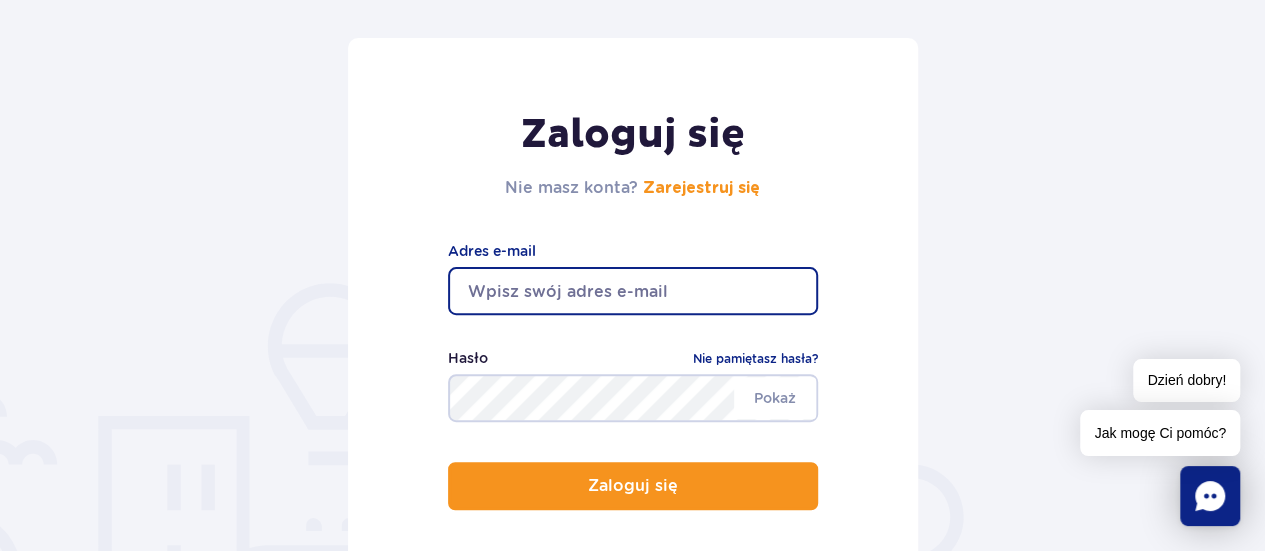 click at bounding box center [633, 291] 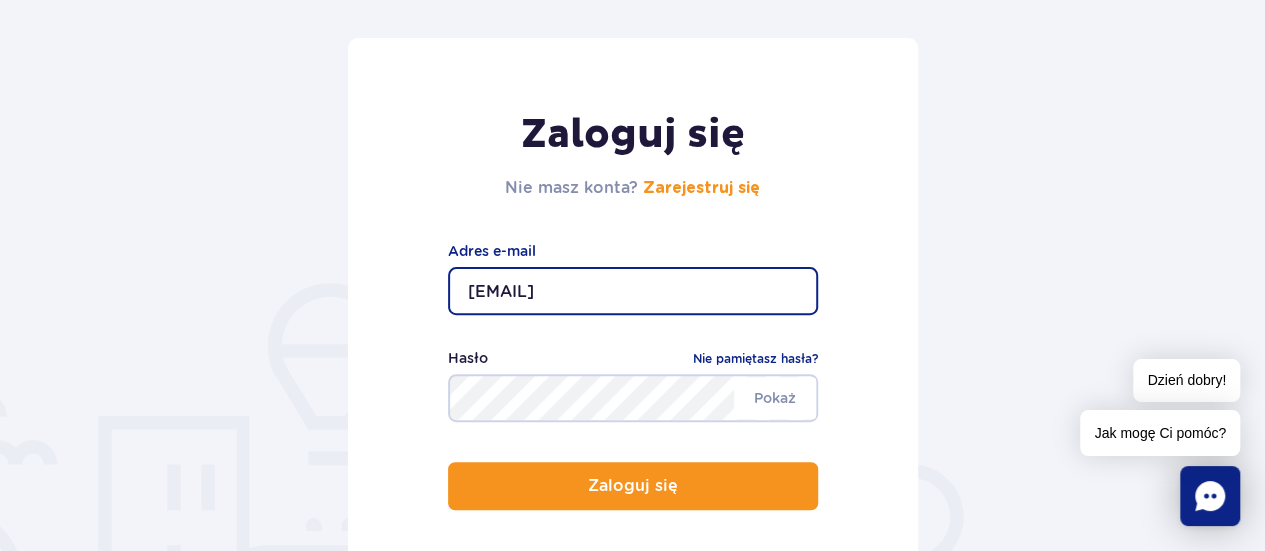 type on "dorota.widel@gmailcom" 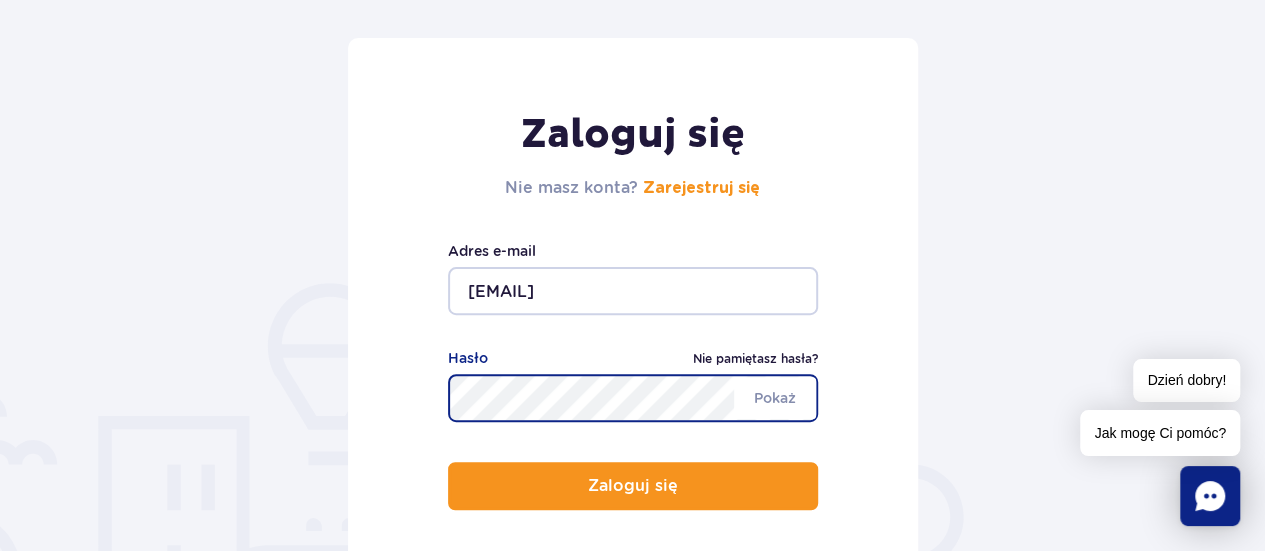 click on "Nie pamiętasz hasła?" at bounding box center [755, 359] 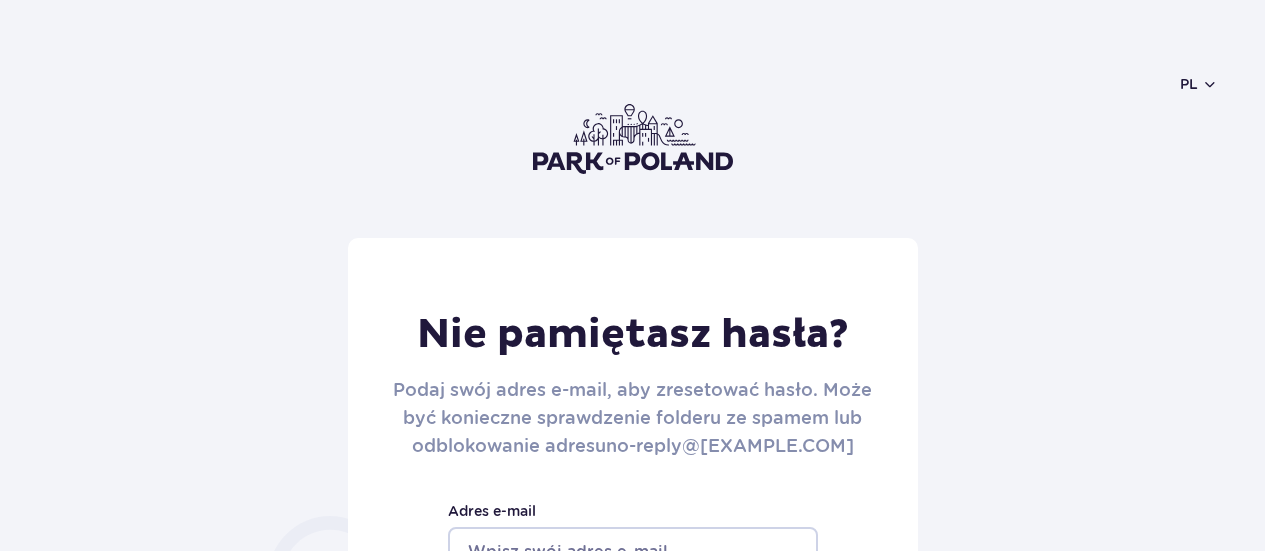 scroll, scrollTop: 0, scrollLeft: 0, axis: both 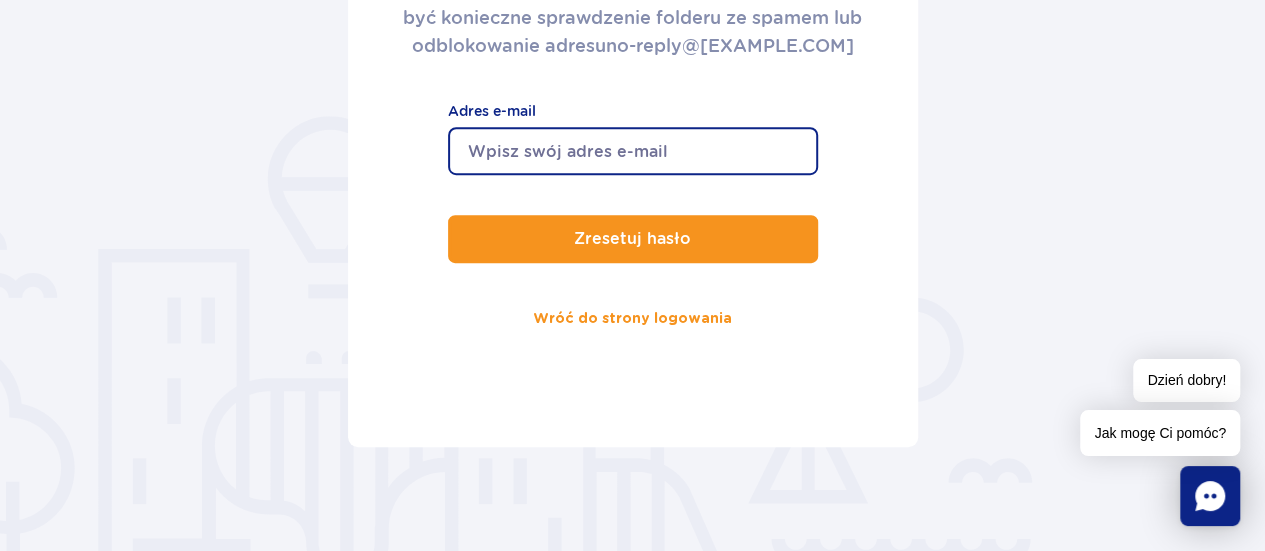 click on "Adres e-mail" at bounding box center [633, 151] 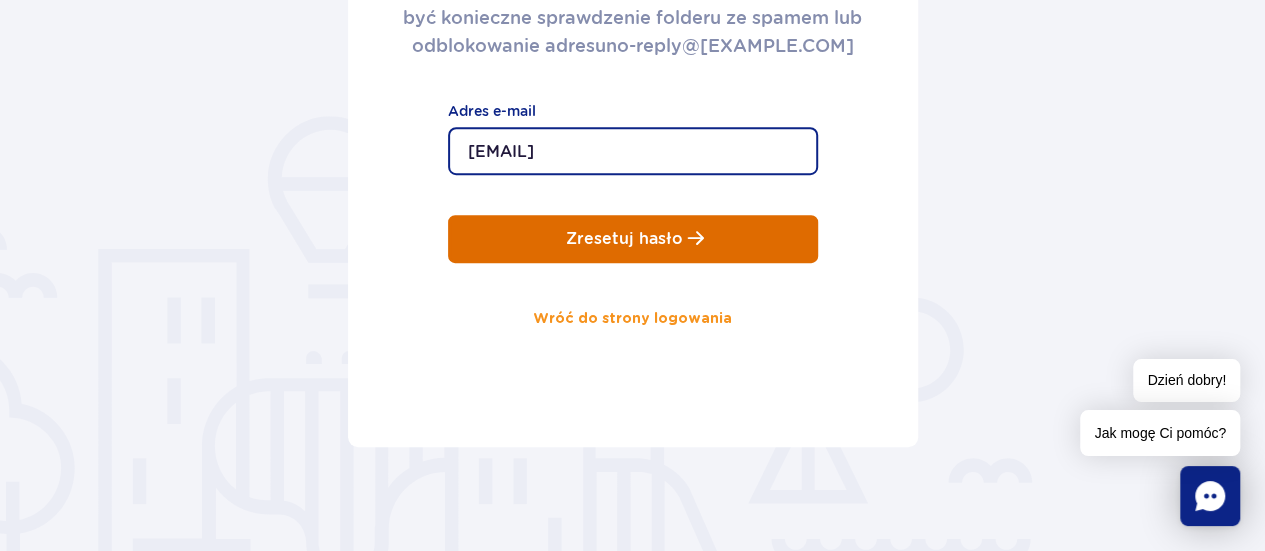 type on "[EMAIL]" 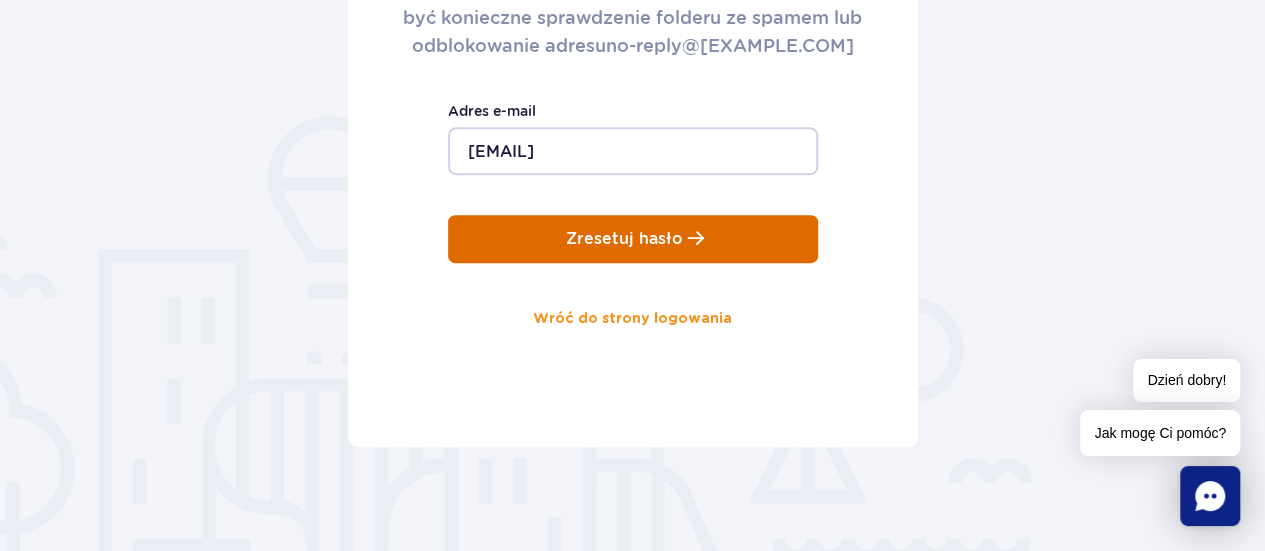 click on "Zresetuj hasło" at bounding box center [624, 239] 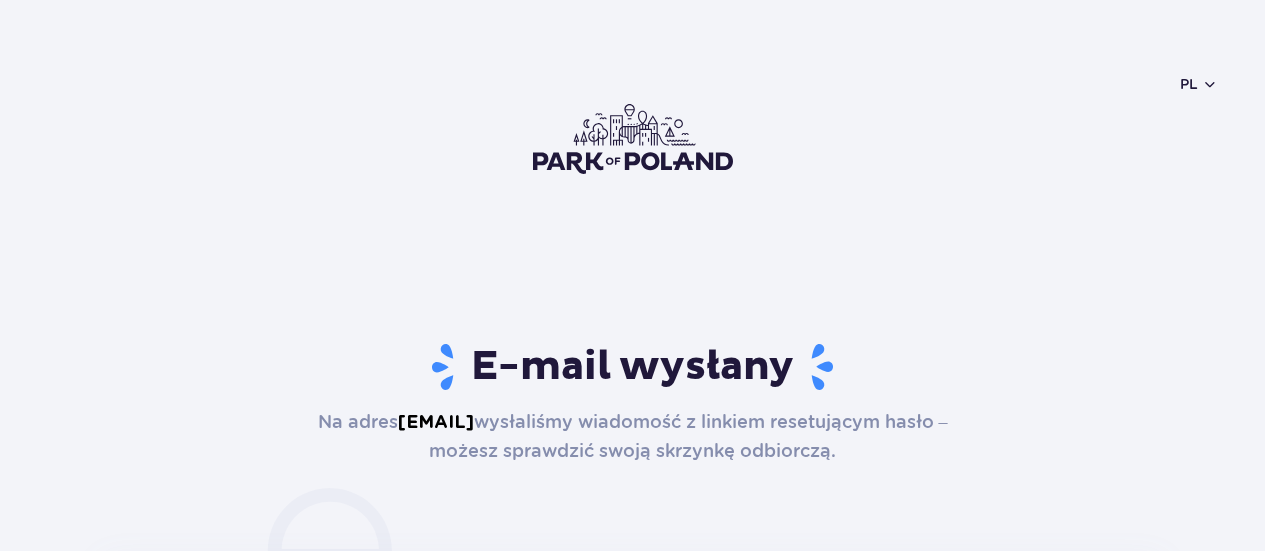scroll, scrollTop: 0, scrollLeft: 0, axis: both 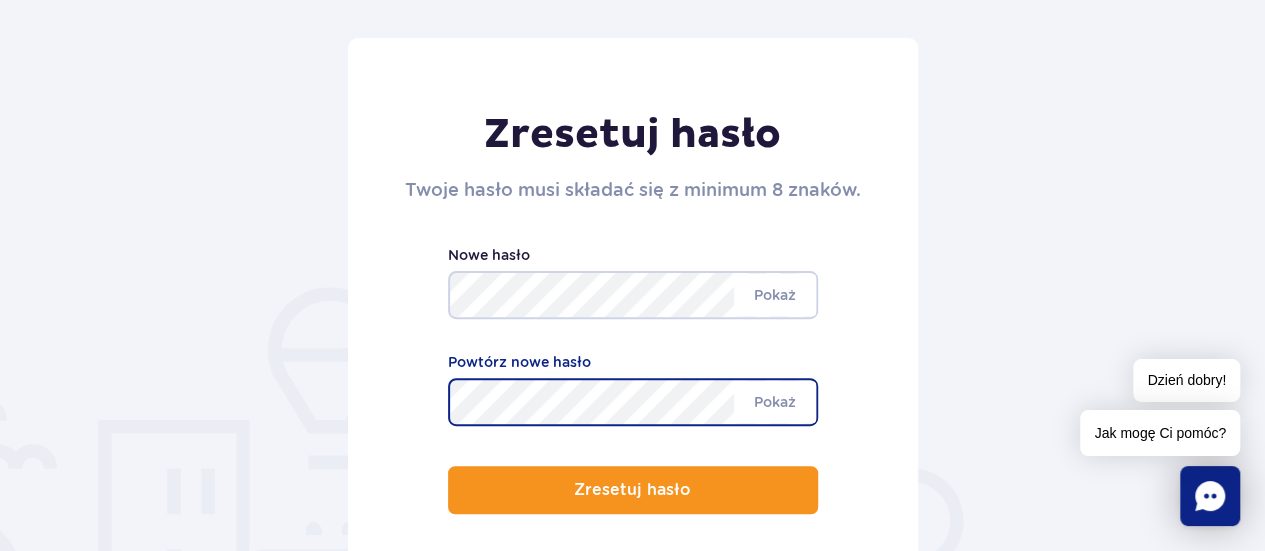 click on "Zresetuj hasło
Twoje hasło musi składać się z minimum 8 znaków.
Minimum 8 znaków.
Pokaż
Nowe hasło
Pokaż
Powtórz nowe hasło
Zresetuj hasło" at bounding box center (633, 328) 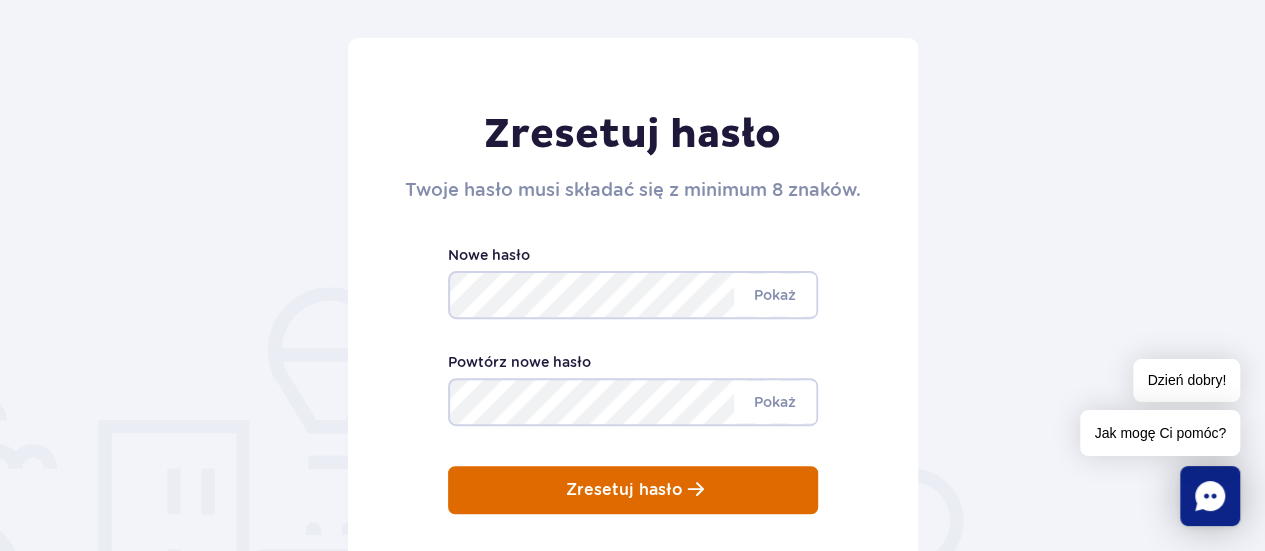 click on "Zresetuj hasło" at bounding box center (624, 490) 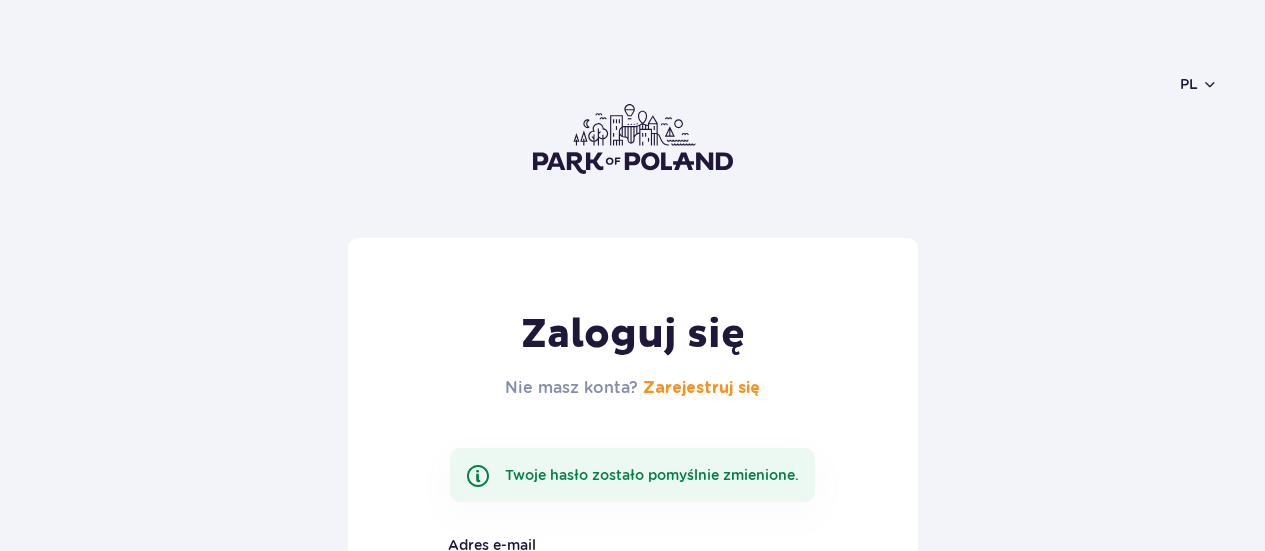 scroll, scrollTop: 0, scrollLeft: 0, axis: both 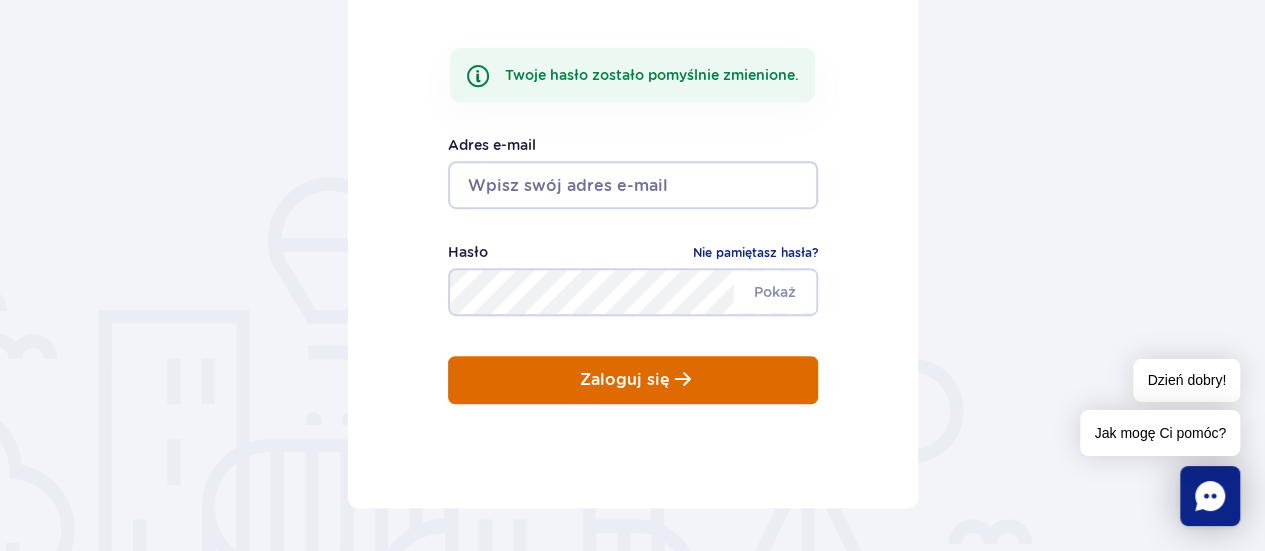 type on "[EMAIL]" 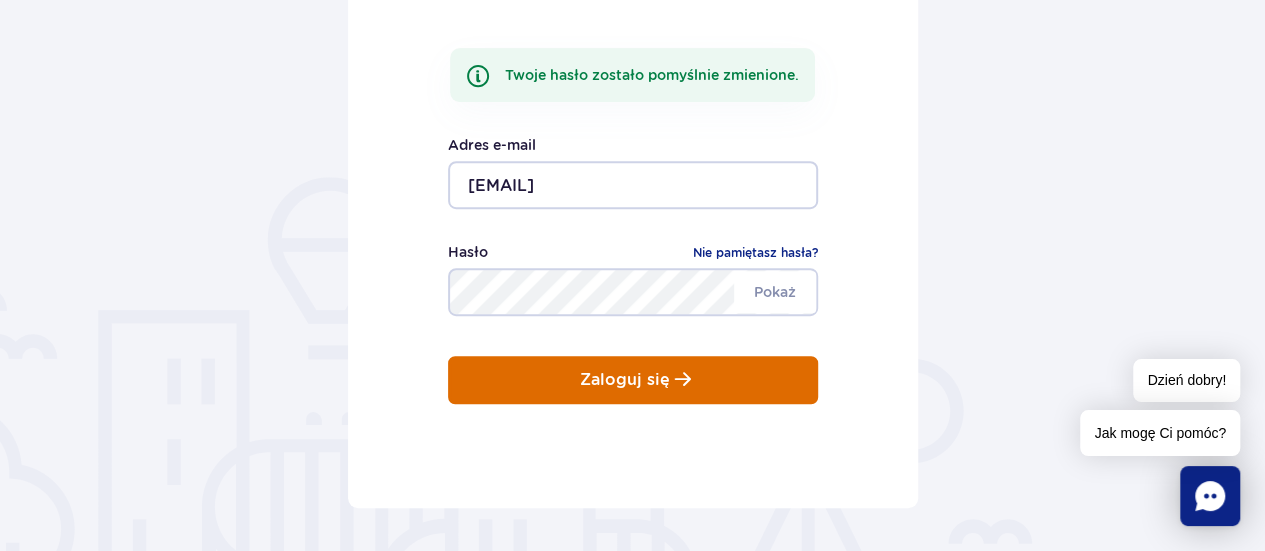 click on "Zaloguj się" at bounding box center (633, 380) 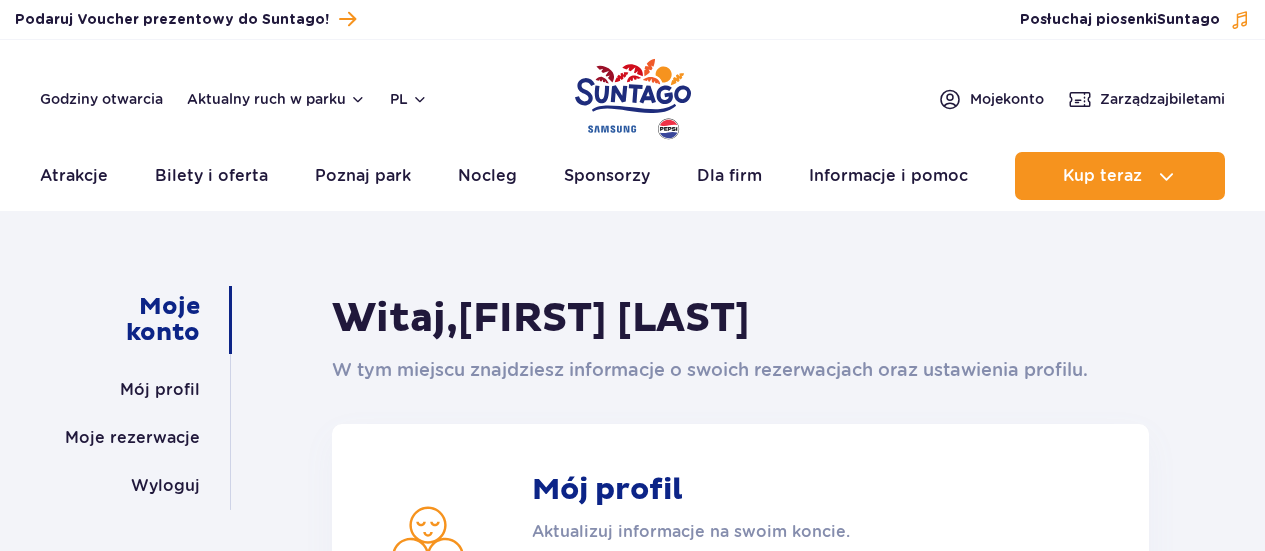 scroll, scrollTop: 0, scrollLeft: 0, axis: both 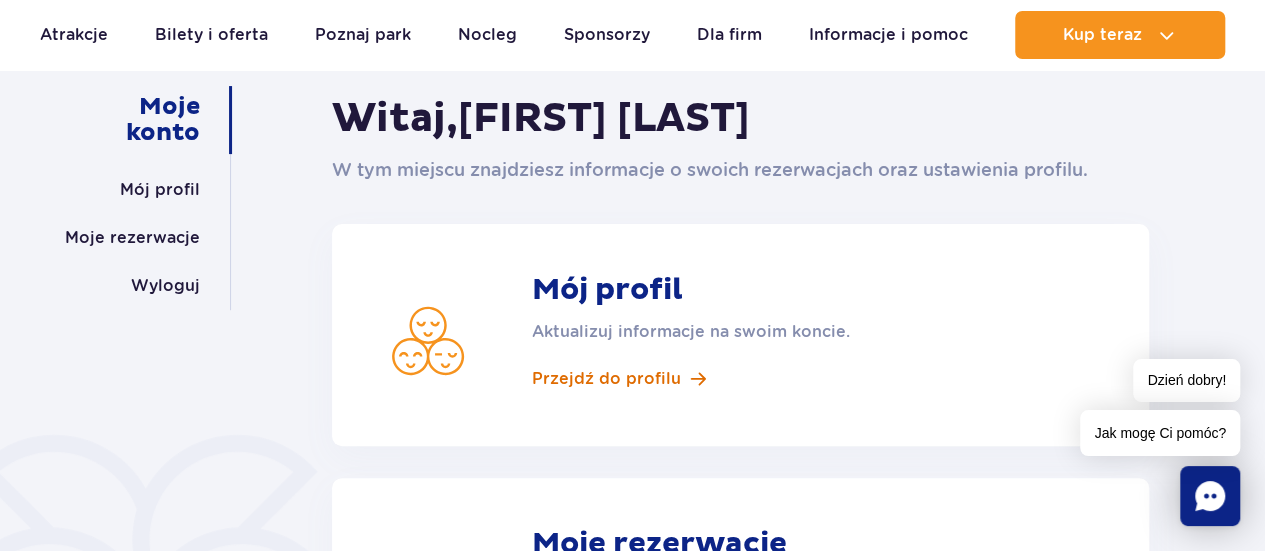 click on "Przejdź do profilu" at bounding box center [606, 379] 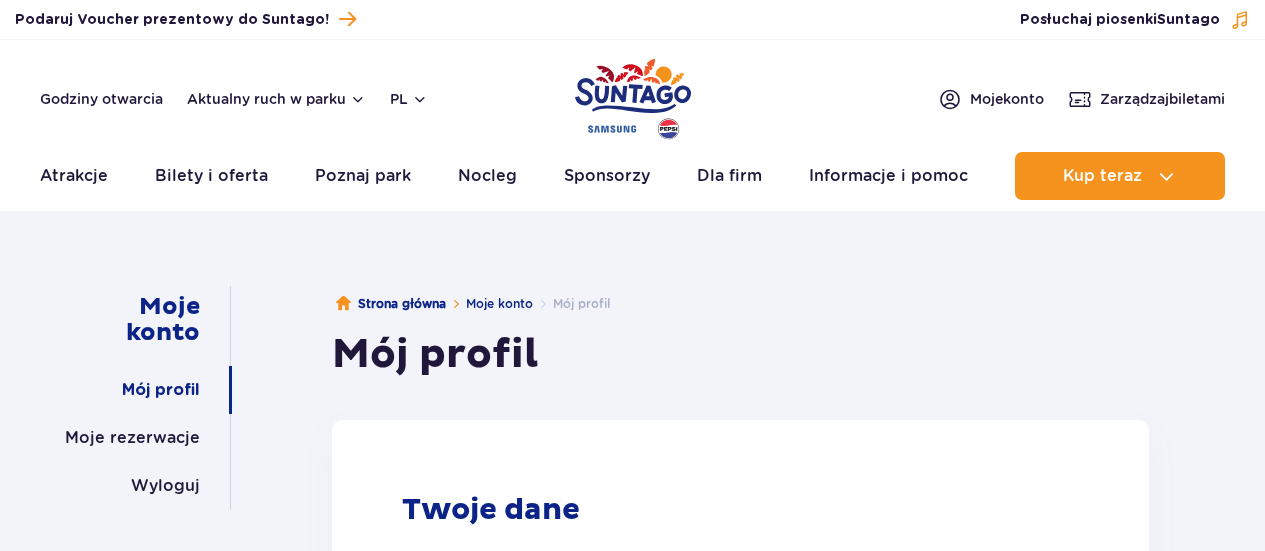scroll, scrollTop: 163, scrollLeft: 0, axis: vertical 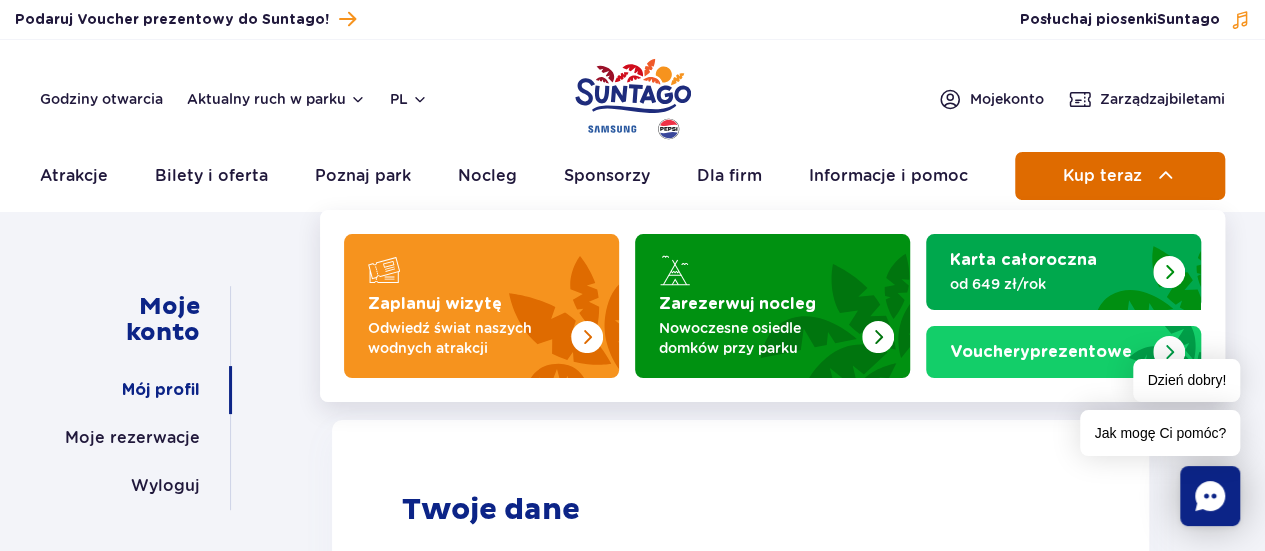 click on "Kup teraz" at bounding box center [1102, 176] 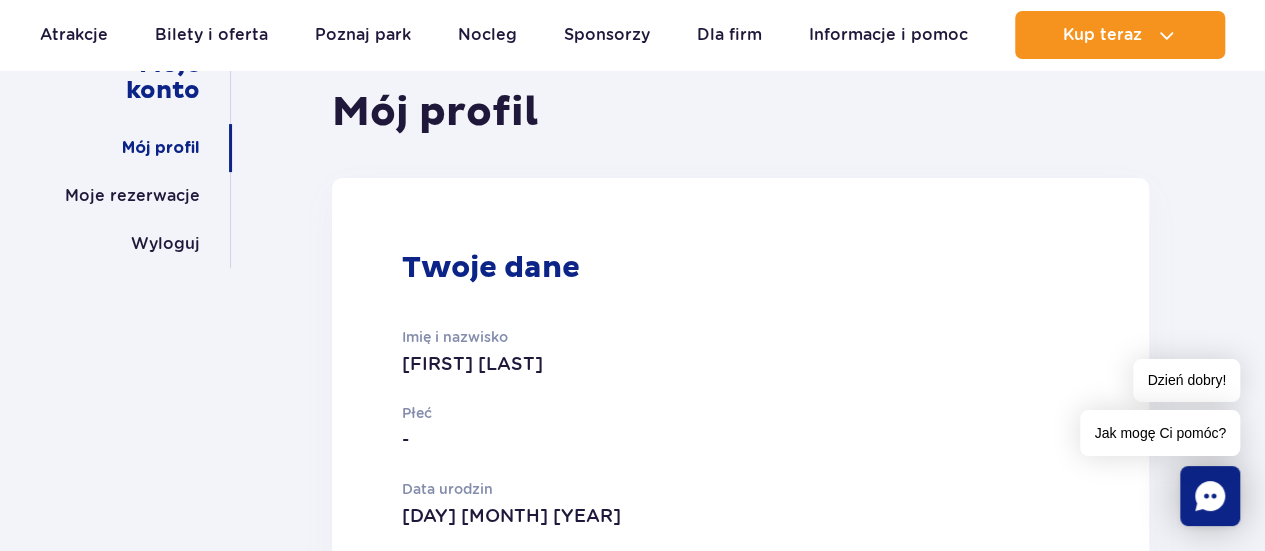 scroll, scrollTop: 0, scrollLeft: 0, axis: both 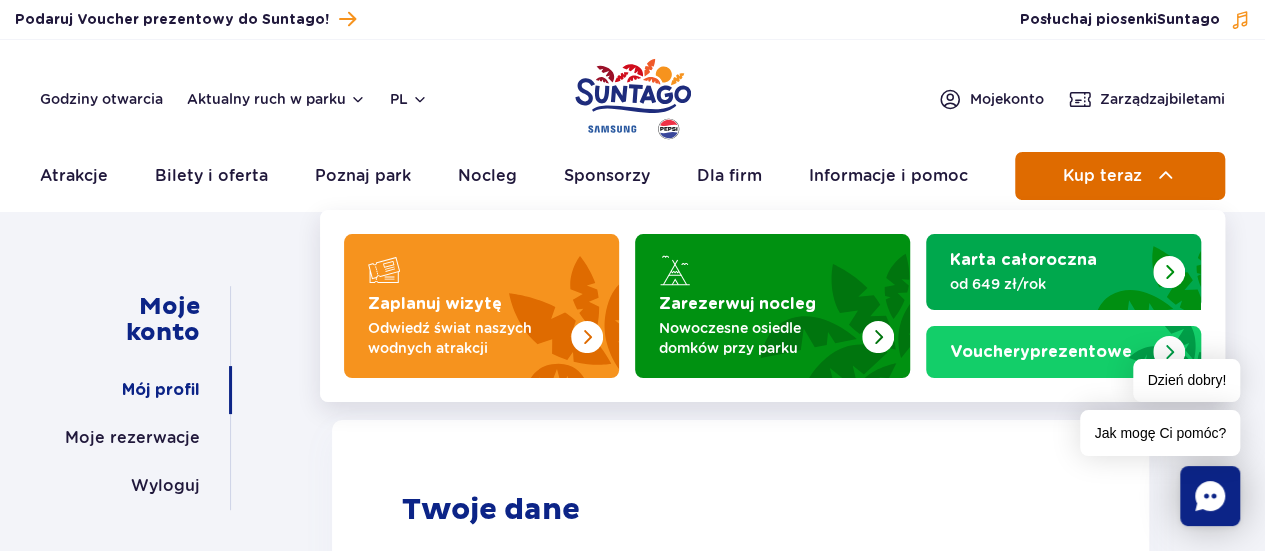 click on "Kup teraz" at bounding box center [1120, 176] 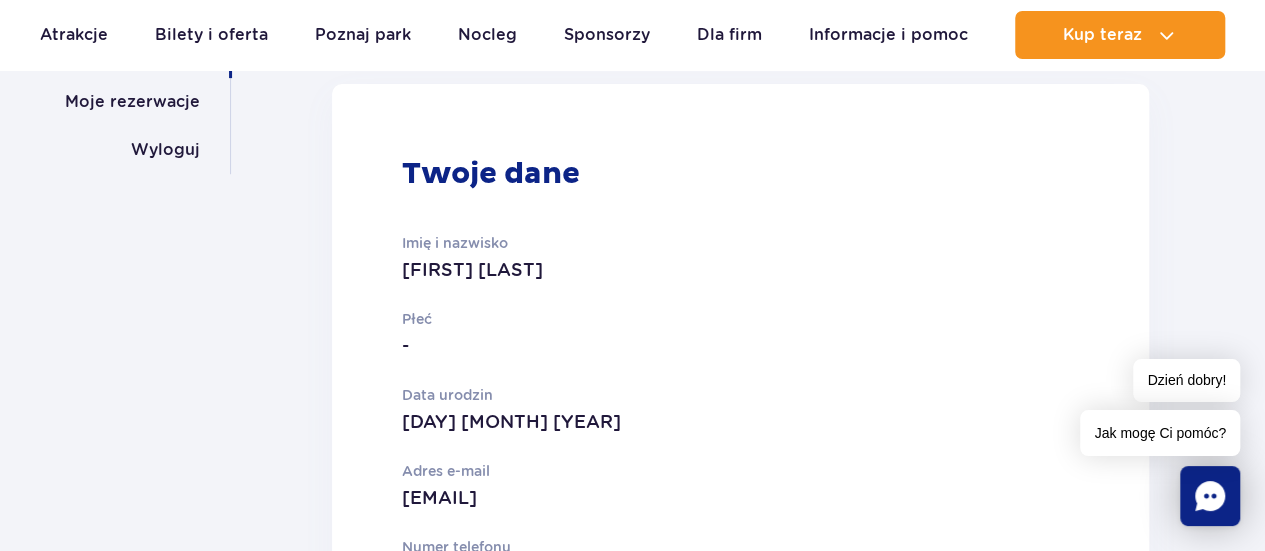 scroll, scrollTop: 0, scrollLeft: 0, axis: both 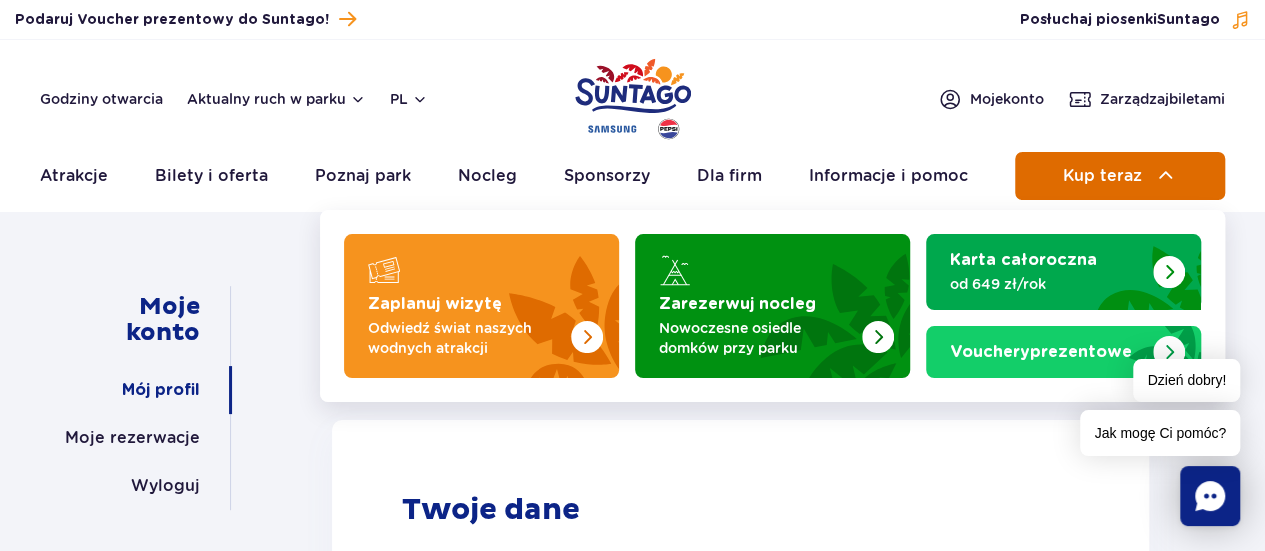 click on "Kup teraz" at bounding box center [1102, 176] 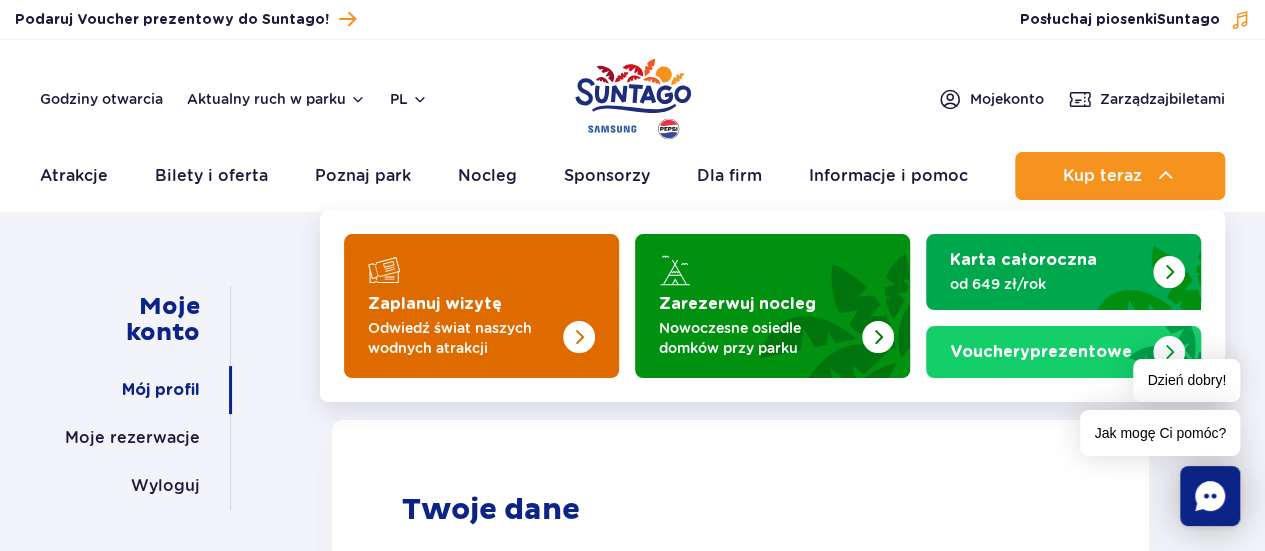 click on "Zaplanuj wizytę" at bounding box center [435, 304] 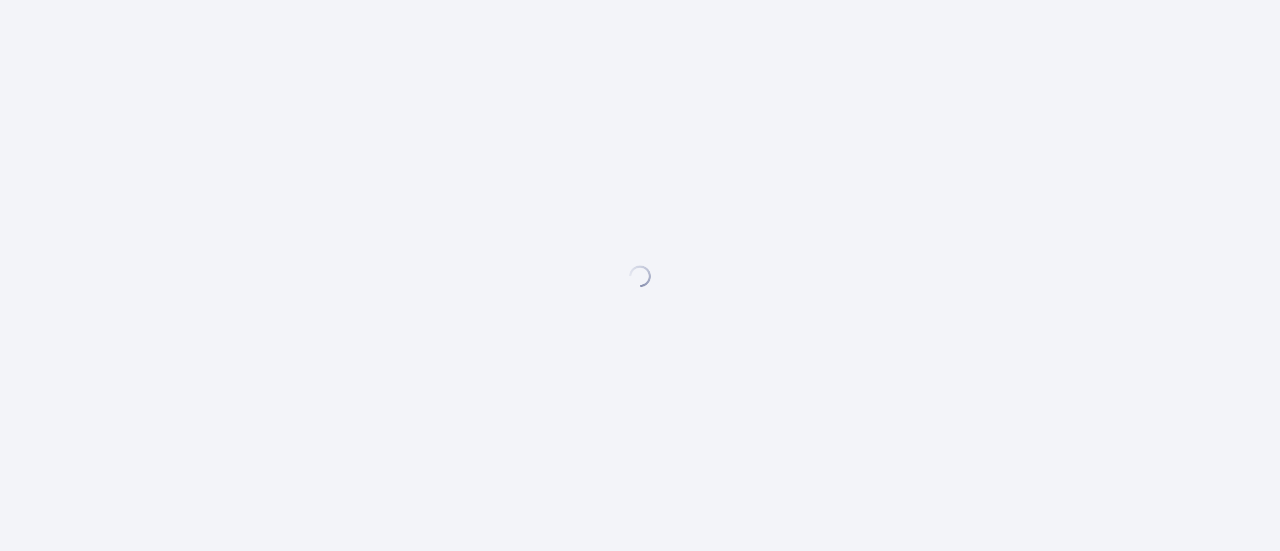 scroll, scrollTop: 0, scrollLeft: 0, axis: both 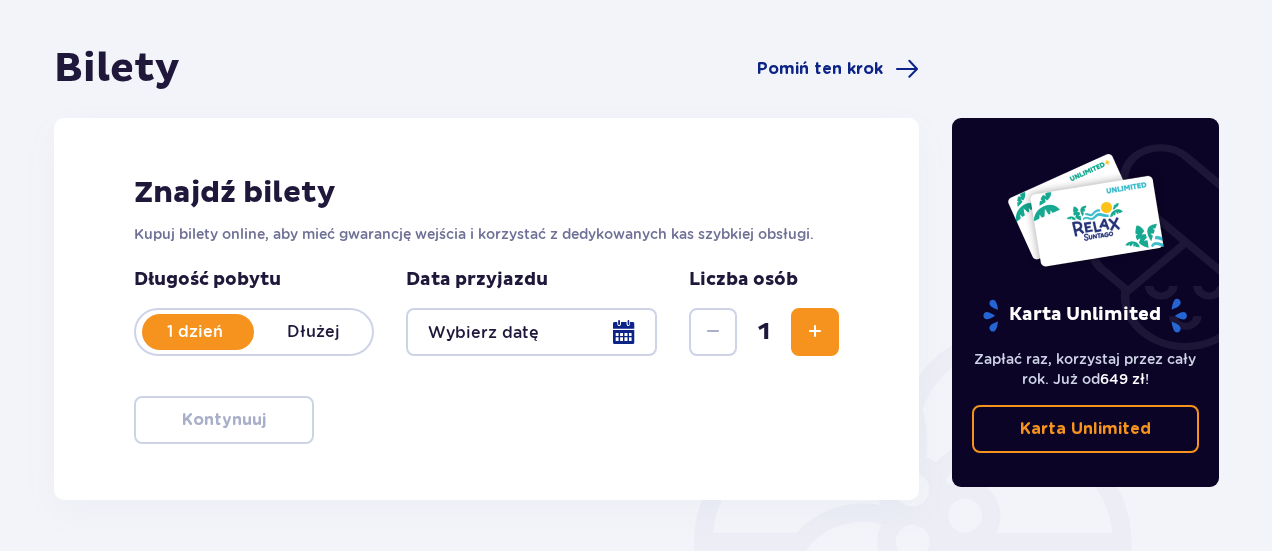 click at bounding box center (815, 332) 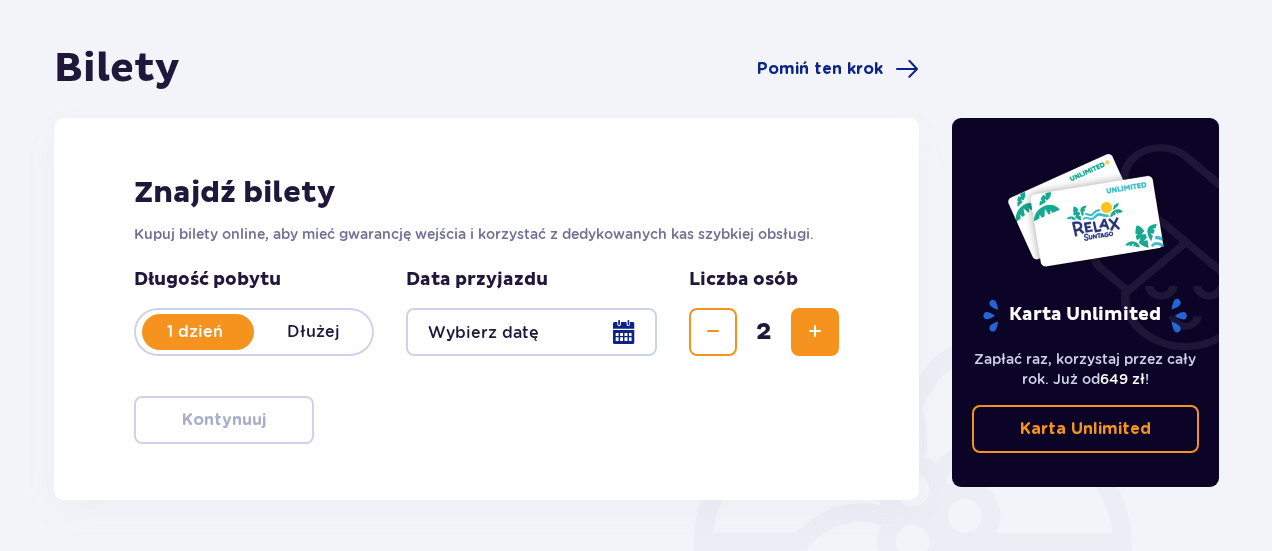 click at bounding box center (815, 332) 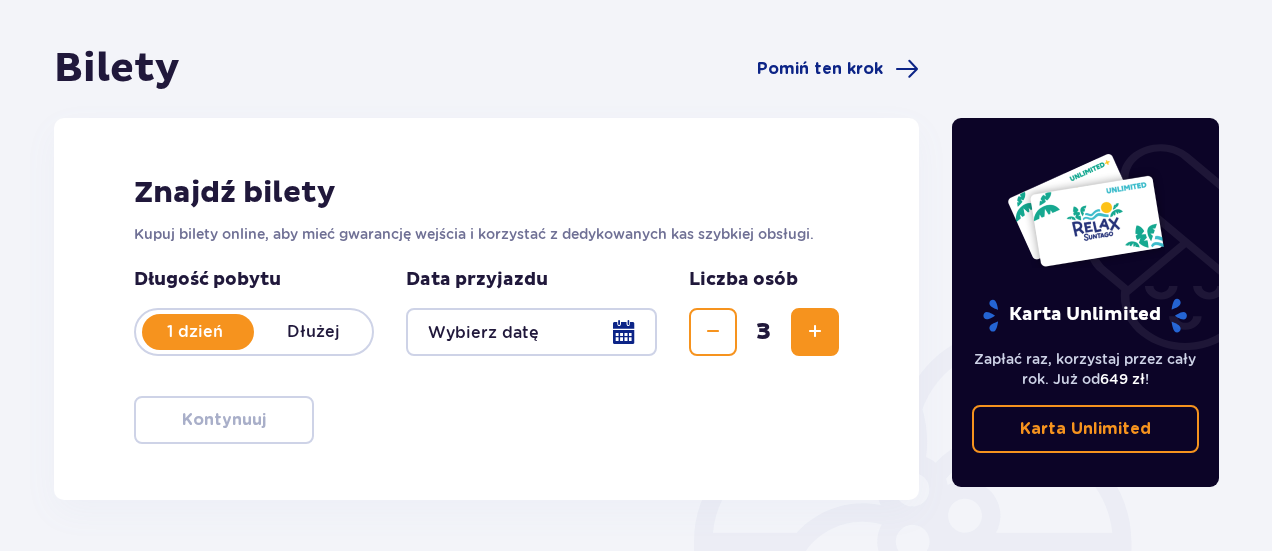 click at bounding box center [815, 332] 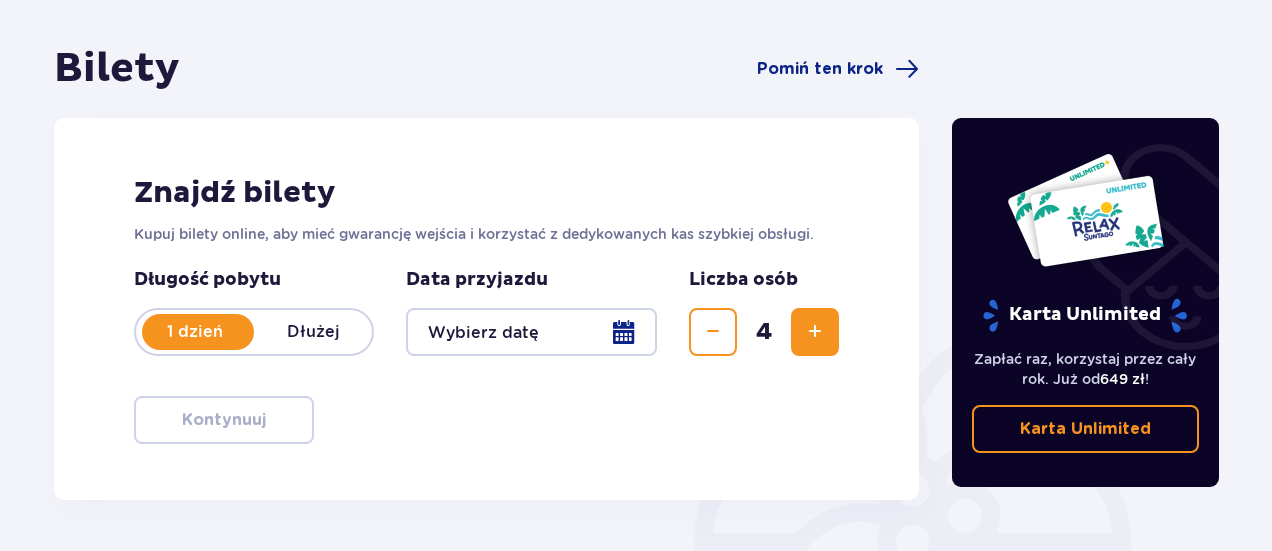 click at bounding box center (531, 332) 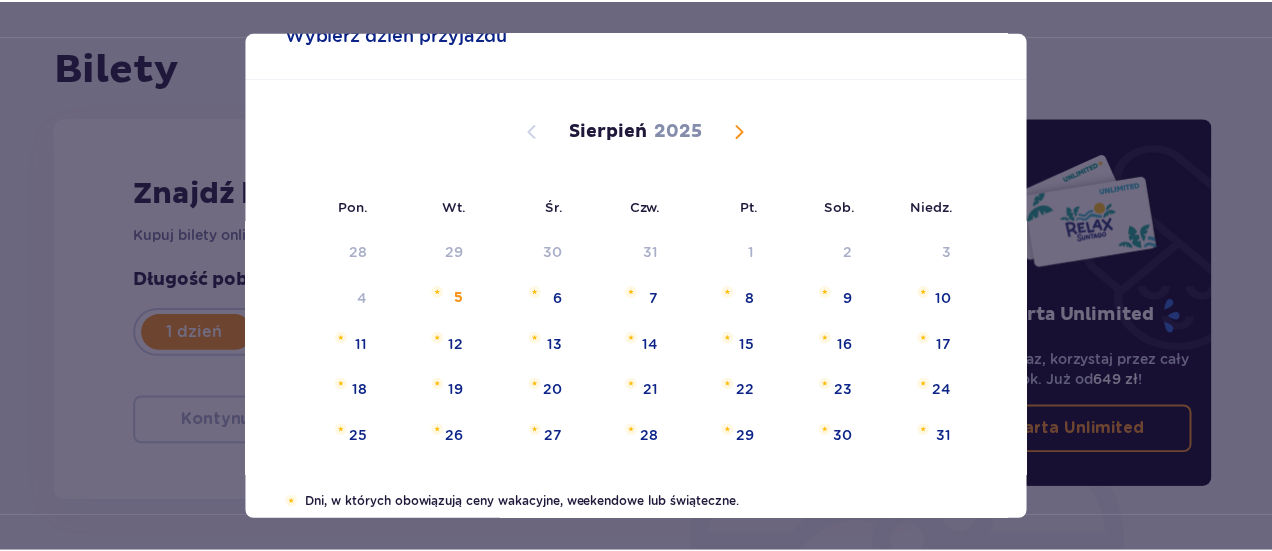 scroll, scrollTop: 100, scrollLeft: 0, axis: vertical 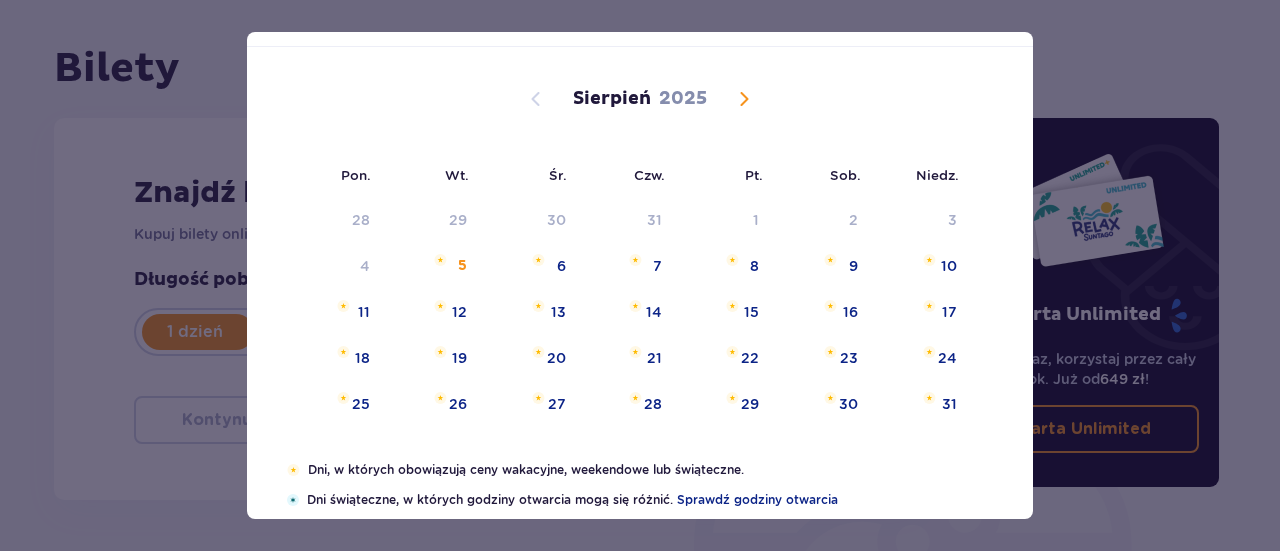click on "Wt." at bounding box center (434, 174) 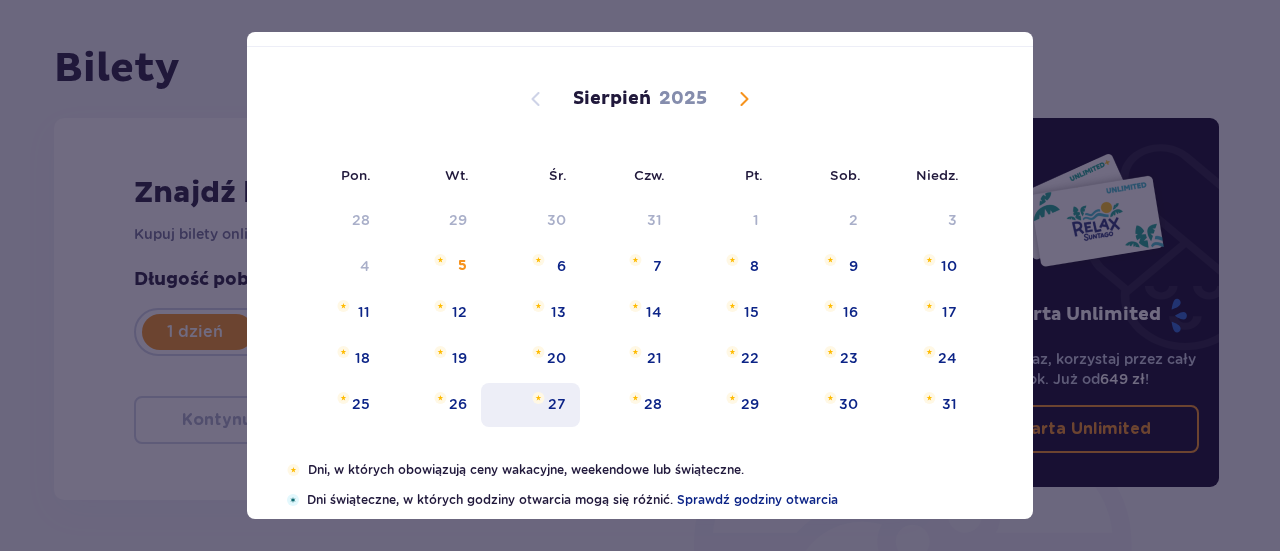 click on "27" at bounding box center [530, 405] 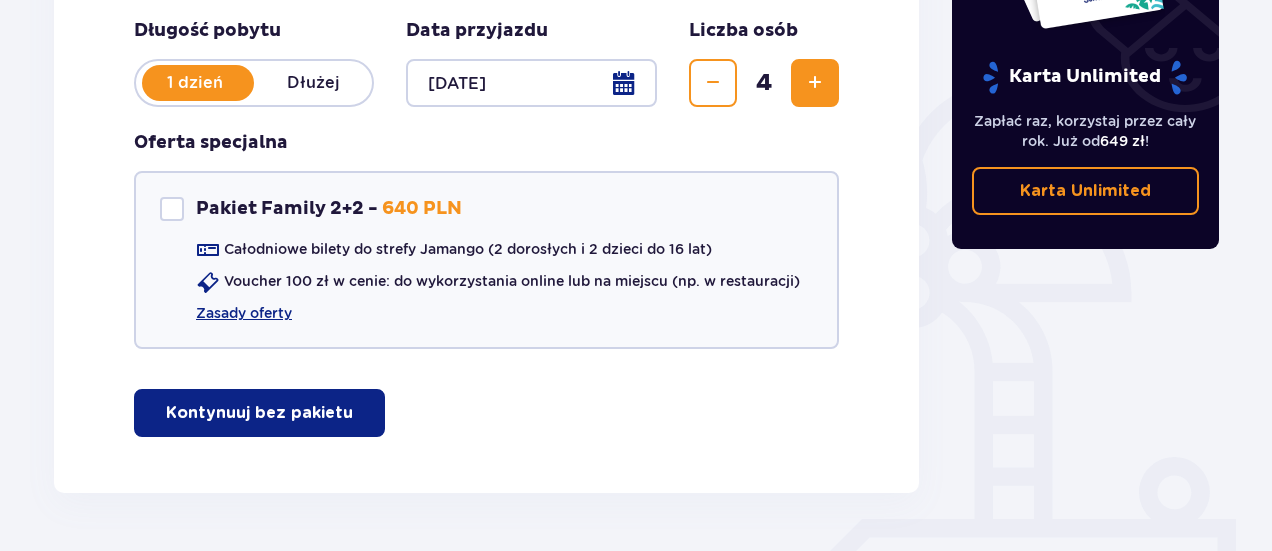 scroll, scrollTop: 478, scrollLeft: 0, axis: vertical 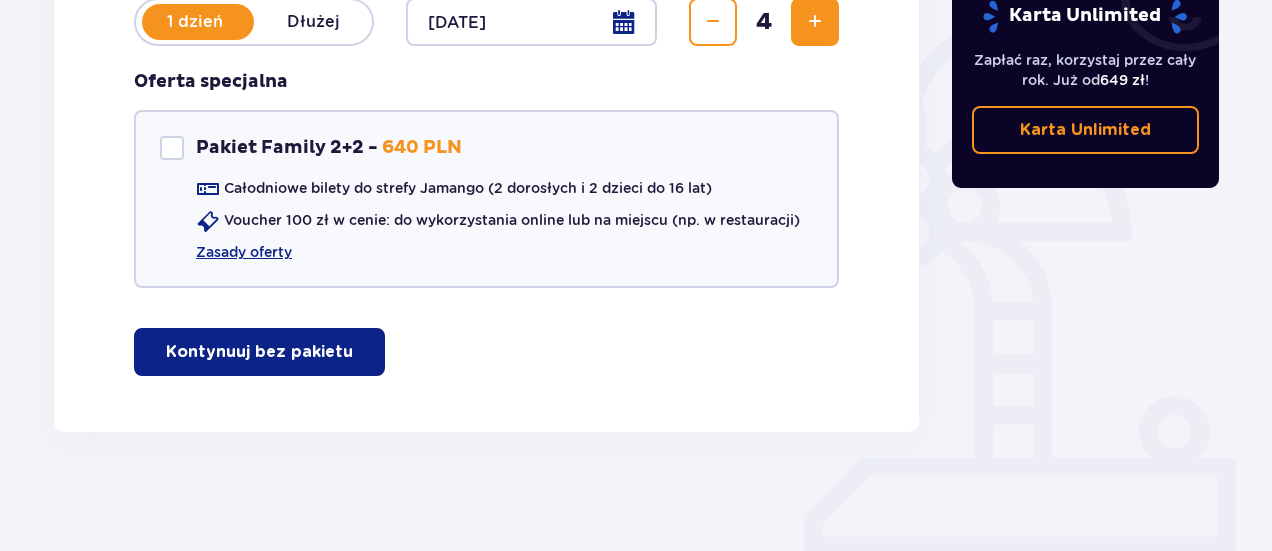 click on "Kontynuuj bez pakietu" at bounding box center [259, 352] 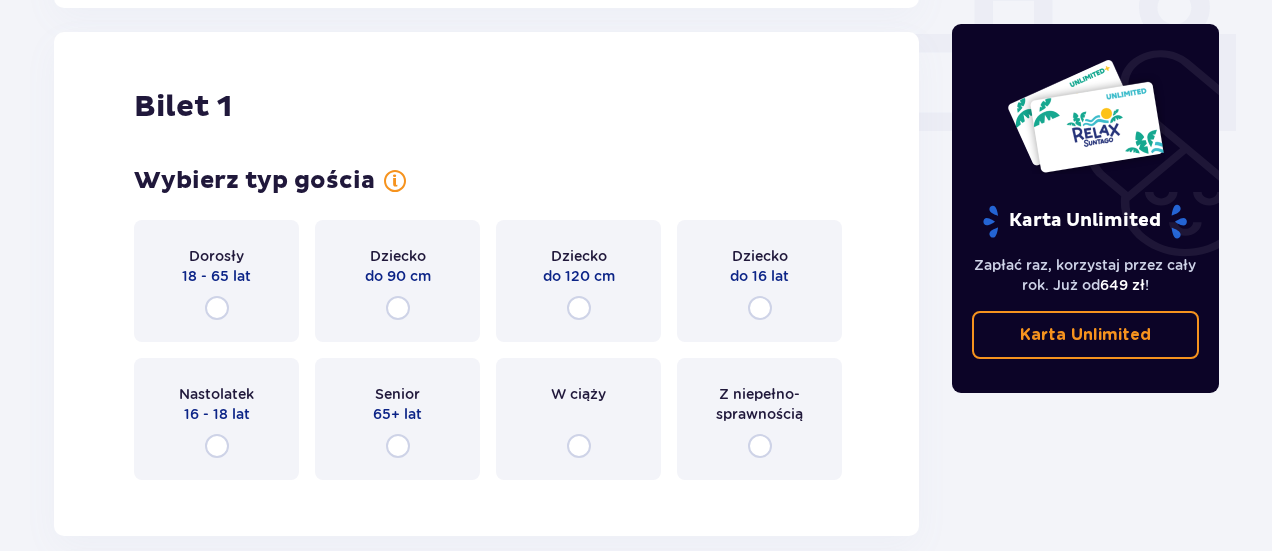 scroll, scrollTop: 910, scrollLeft: 0, axis: vertical 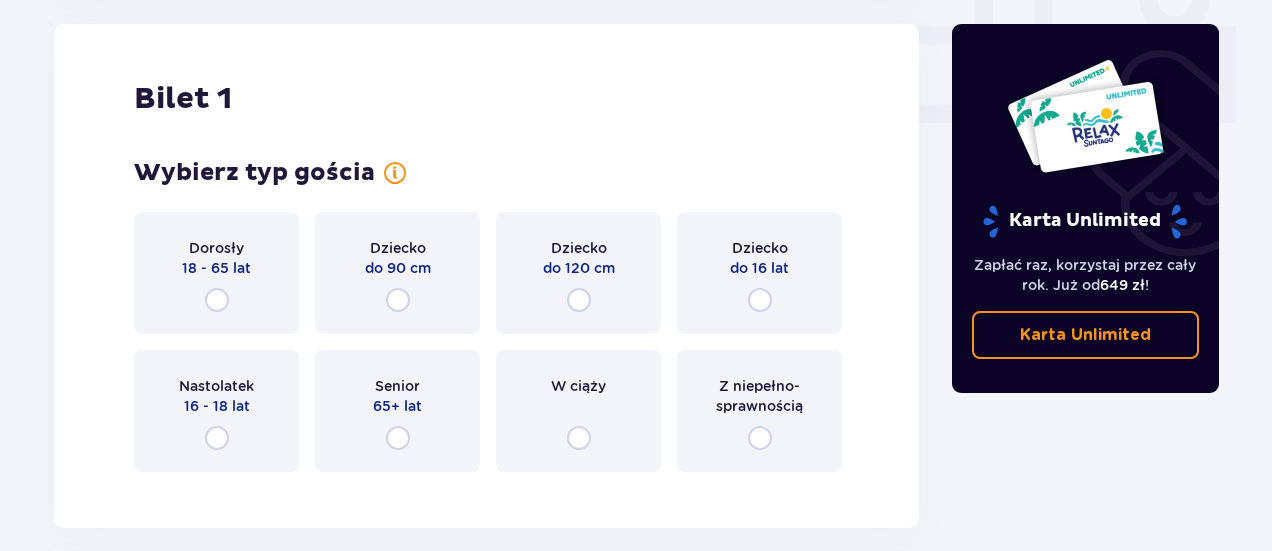 click on "Dorosły 18 - 65 lat" at bounding box center (216, 273) 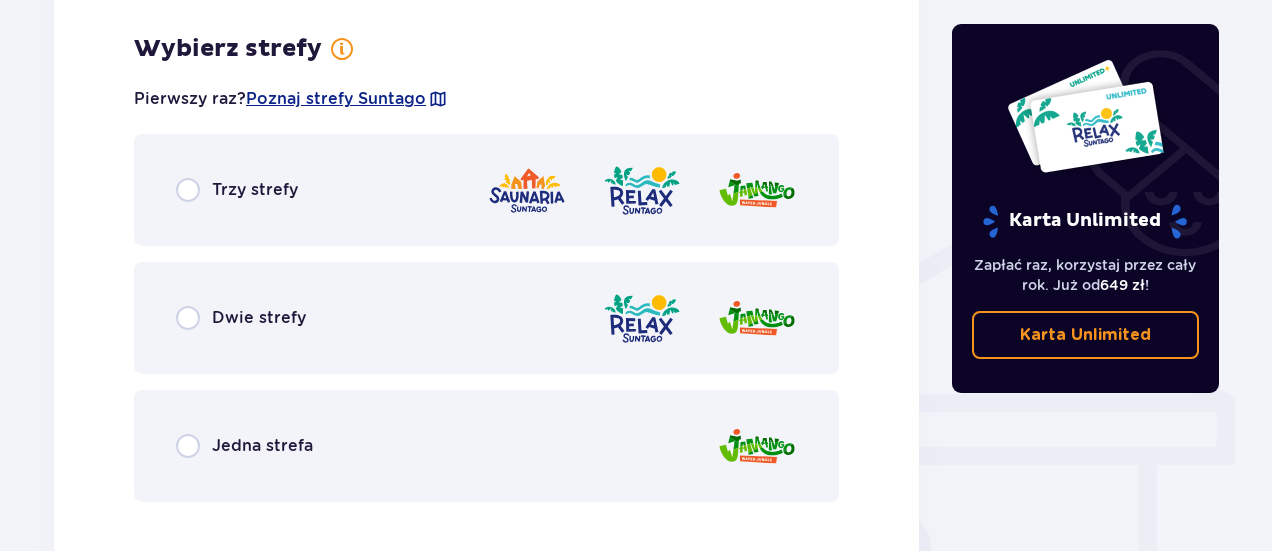 scroll, scrollTop: 1398, scrollLeft: 0, axis: vertical 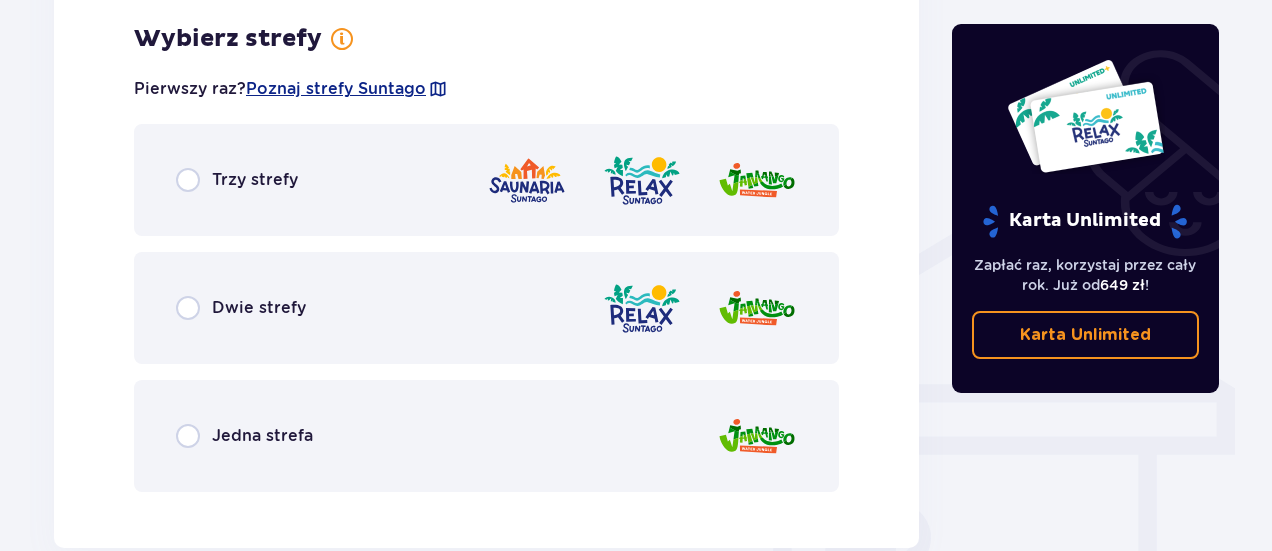 click on "Jedna strefa" at bounding box center (262, 436) 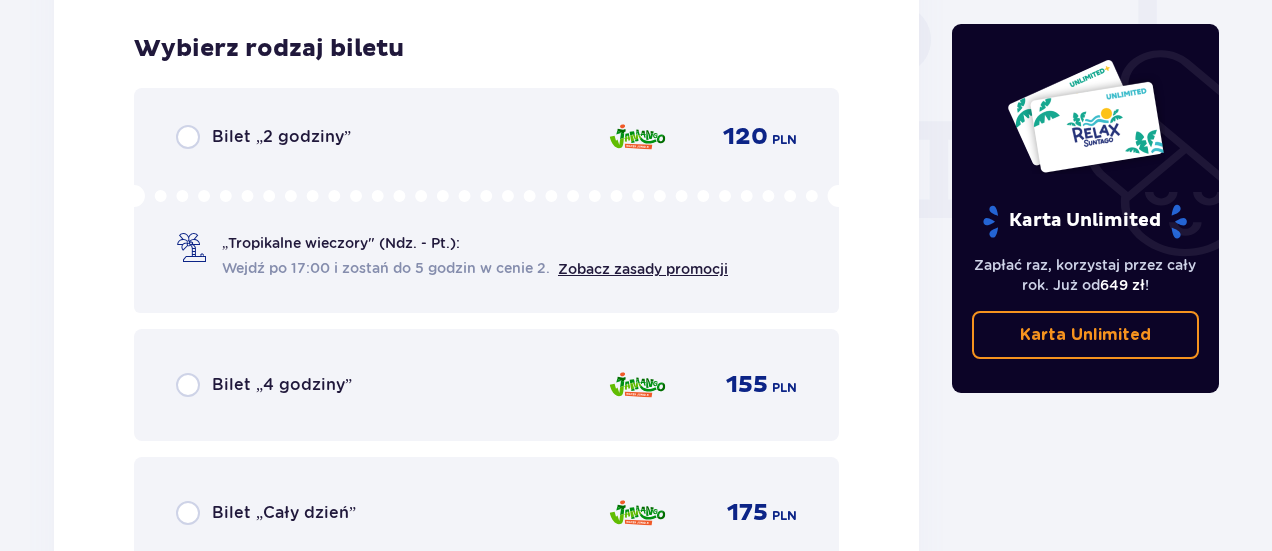 scroll, scrollTop: 1906, scrollLeft: 0, axis: vertical 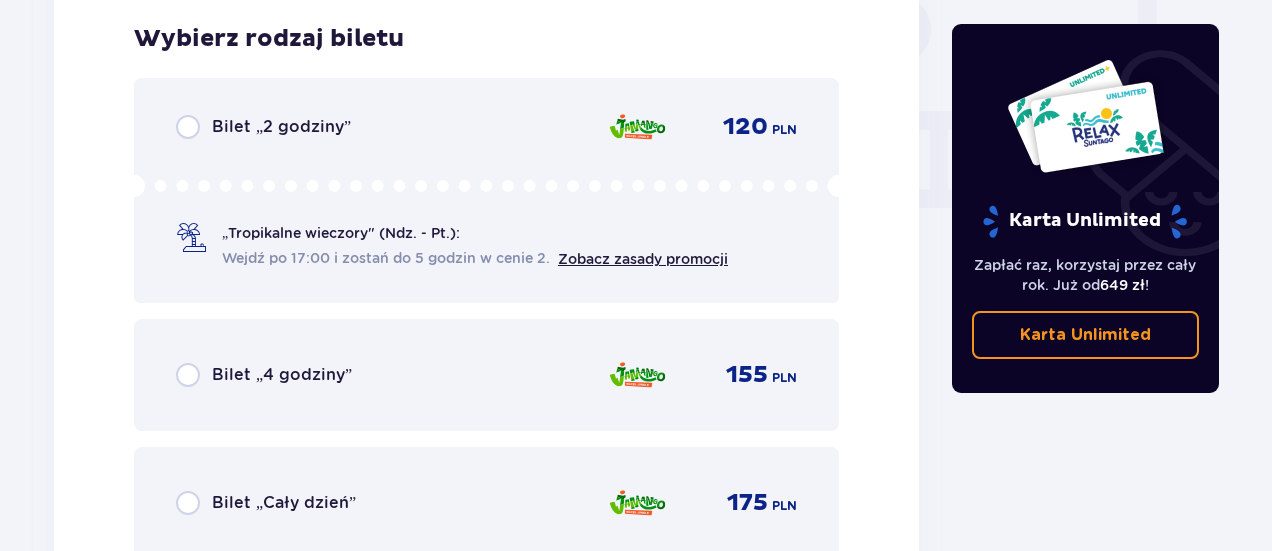 click on "Bilet „2 godziny”" at bounding box center [263, 127] 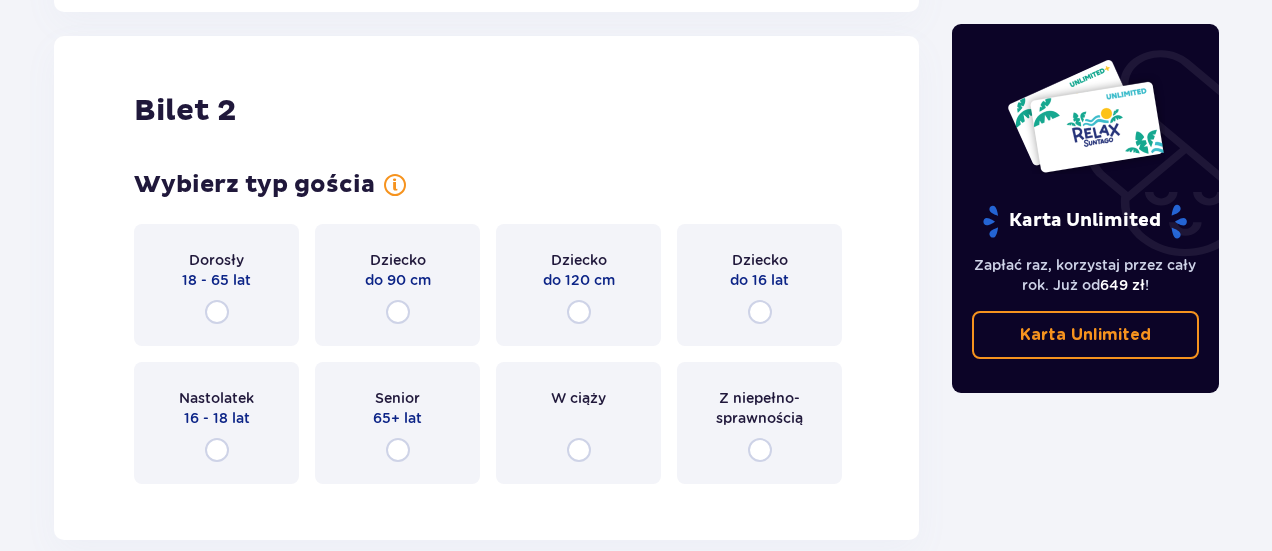 scroll, scrollTop: 2521, scrollLeft: 0, axis: vertical 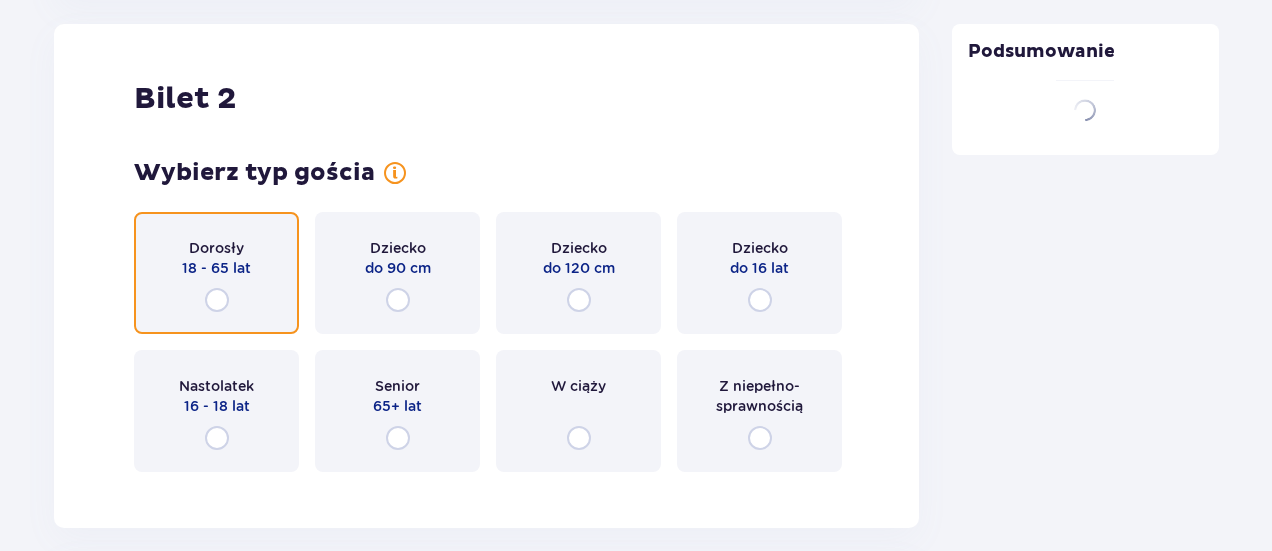 click at bounding box center (217, 300) 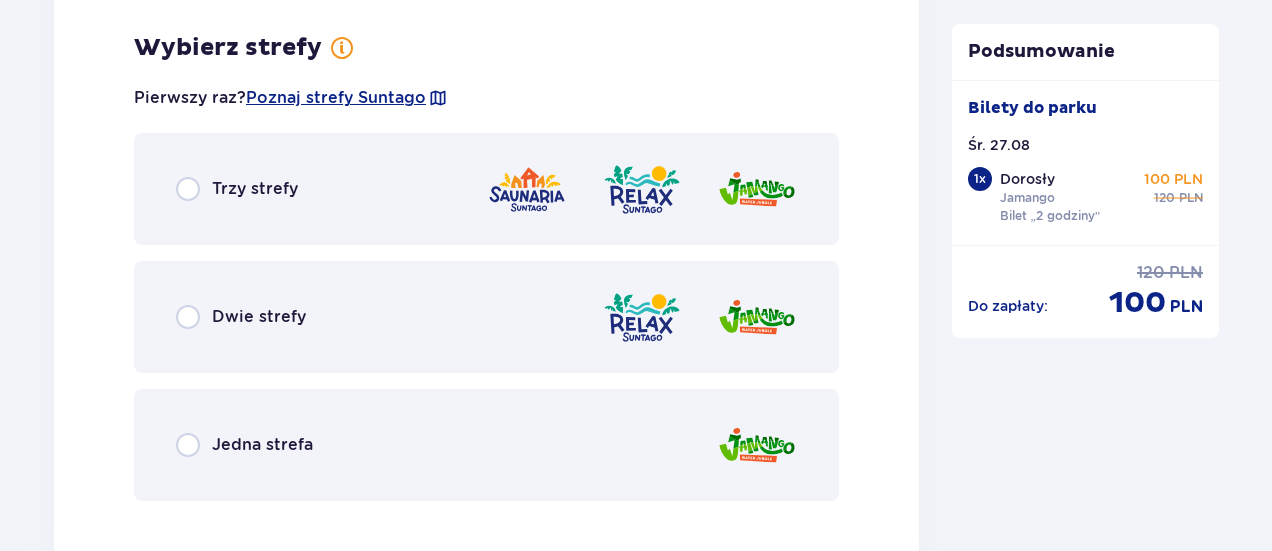 scroll, scrollTop: 3009, scrollLeft: 0, axis: vertical 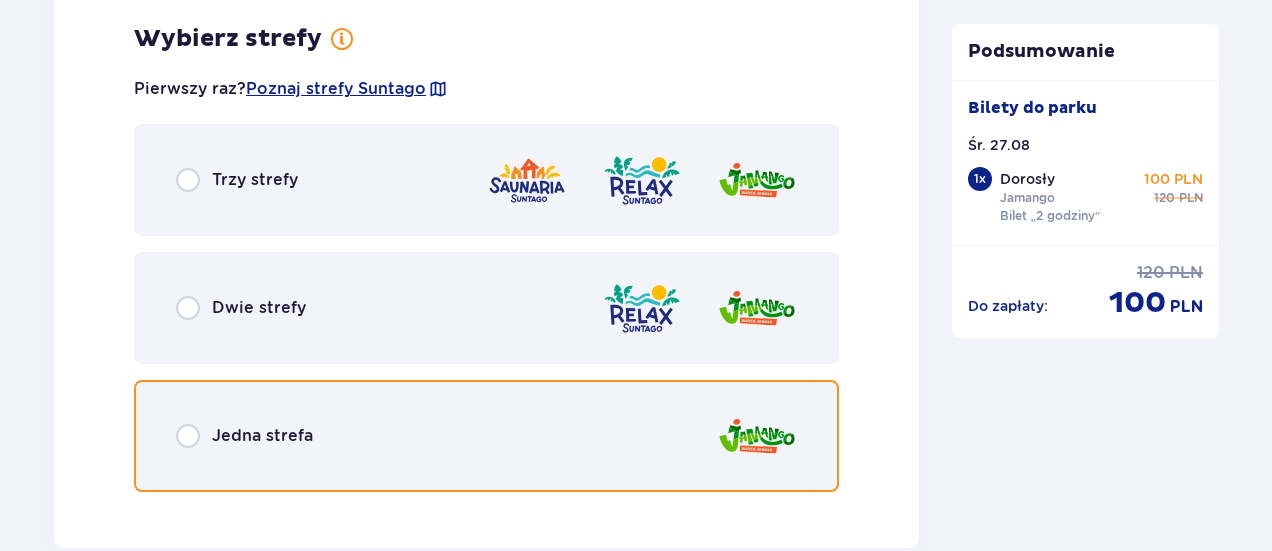 drag, startPoint x: 189, startPoint y: 436, endPoint x: 196, endPoint y: 457, distance: 22.135944 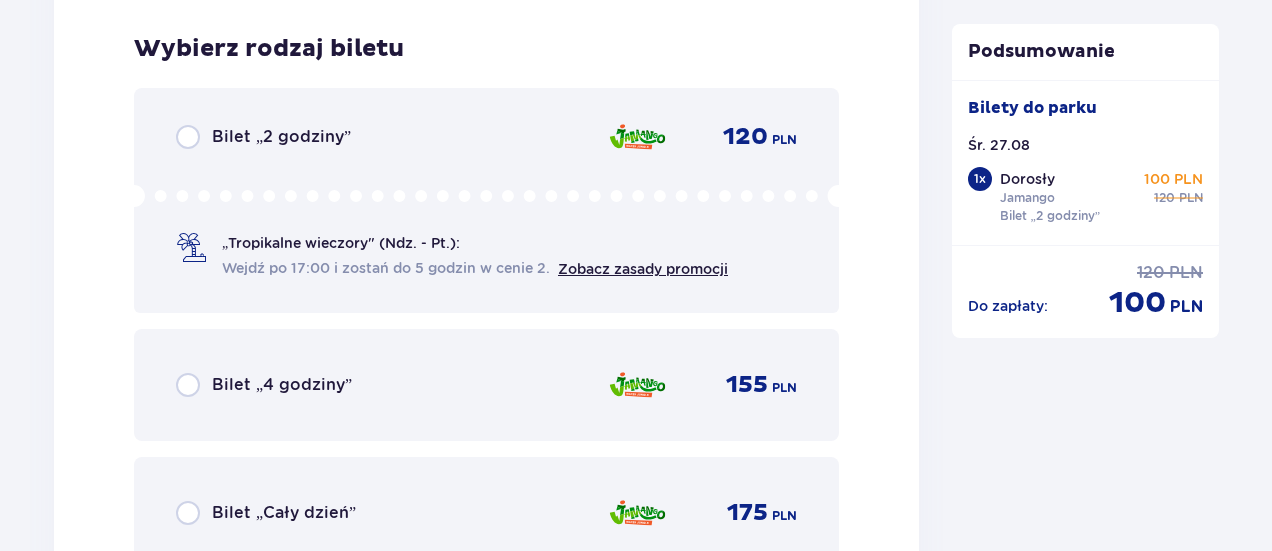 scroll, scrollTop: 3517, scrollLeft: 0, axis: vertical 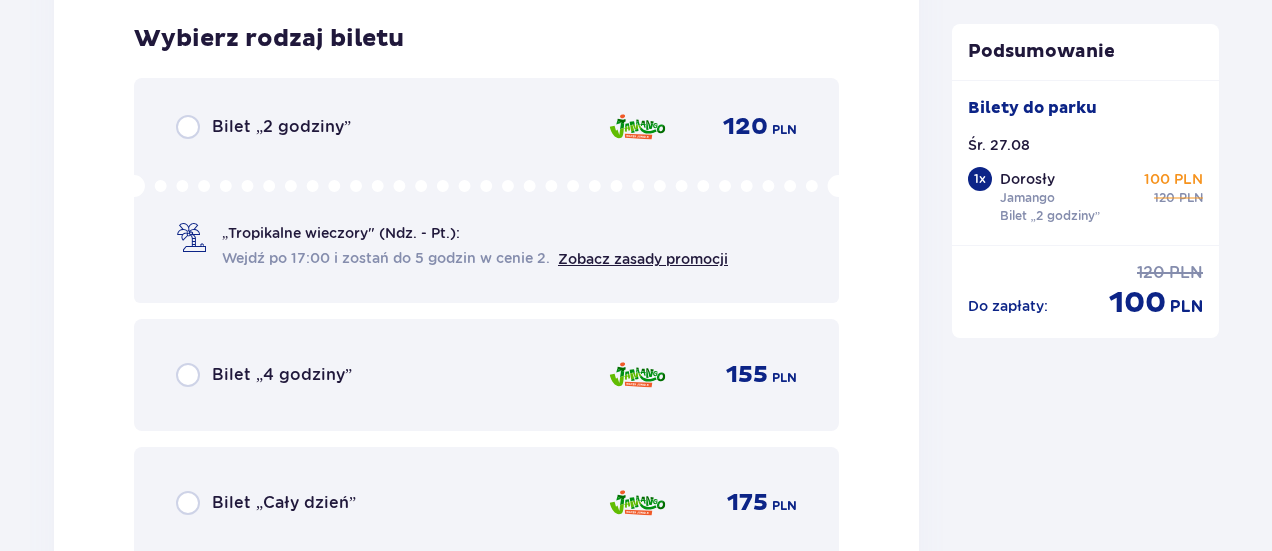 click on "Bilet „2 godziny” 120 PLN „Tropikalne wieczory" (Ndz. - Pt.): Wejdź po 17:00 i zostań do 5 godzin w cenie 2. Zobacz zasady promocji" at bounding box center [486, 190] 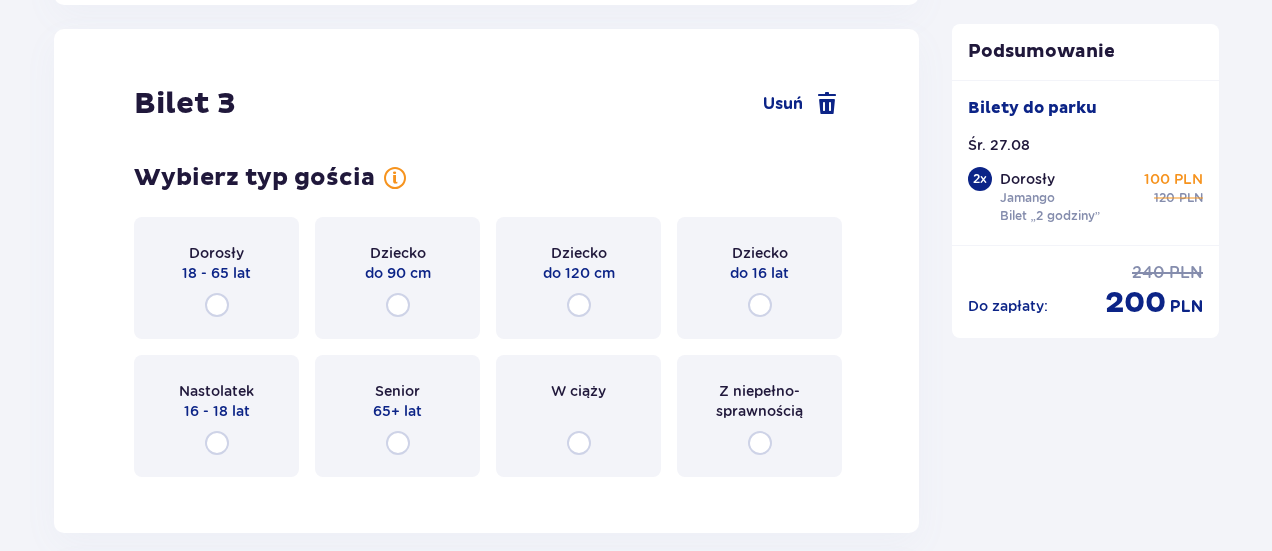 scroll, scrollTop: 4132, scrollLeft: 0, axis: vertical 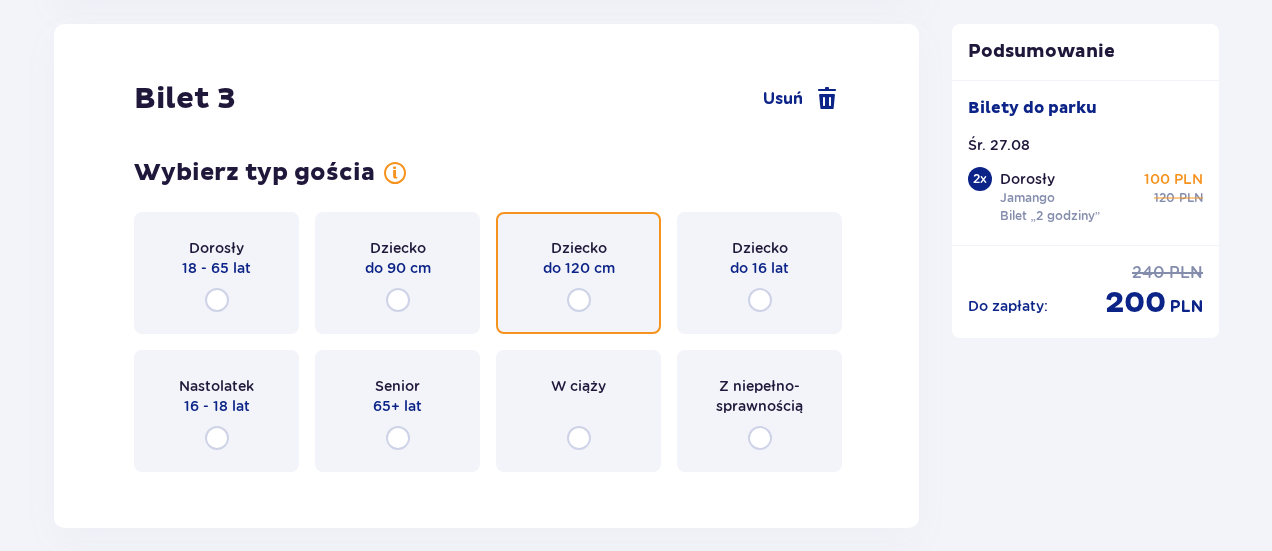 click at bounding box center (579, 300) 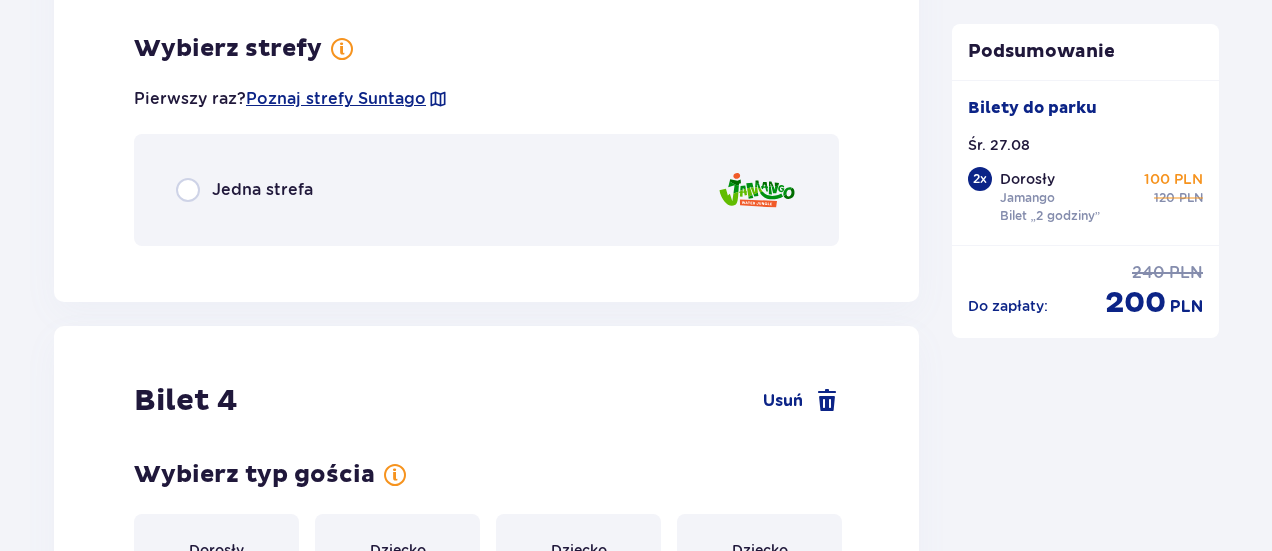 scroll, scrollTop: 4620, scrollLeft: 0, axis: vertical 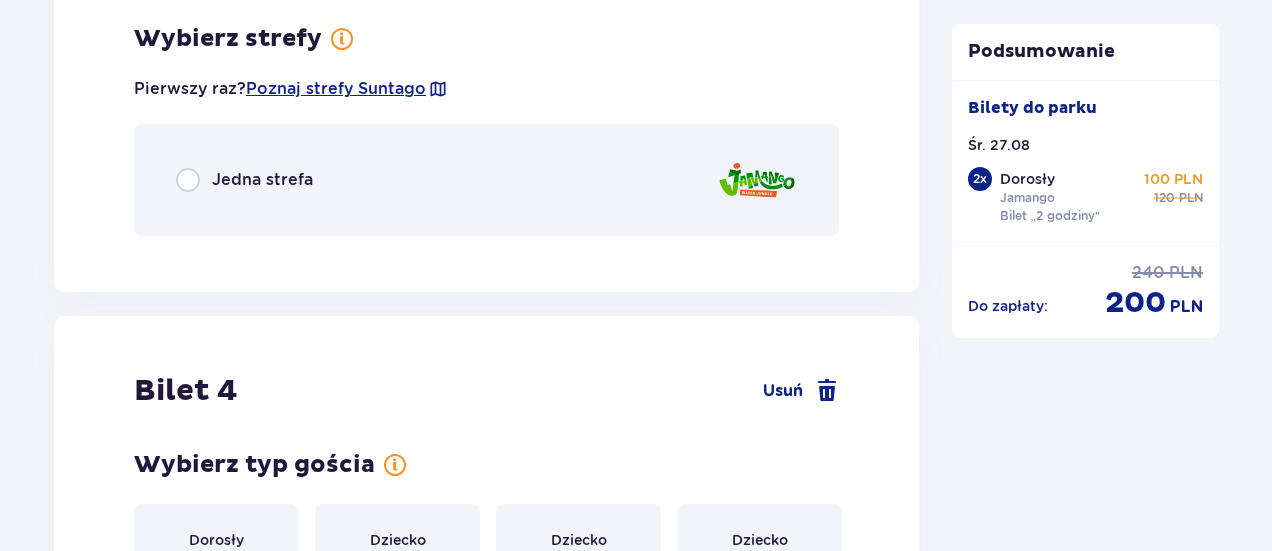 click on "Jedna strefa" at bounding box center [486, 180] 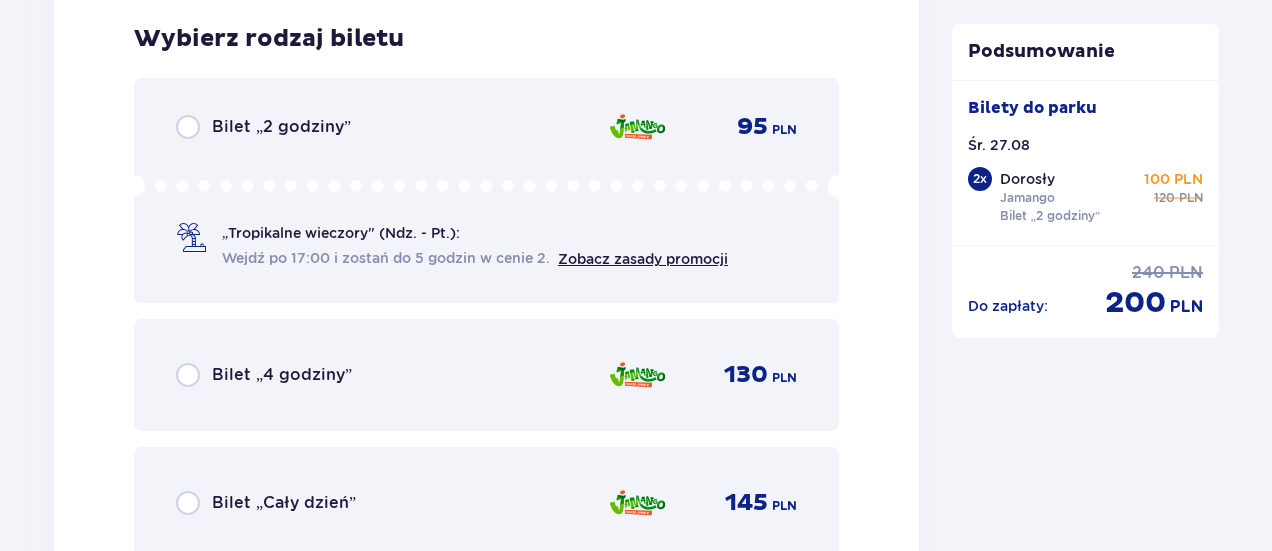click on "Bilet „2 godziny”" at bounding box center [281, 127] 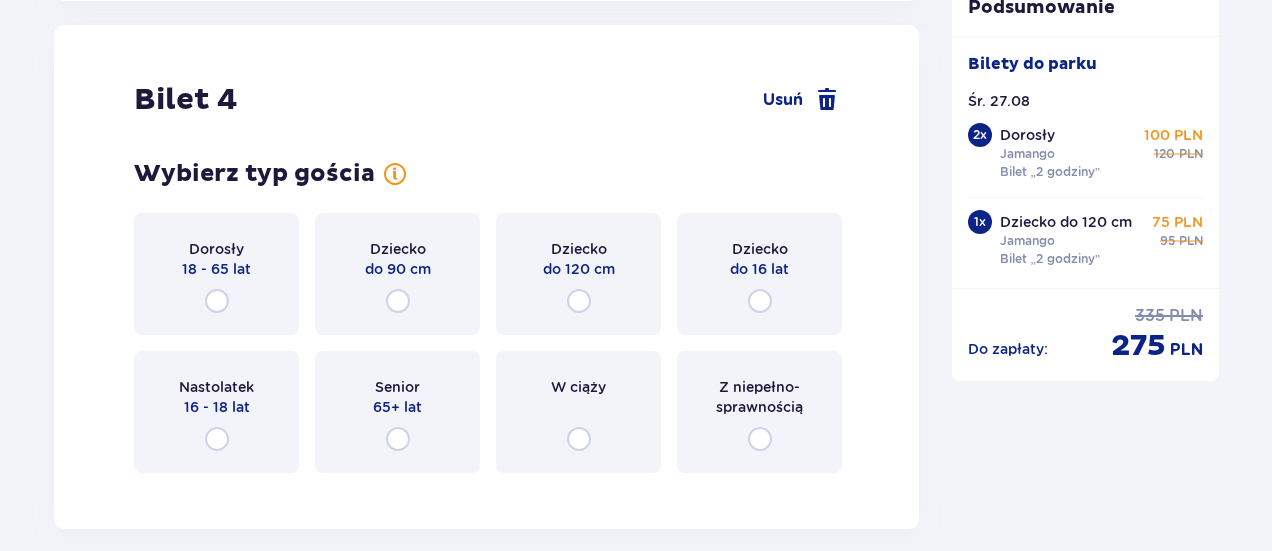 scroll, scrollTop: 5487, scrollLeft: 0, axis: vertical 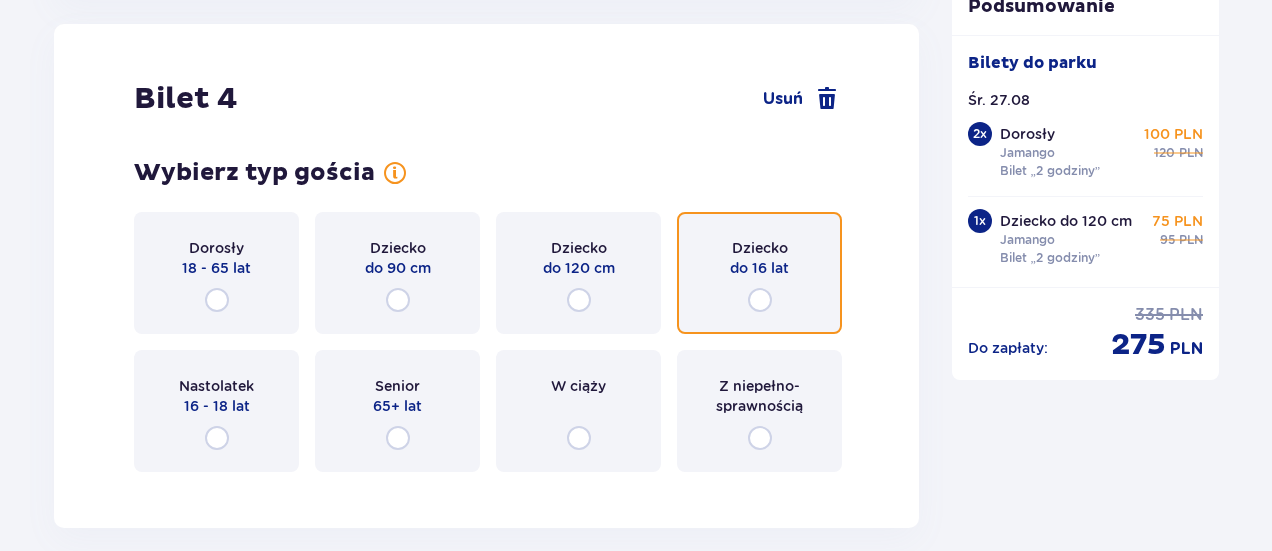 click at bounding box center [760, 300] 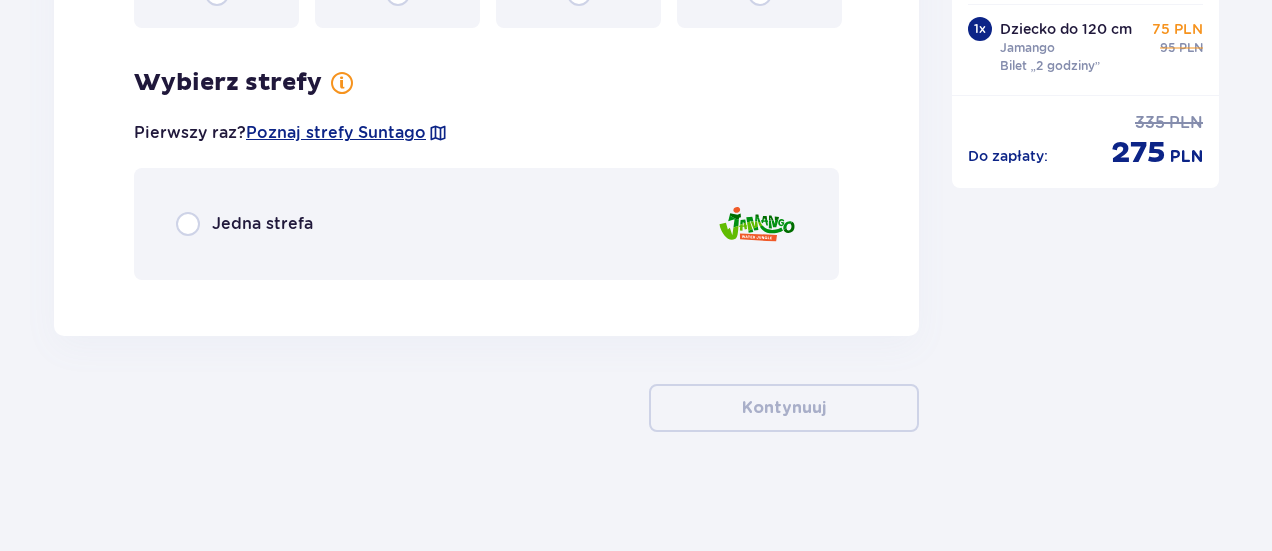scroll, scrollTop: 5932, scrollLeft: 0, axis: vertical 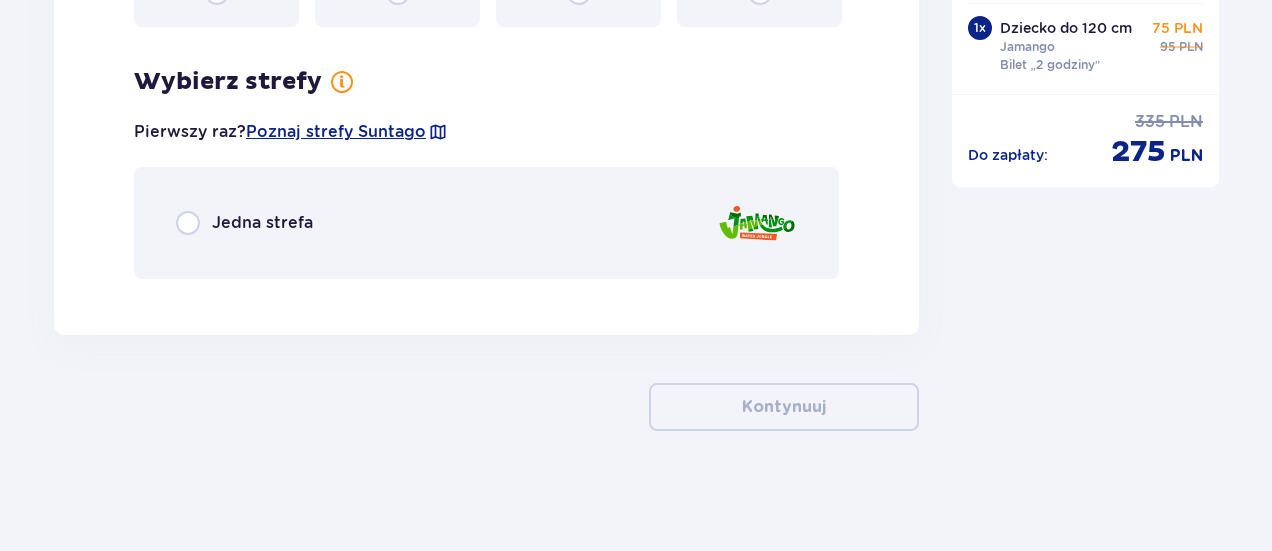 click on "Jedna strefa" at bounding box center (262, 223) 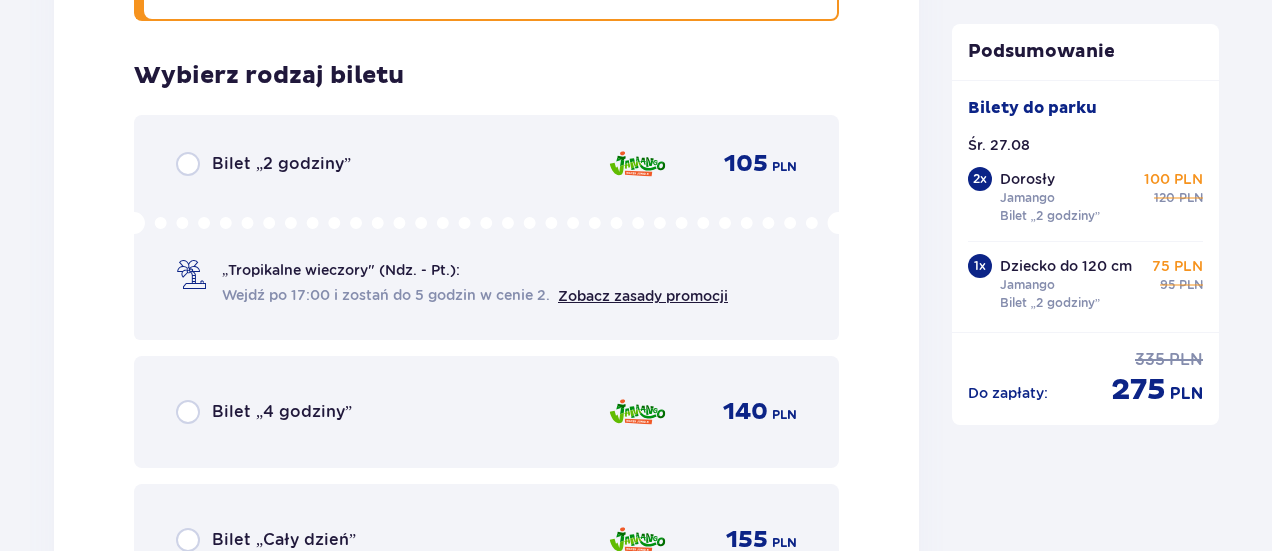 scroll, scrollTop: 6227, scrollLeft: 0, axis: vertical 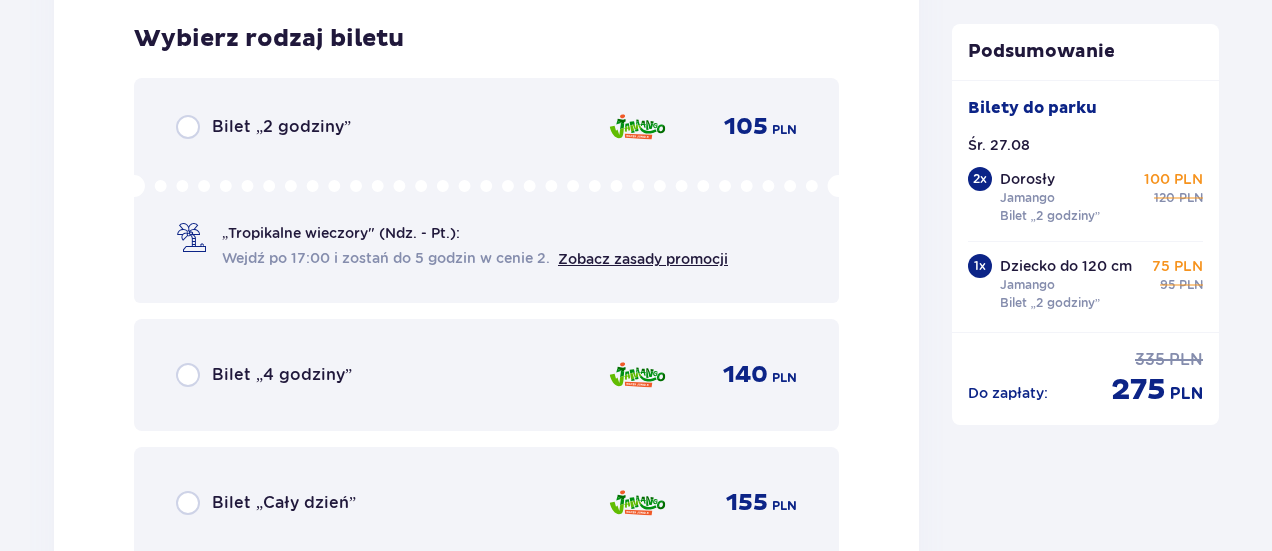 click on "Bilet „2 godziny”" at bounding box center (263, 127) 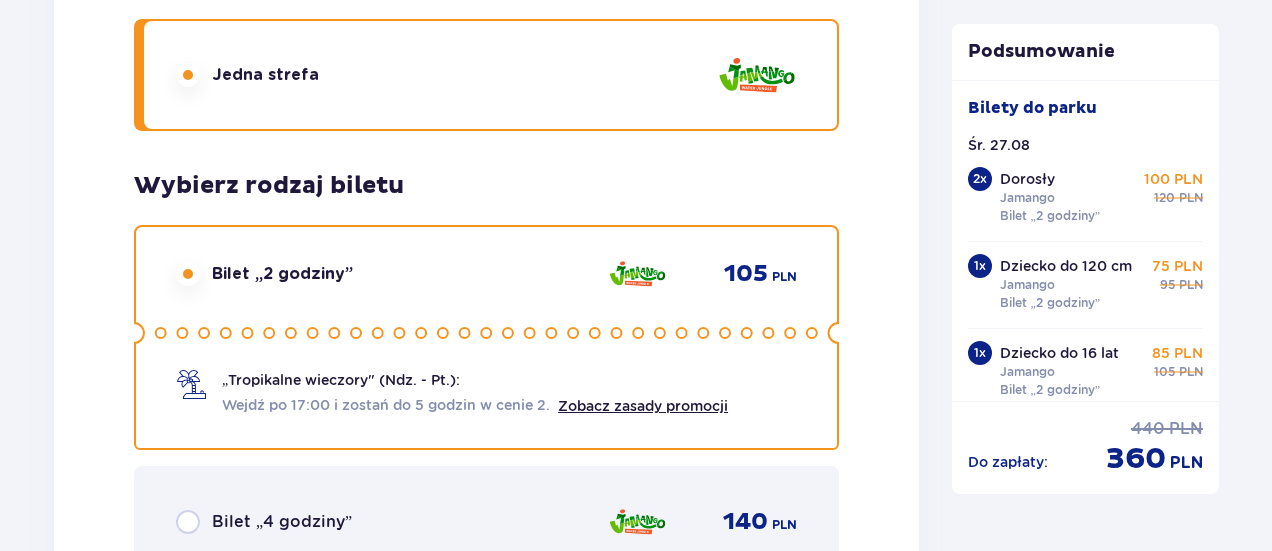 scroll, scrollTop: 6110, scrollLeft: 0, axis: vertical 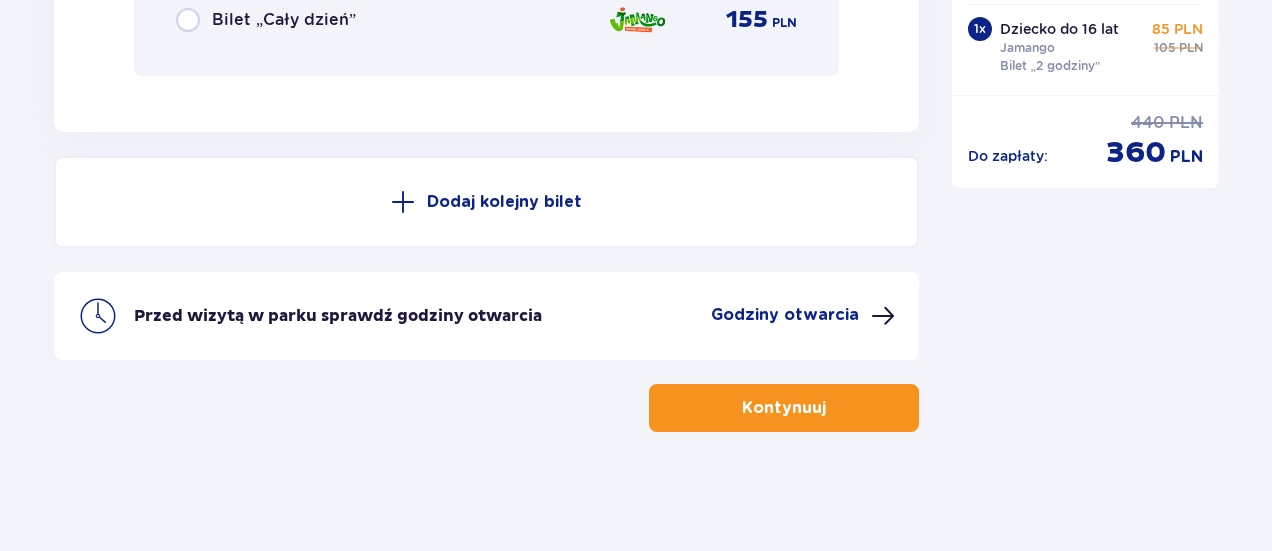 click on "Kontynuuj" at bounding box center (784, 408) 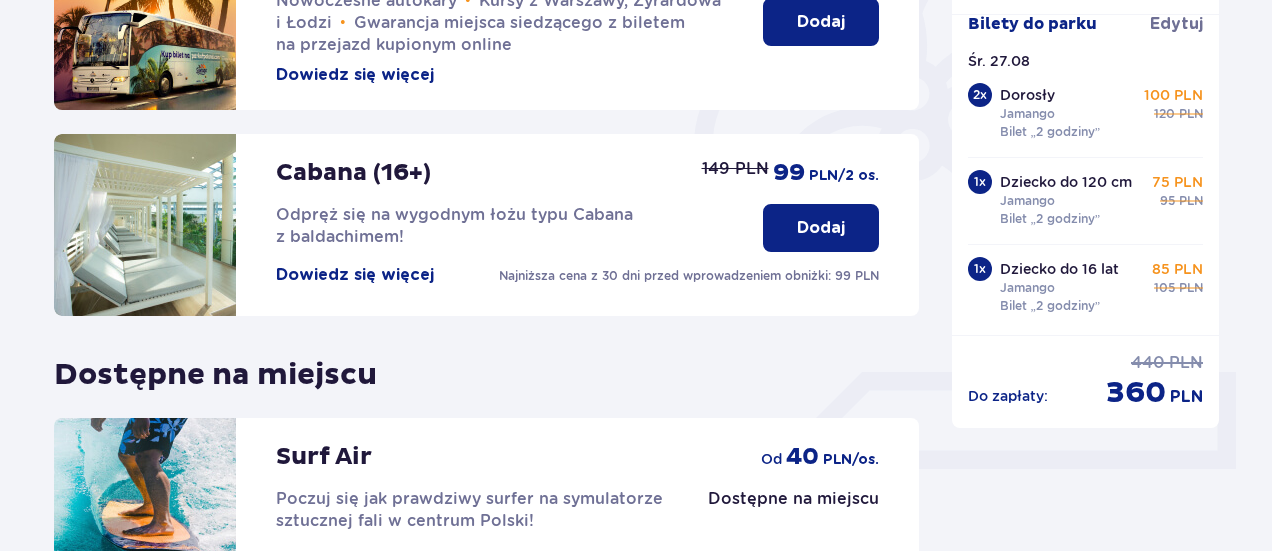 scroll, scrollTop: 404, scrollLeft: 0, axis: vertical 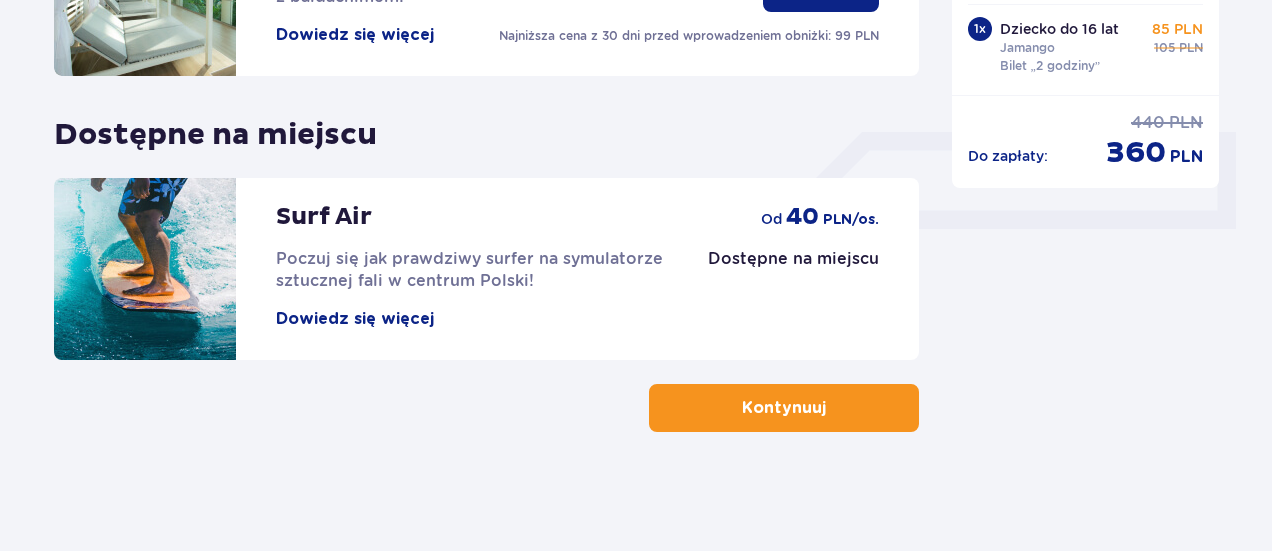 click on "Kontynuuj" at bounding box center (784, 408) 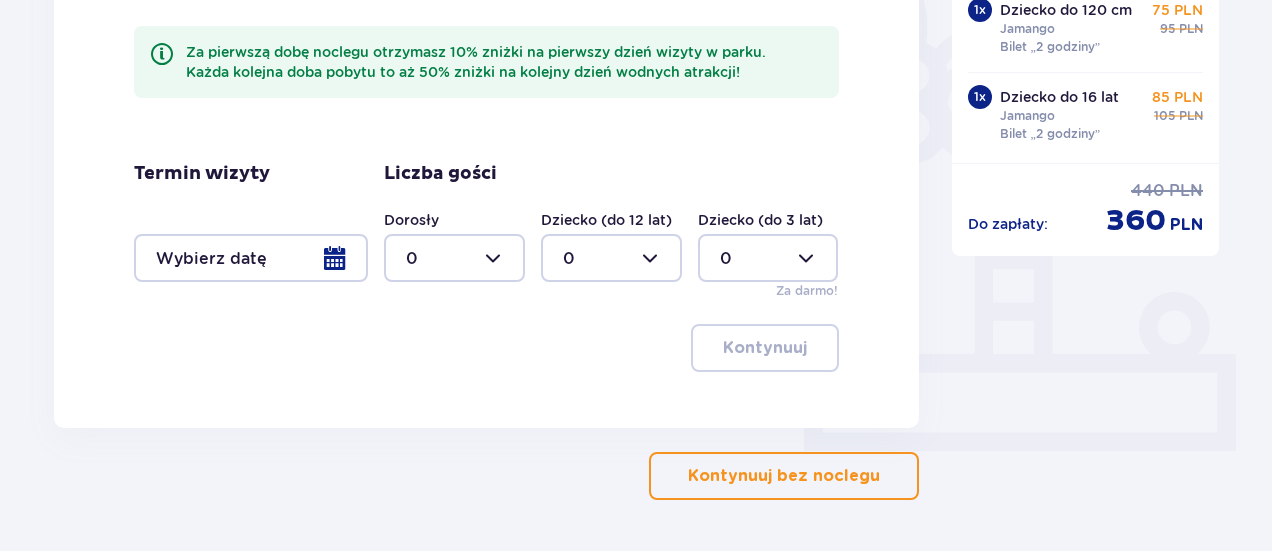 scroll, scrollTop: 550, scrollLeft: 0, axis: vertical 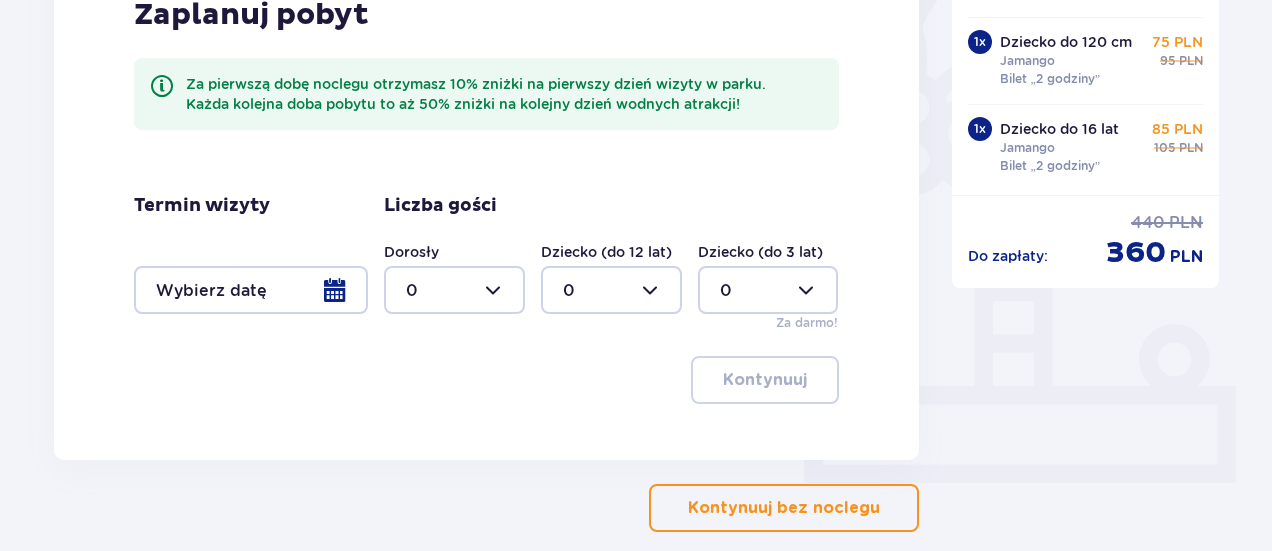 click on "Kontynuuj bez noclegu" at bounding box center [784, 508] 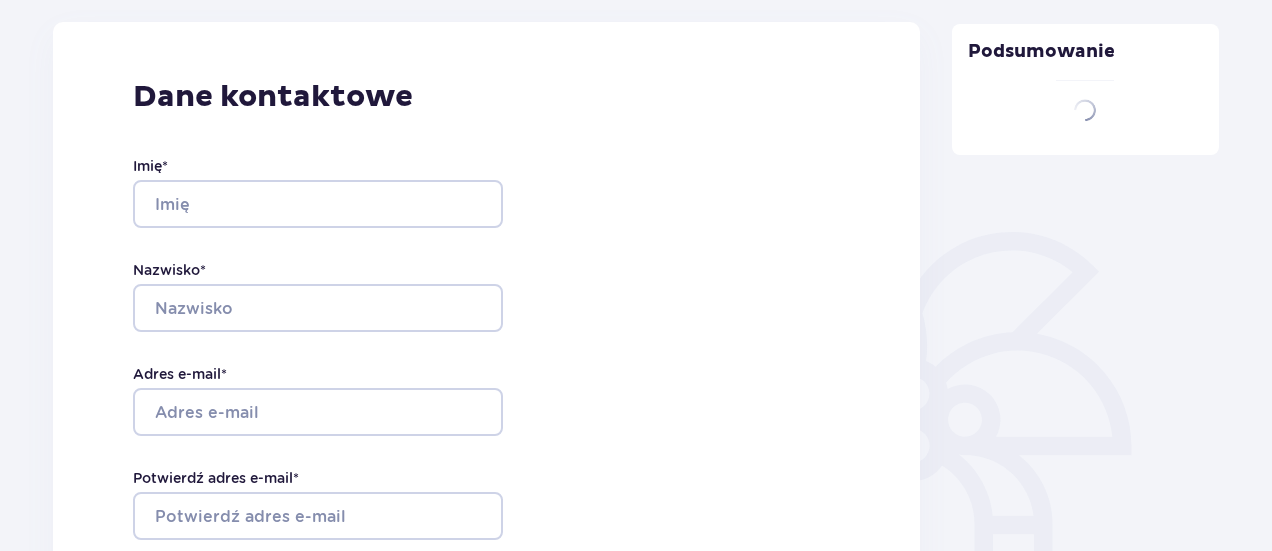 type on "Dorota" 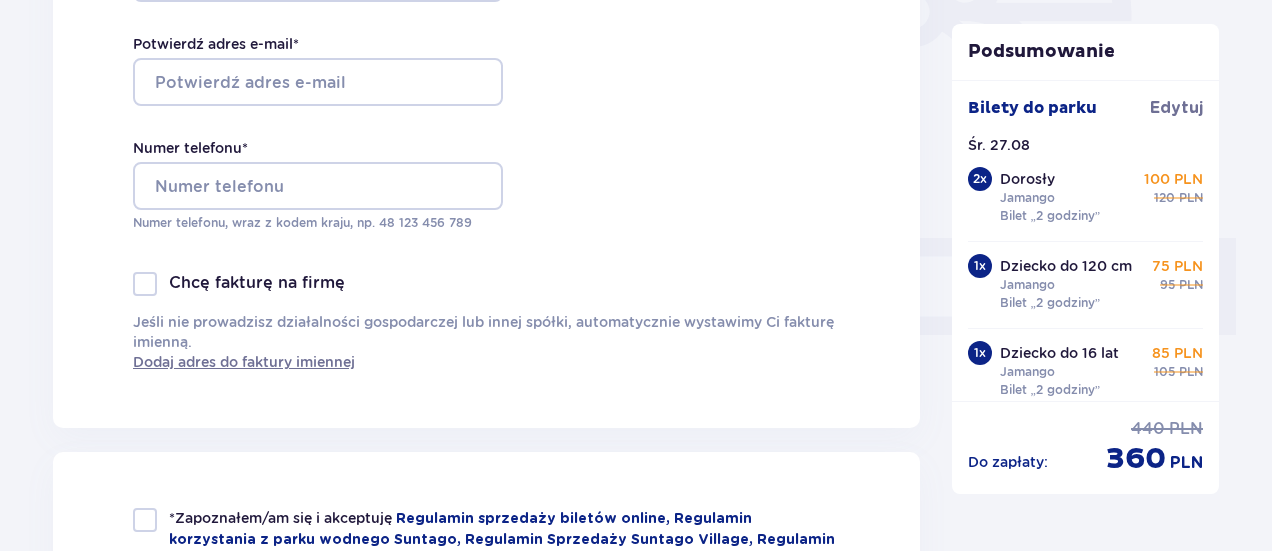 scroll, scrollTop: 700, scrollLeft: 0, axis: vertical 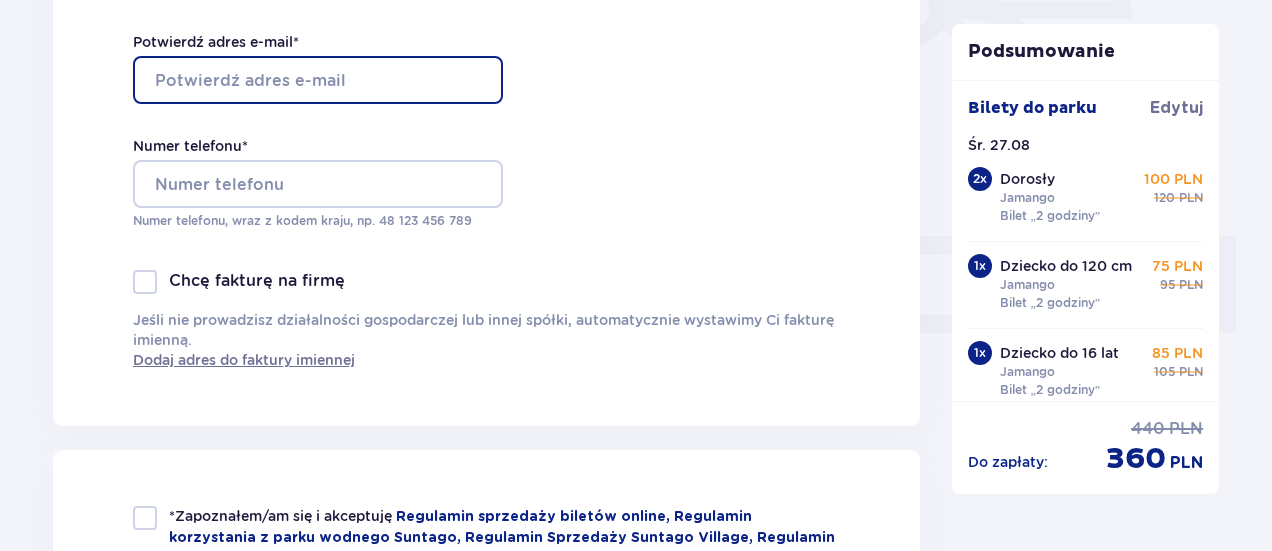 click on "Potwierdź adres e-mail *" at bounding box center (318, 80) 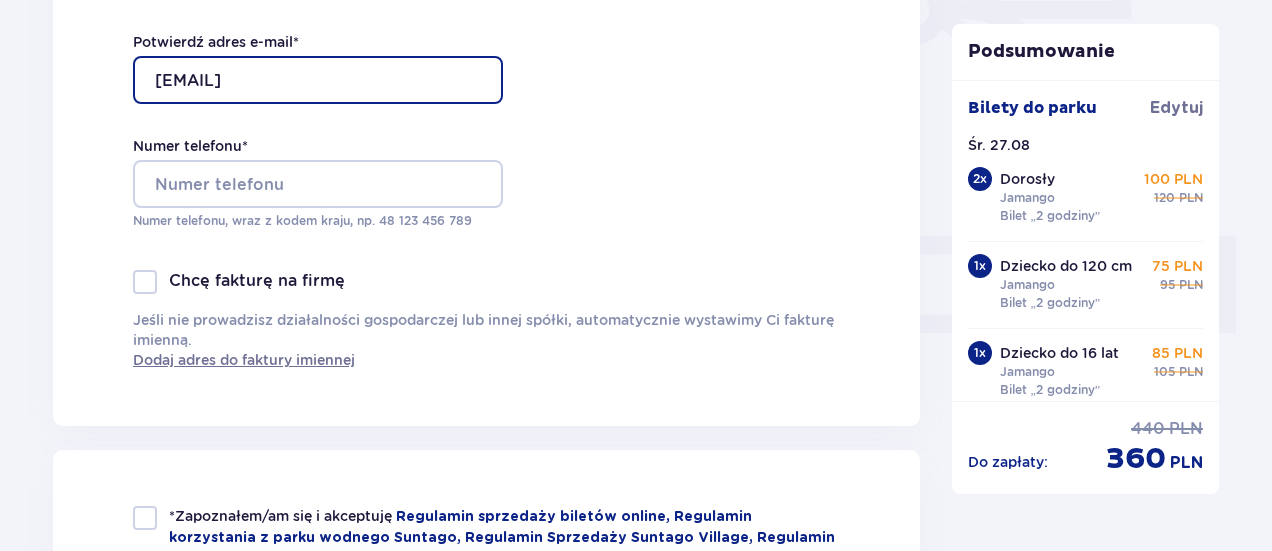 type on "dorota.widel@gmail.com" 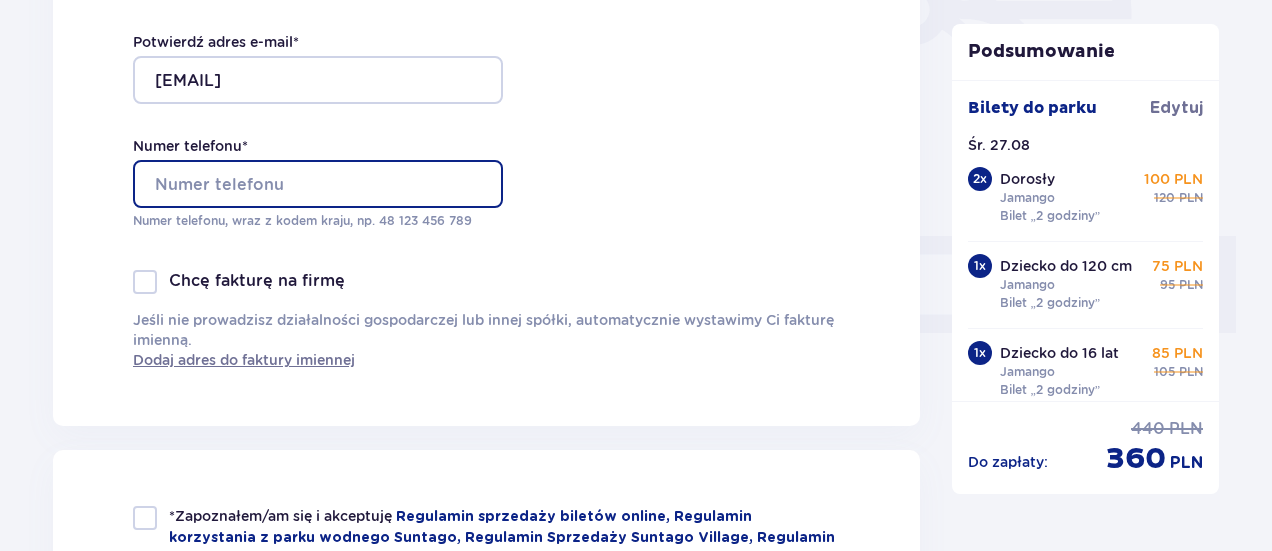 click on "Numer telefonu *" at bounding box center [318, 184] 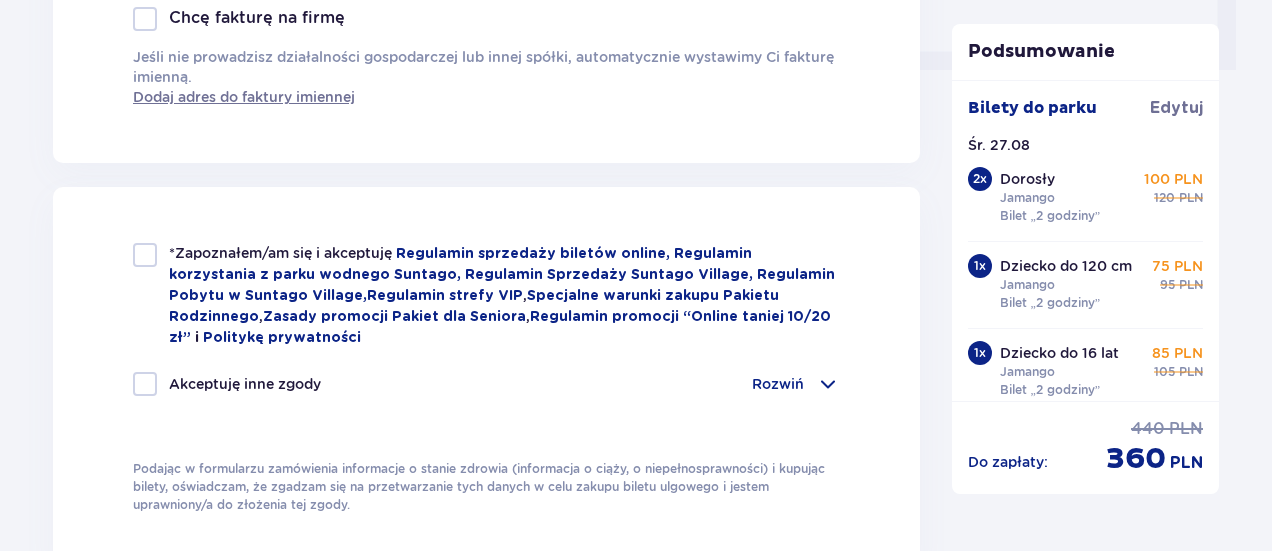 scroll, scrollTop: 1000, scrollLeft: 0, axis: vertical 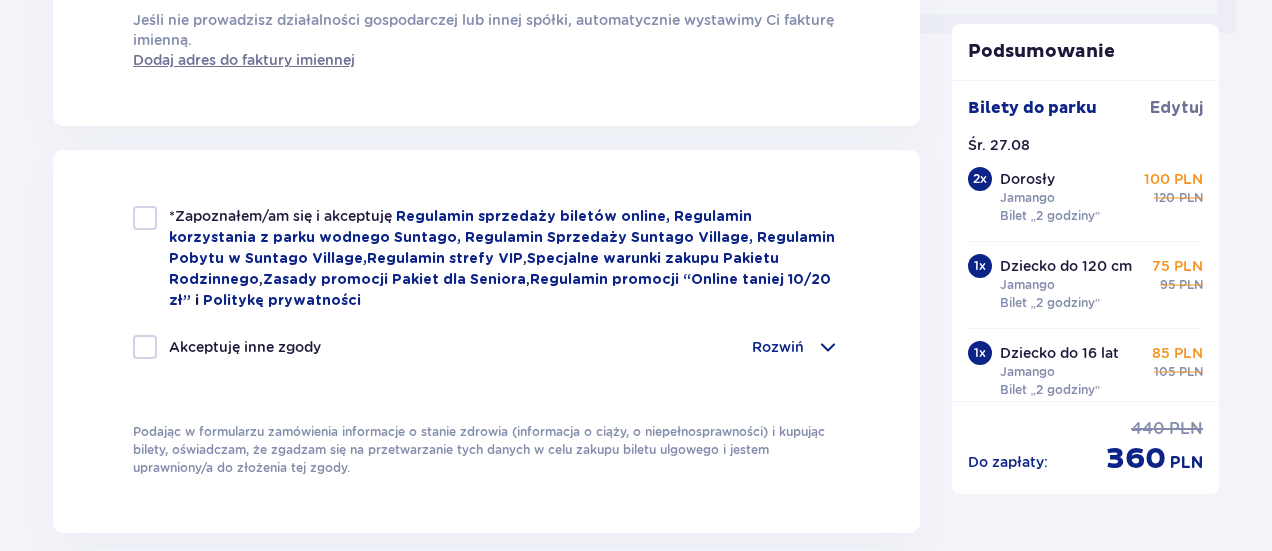 type on "696460654" 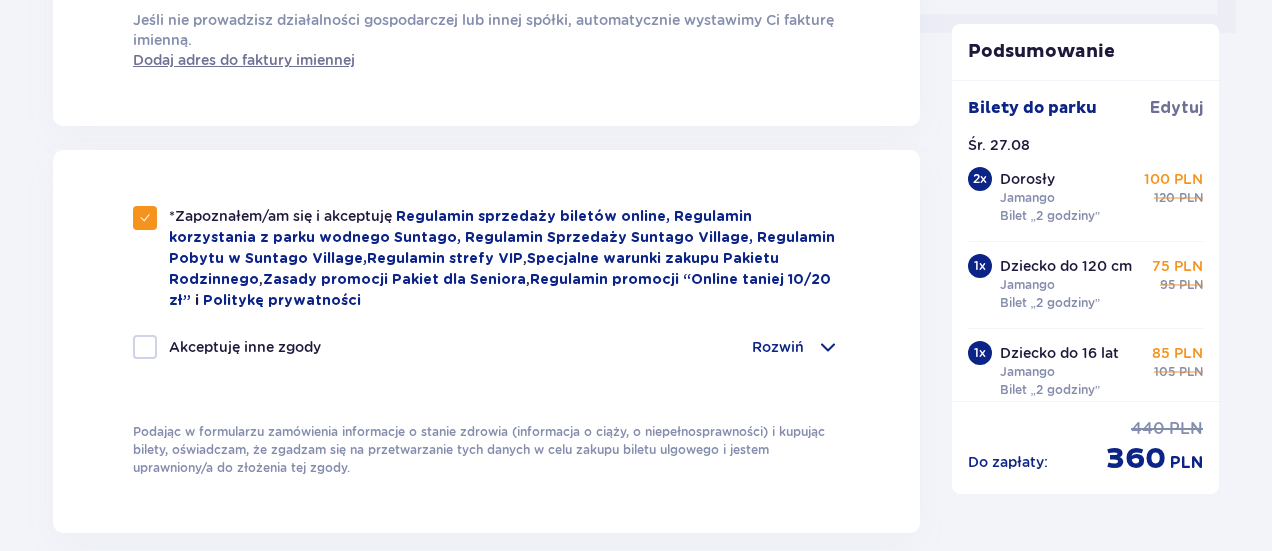 click on "Rozwiń" at bounding box center (778, 347) 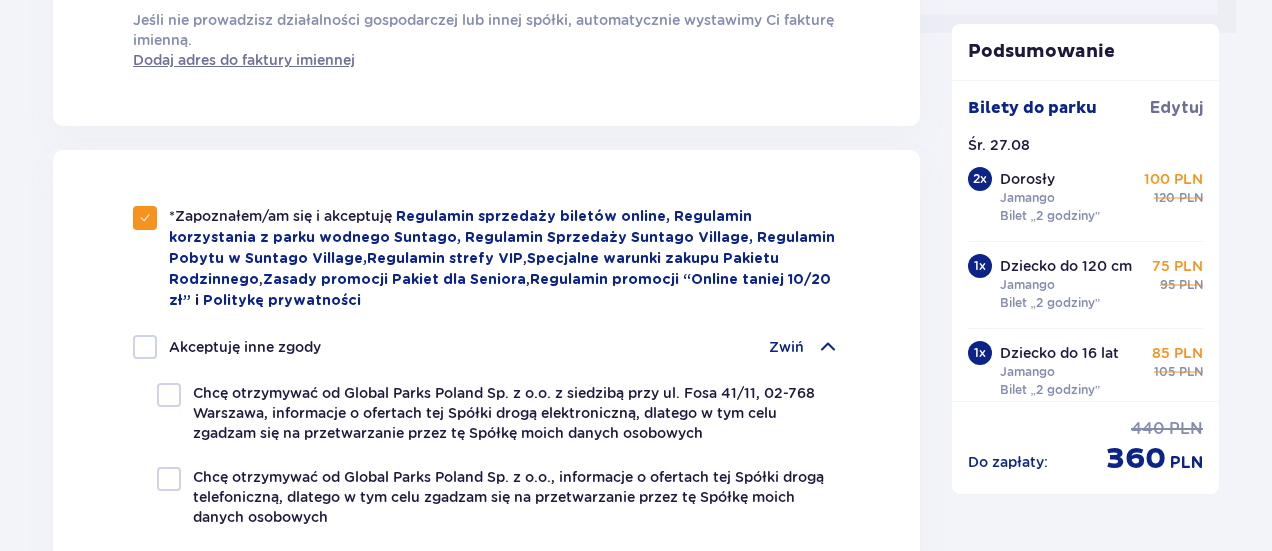 click on "Zwiń" at bounding box center (786, 347) 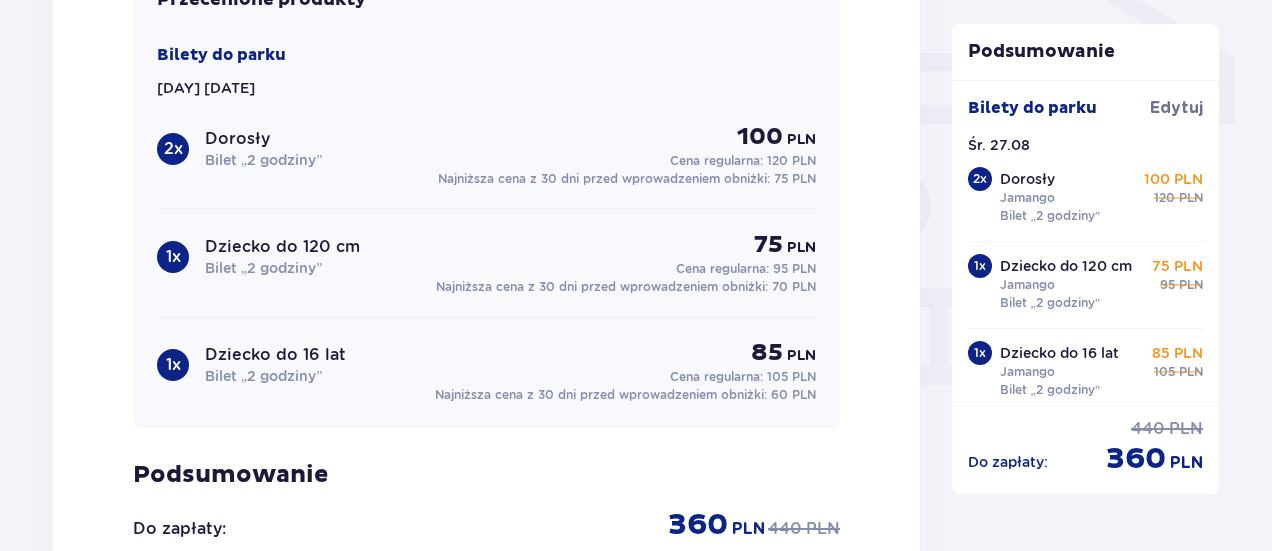 scroll, scrollTop: 1900, scrollLeft: 0, axis: vertical 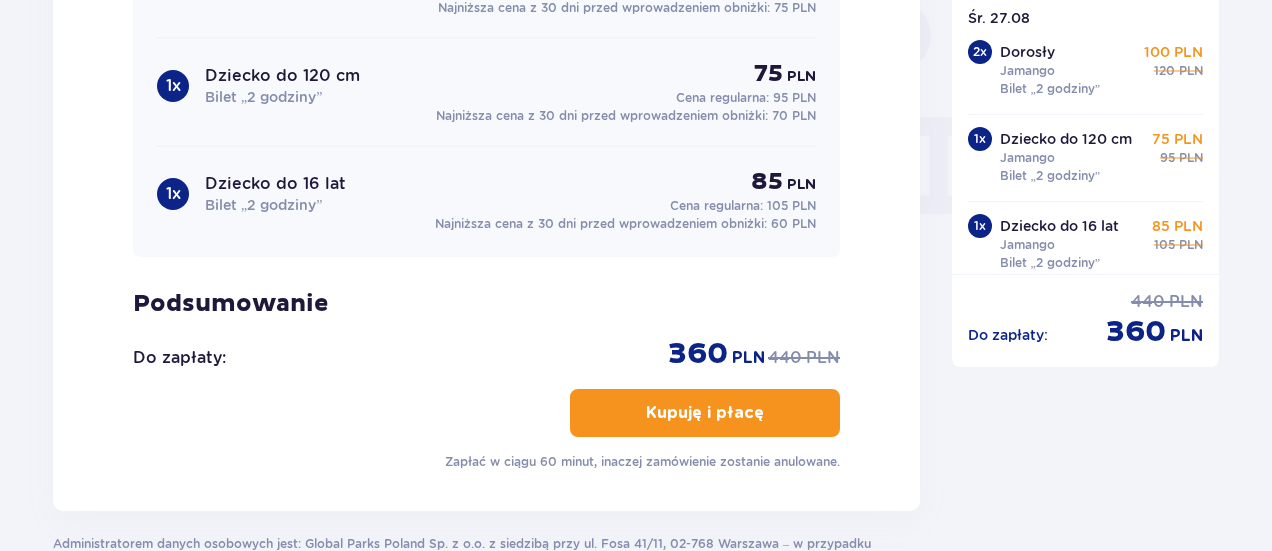 click on "Kupuję i płacę" at bounding box center [705, 413] 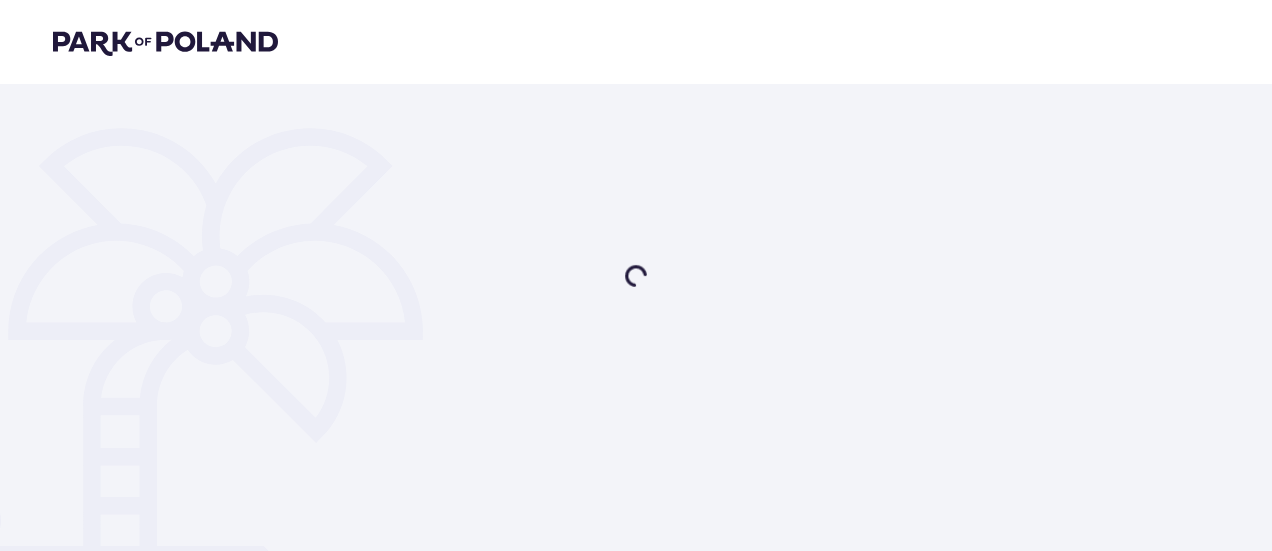 scroll, scrollTop: 0, scrollLeft: 0, axis: both 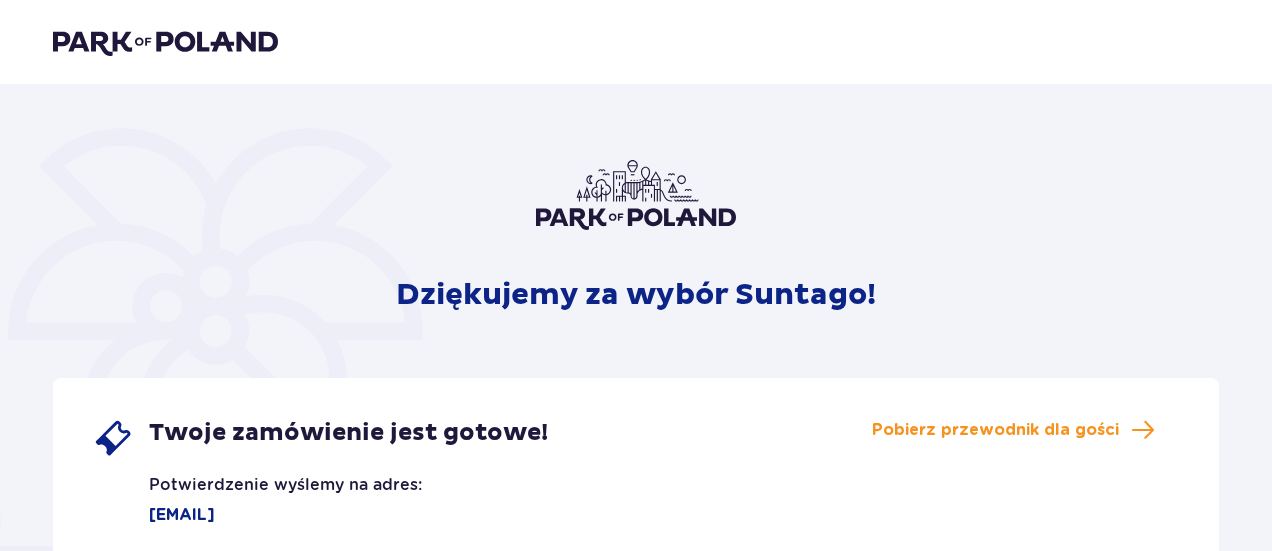 click on "Dziękujemy za wybór Suntago!" at bounding box center [636, 295] 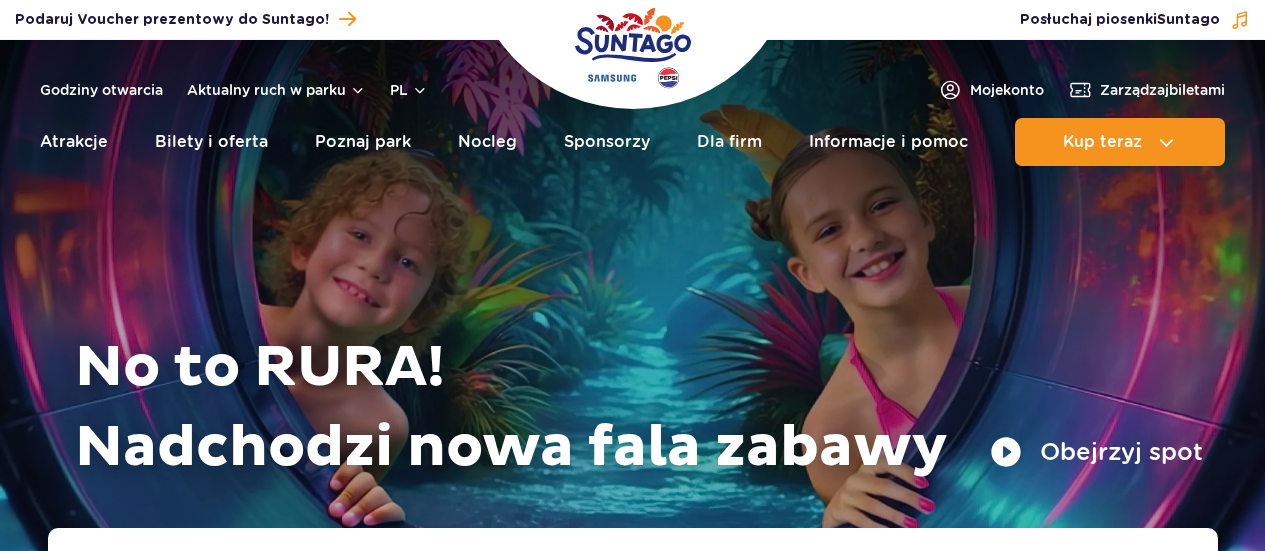 scroll, scrollTop: 0, scrollLeft: 0, axis: both 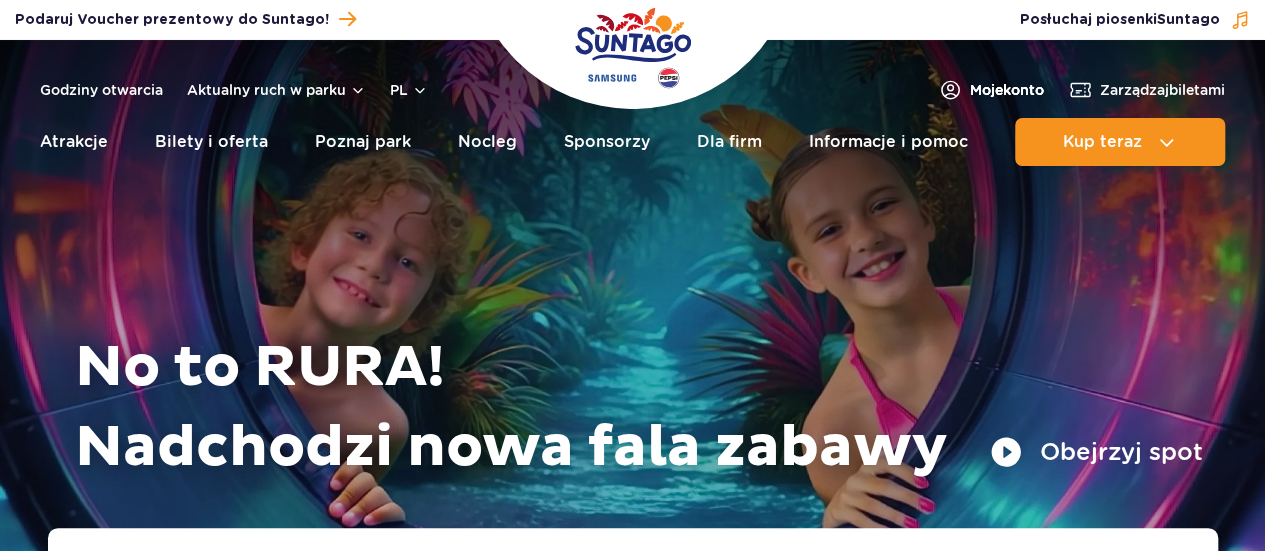 click on "Moje  konto" at bounding box center (1007, 90) 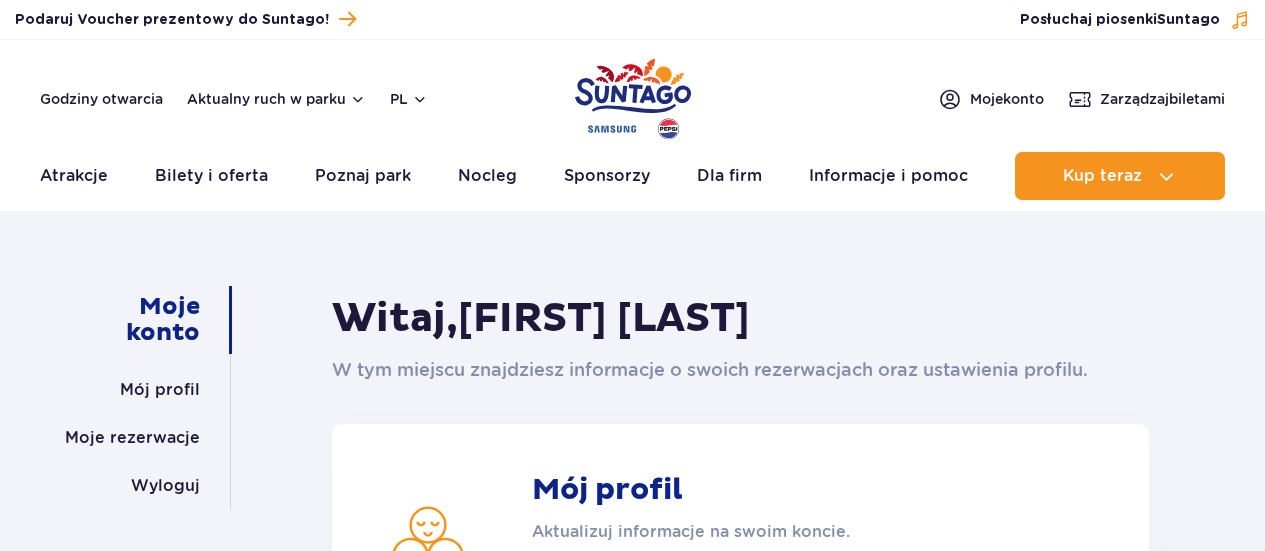 scroll, scrollTop: 0, scrollLeft: 0, axis: both 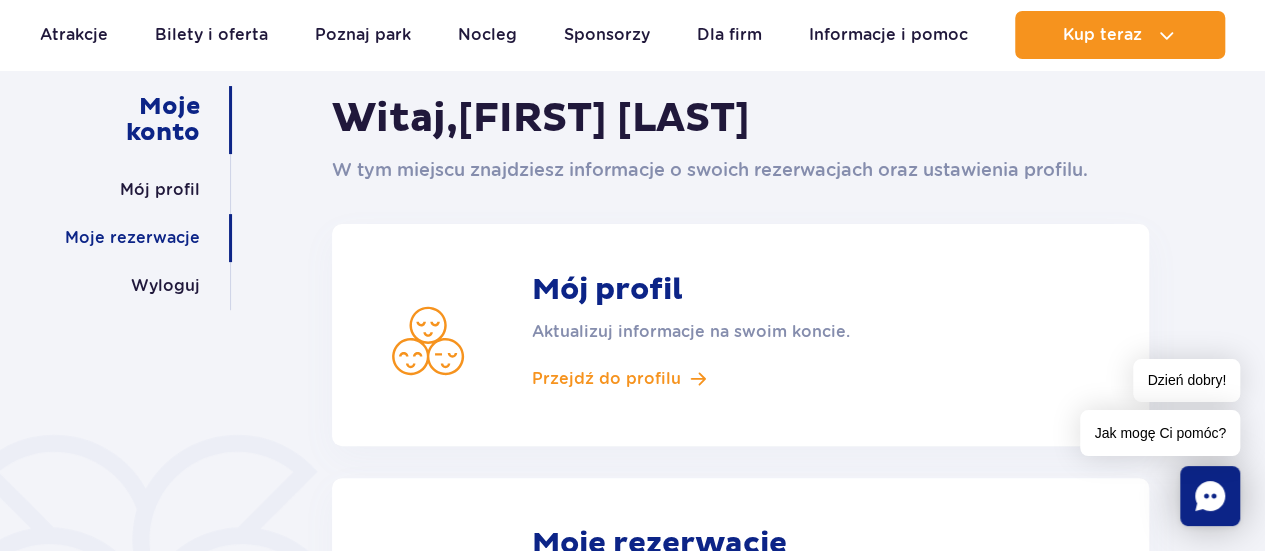 click on "Moje rezerwacje" at bounding box center (132, 238) 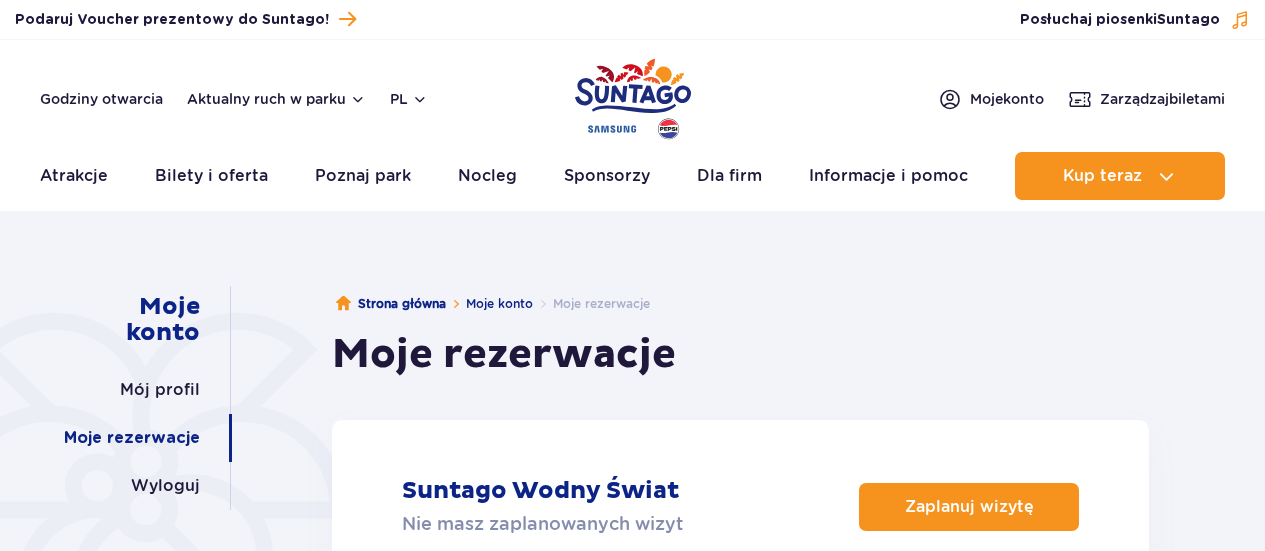 scroll, scrollTop: 0, scrollLeft: 0, axis: both 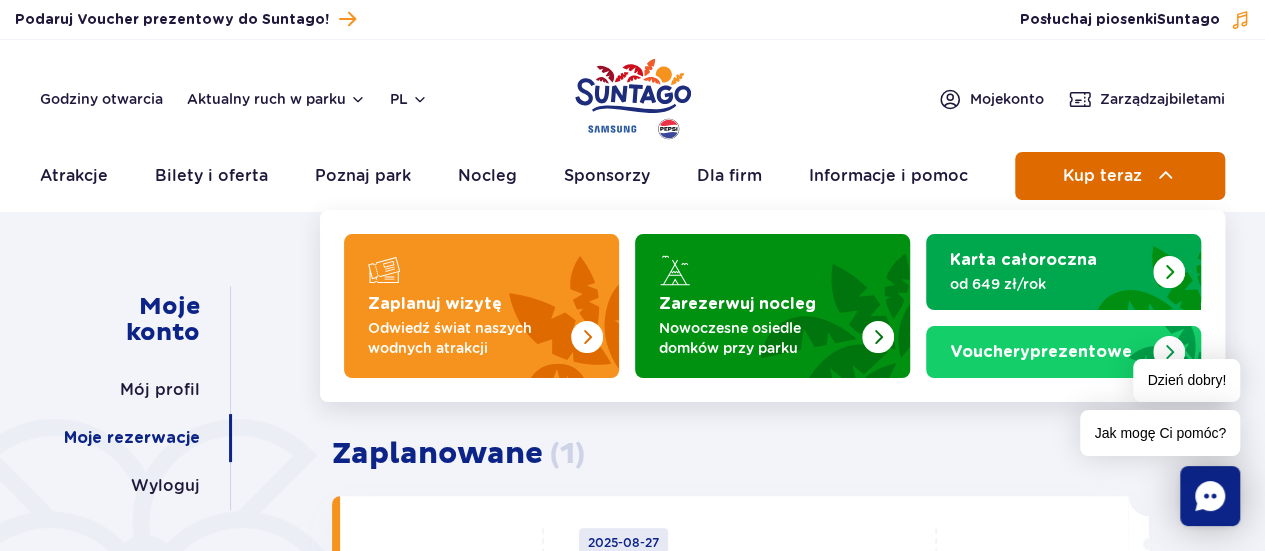 click on "Kup teraz" at bounding box center (1120, 176) 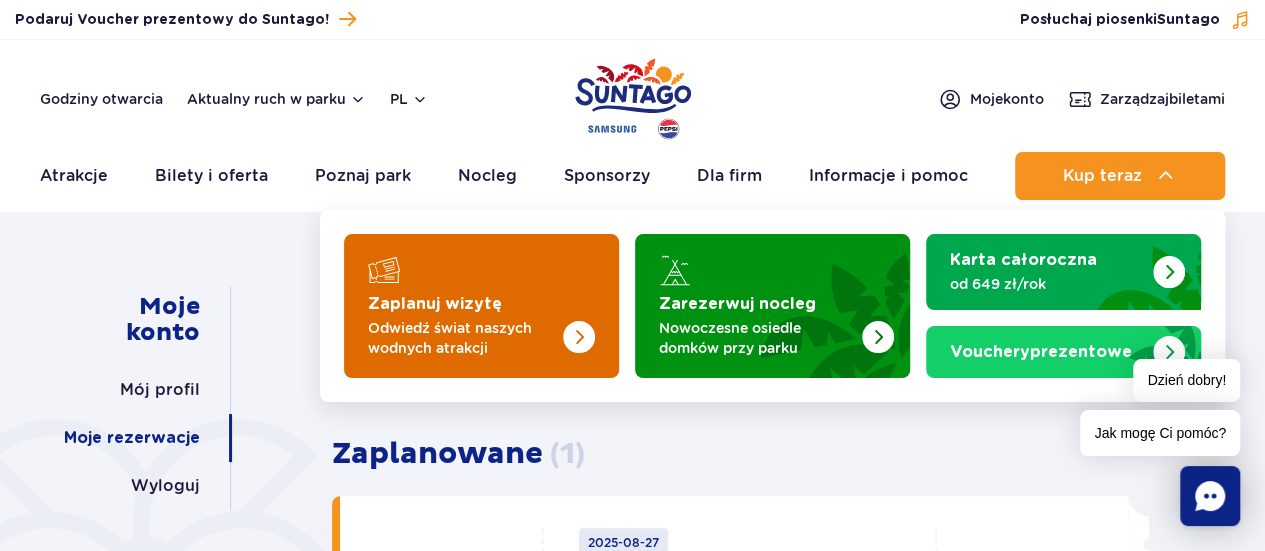 click on "Odwiedź świat naszych wodnych atrakcji" at bounding box center [465, 338] 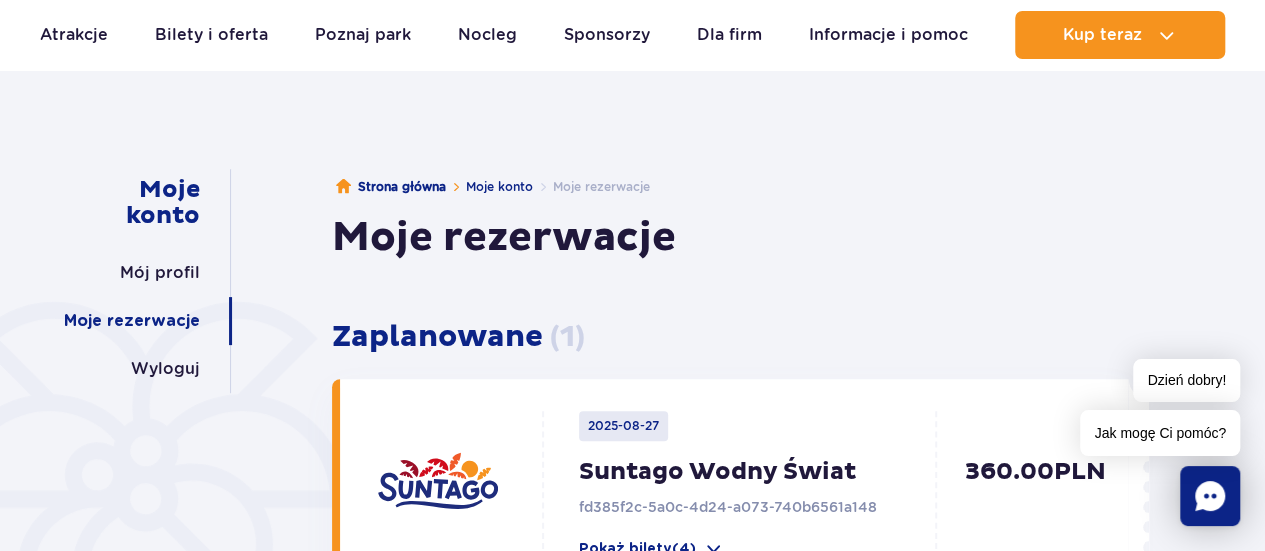 scroll, scrollTop: 0, scrollLeft: 0, axis: both 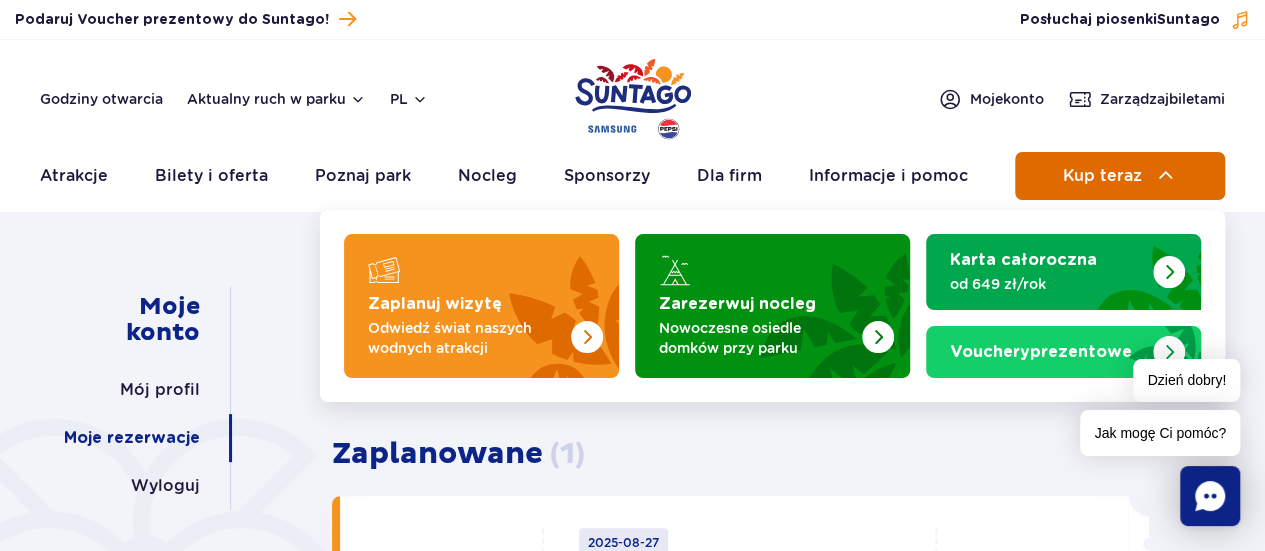 click on "Kup teraz" at bounding box center (1120, 176) 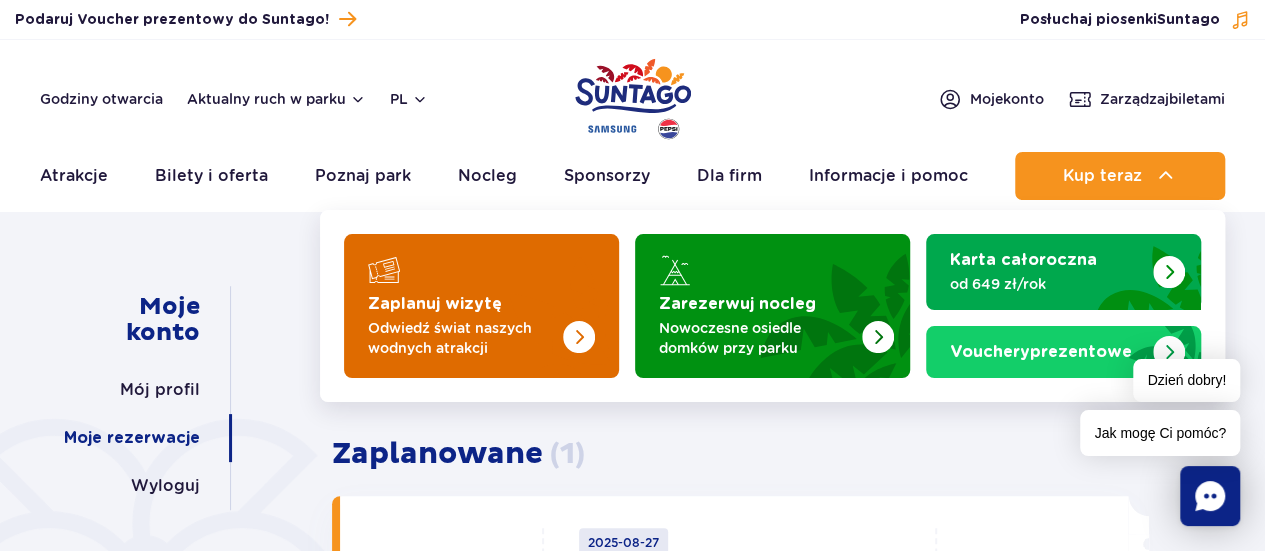 click on "Odwiedź świat naszych wodnych atrakcji" at bounding box center [465, 338] 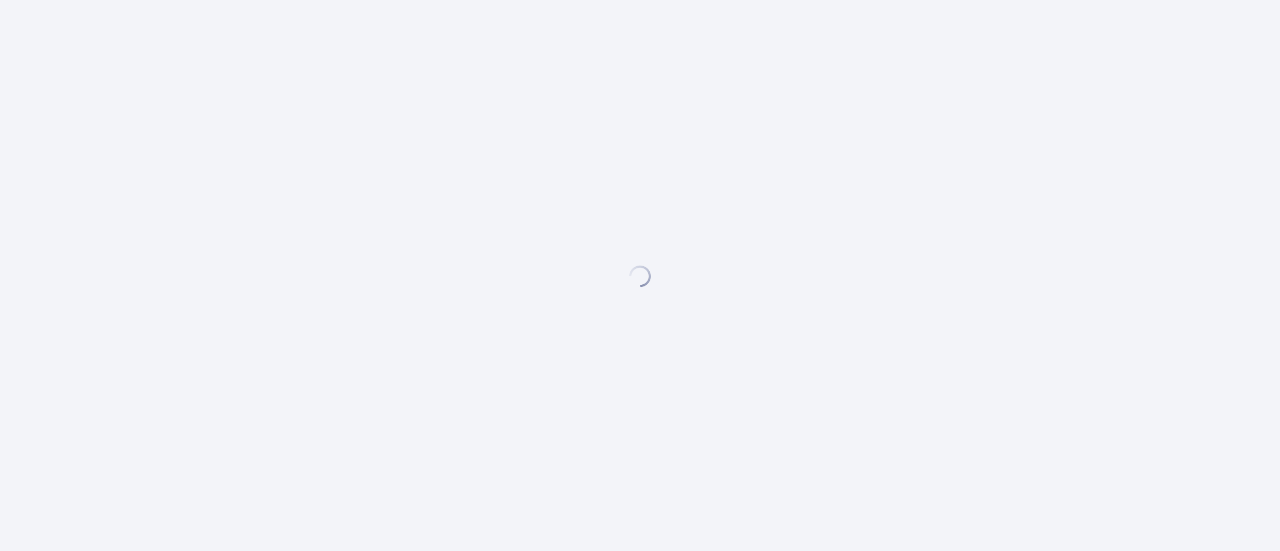 scroll, scrollTop: 0, scrollLeft: 0, axis: both 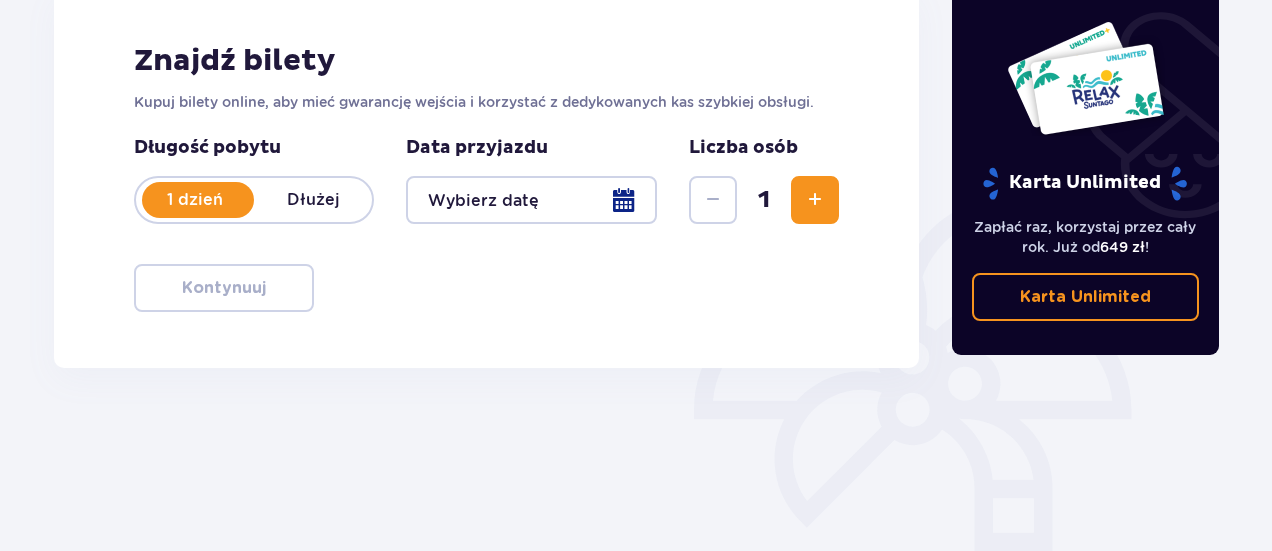 click at bounding box center (531, 200) 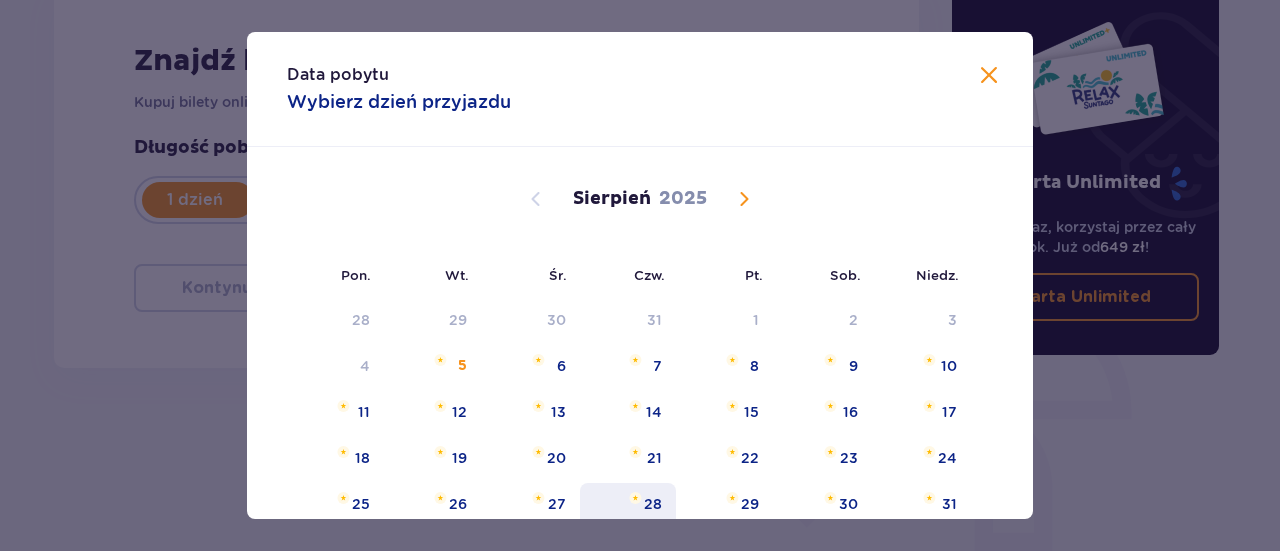click on "28" at bounding box center [653, 504] 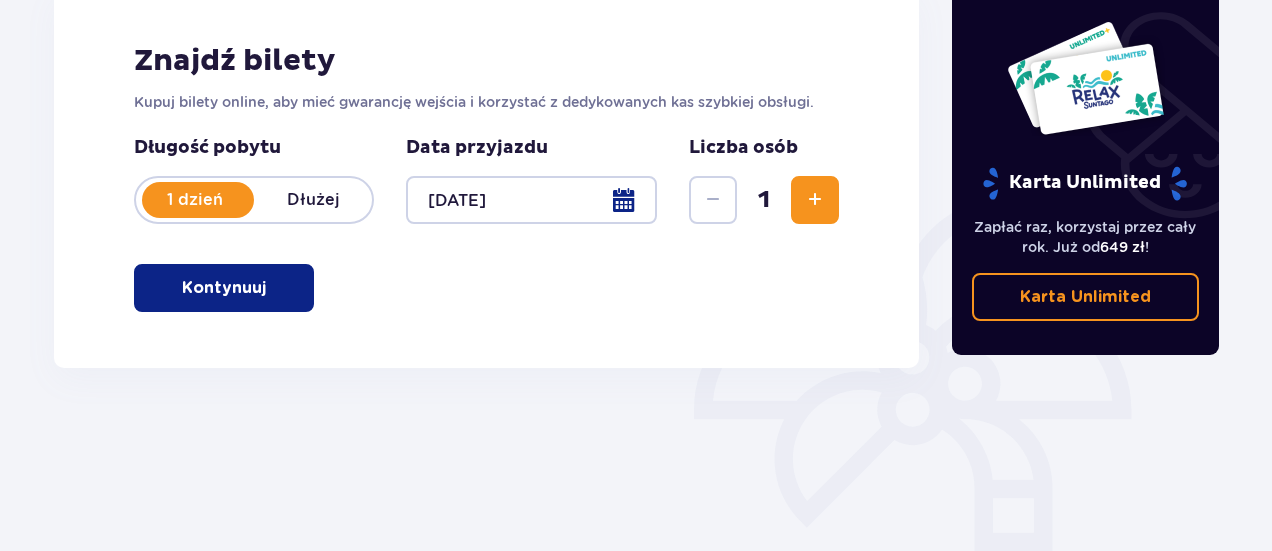 click at bounding box center [815, 200] 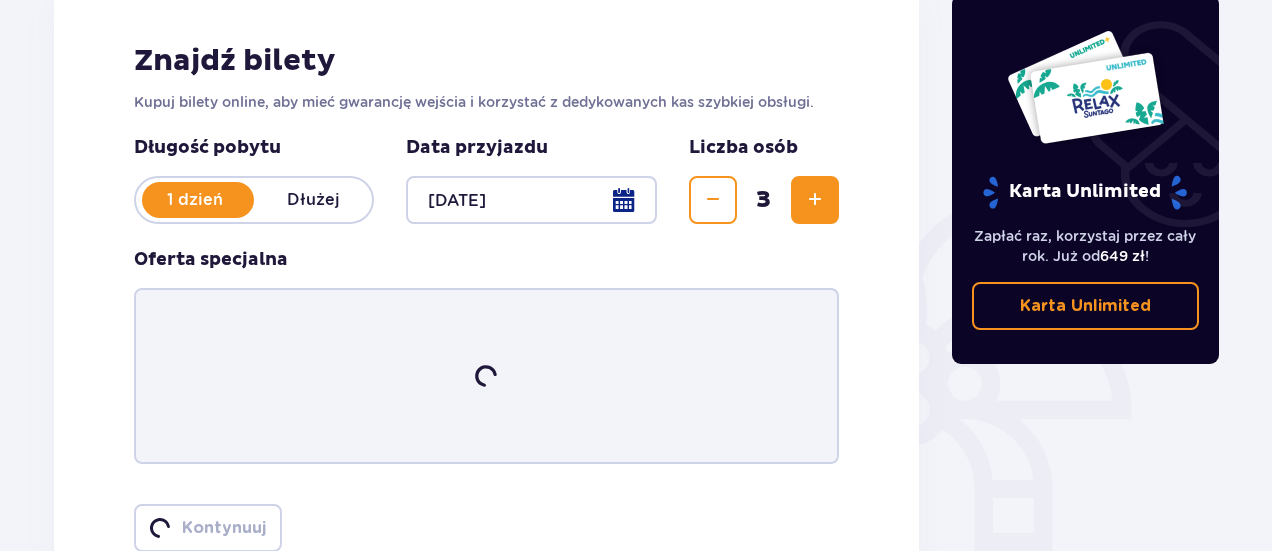 click at bounding box center [815, 200] 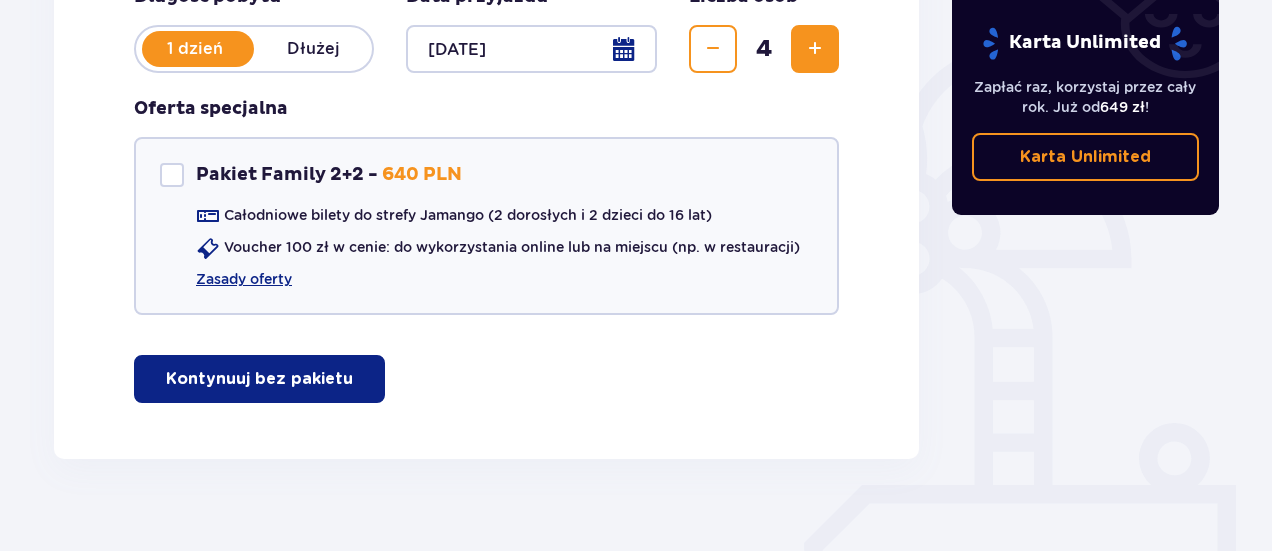 scroll, scrollTop: 478, scrollLeft: 0, axis: vertical 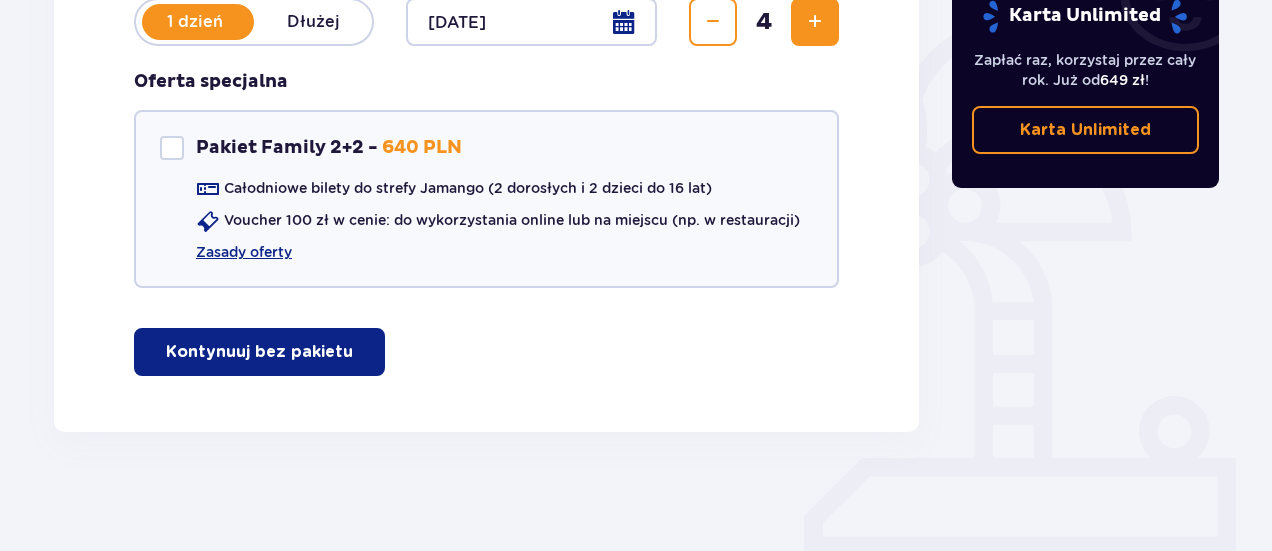 drag, startPoint x: 294, startPoint y: 347, endPoint x: 371, endPoint y: 347, distance: 77 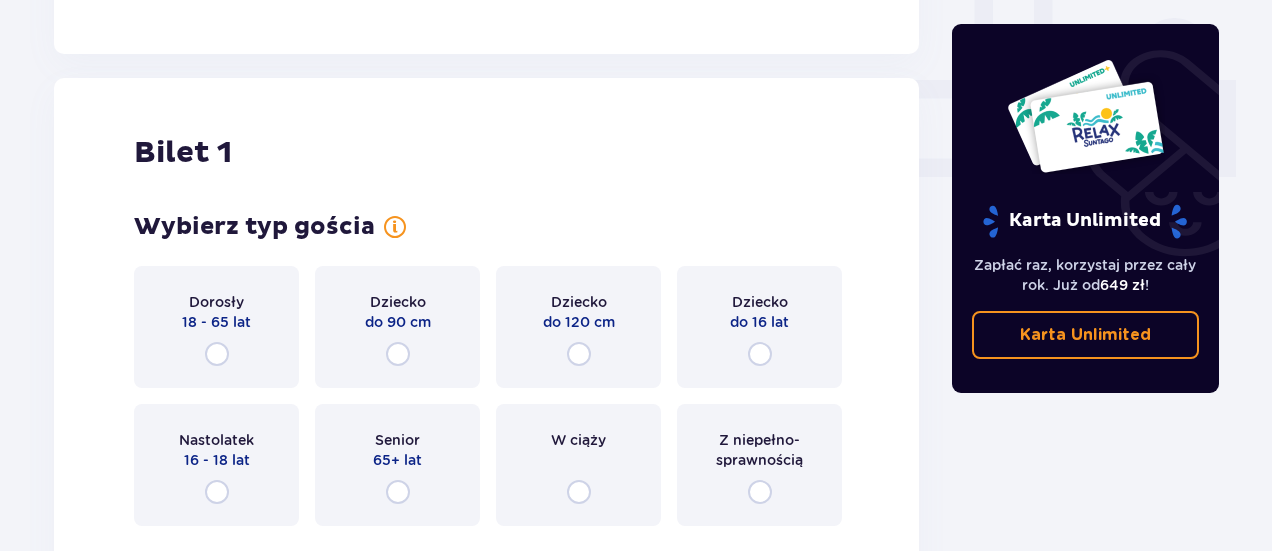 scroll, scrollTop: 910, scrollLeft: 0, axis: vertical 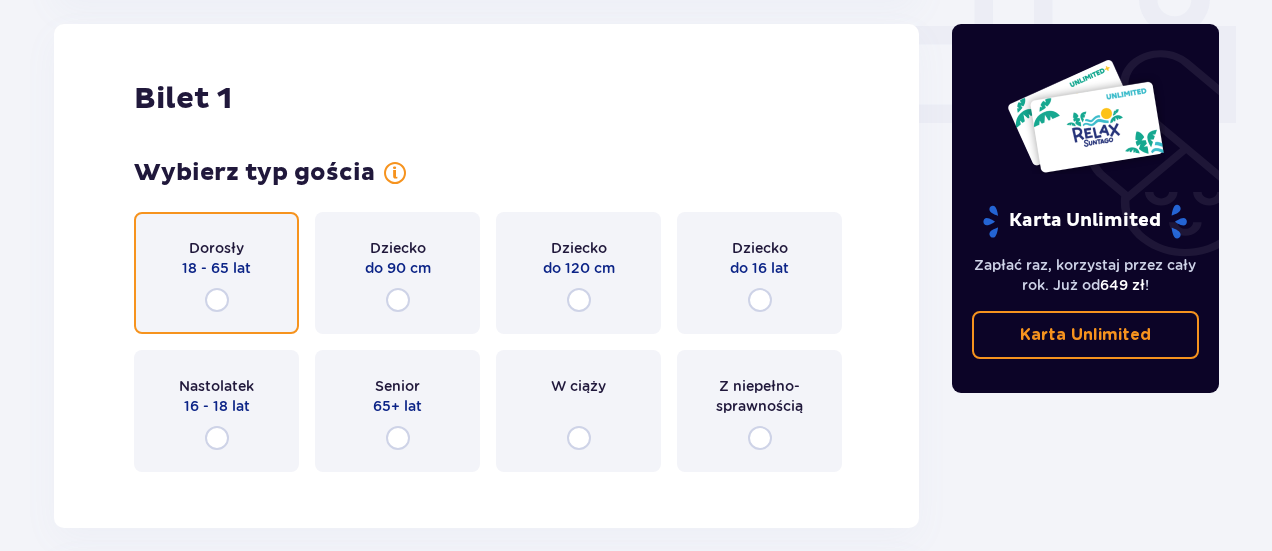 click at bounding box center (217, 300) 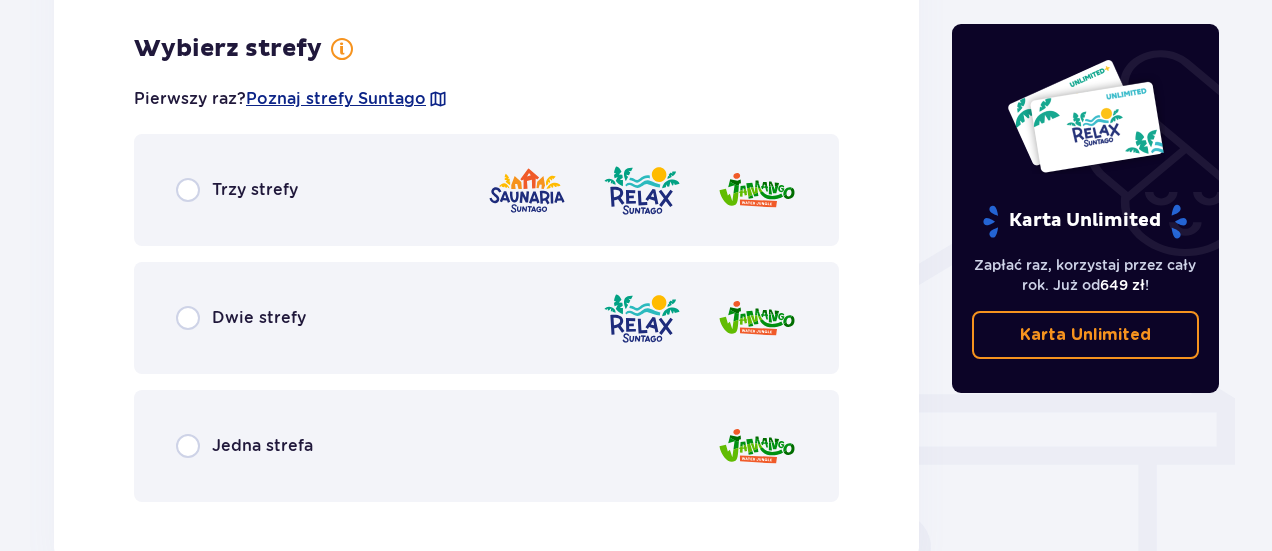 scroll, scrollTop: 1398, scrollLeft: 0, axis: vertical 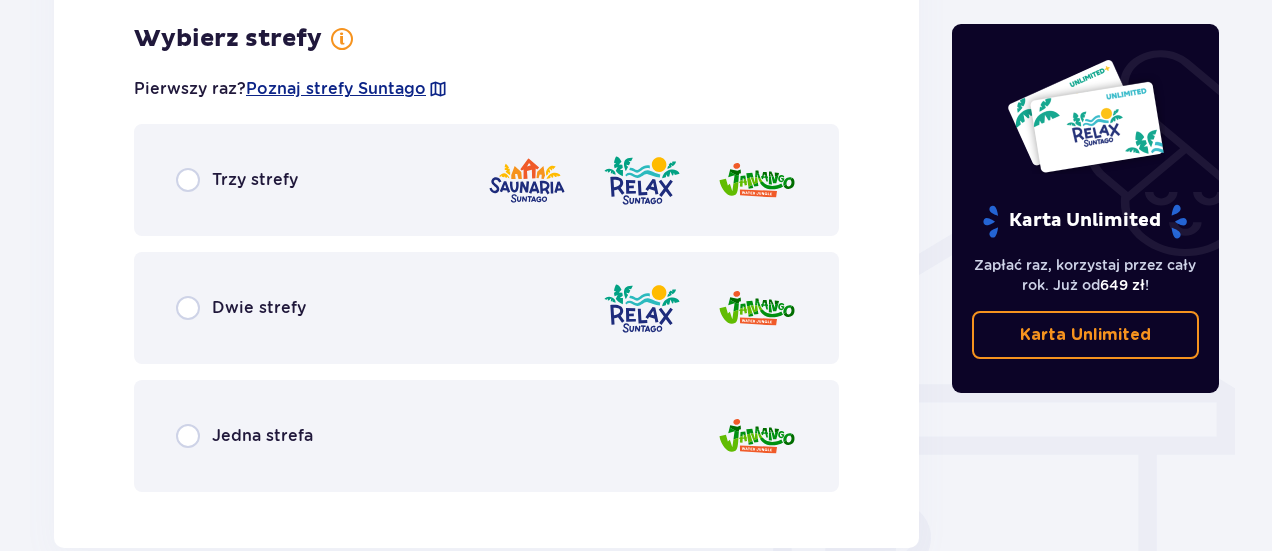 click on "Jedna strefa" at bounding box center (486, 436) 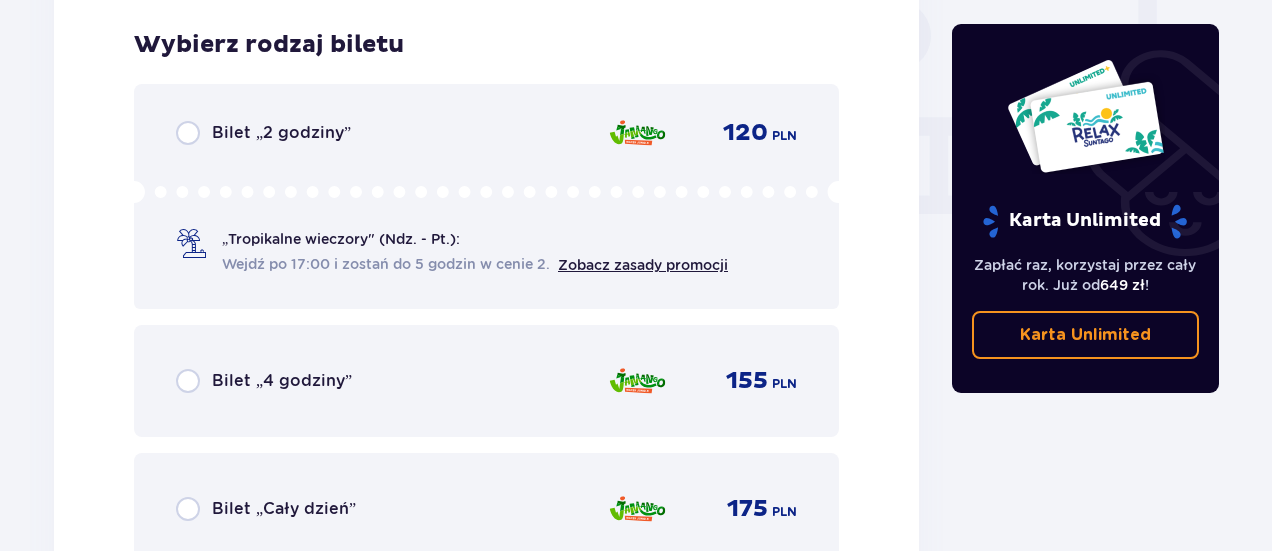 scroll, scrollTop: 1906, scrollLeft: 0, axis: vertical 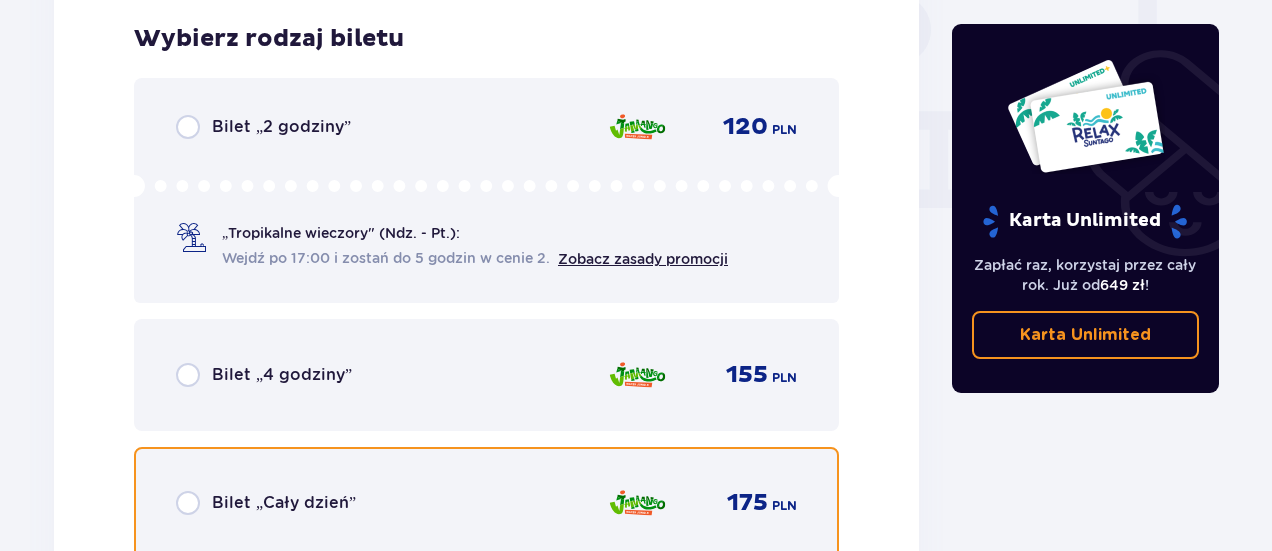 click at bounding box center [188, 503] 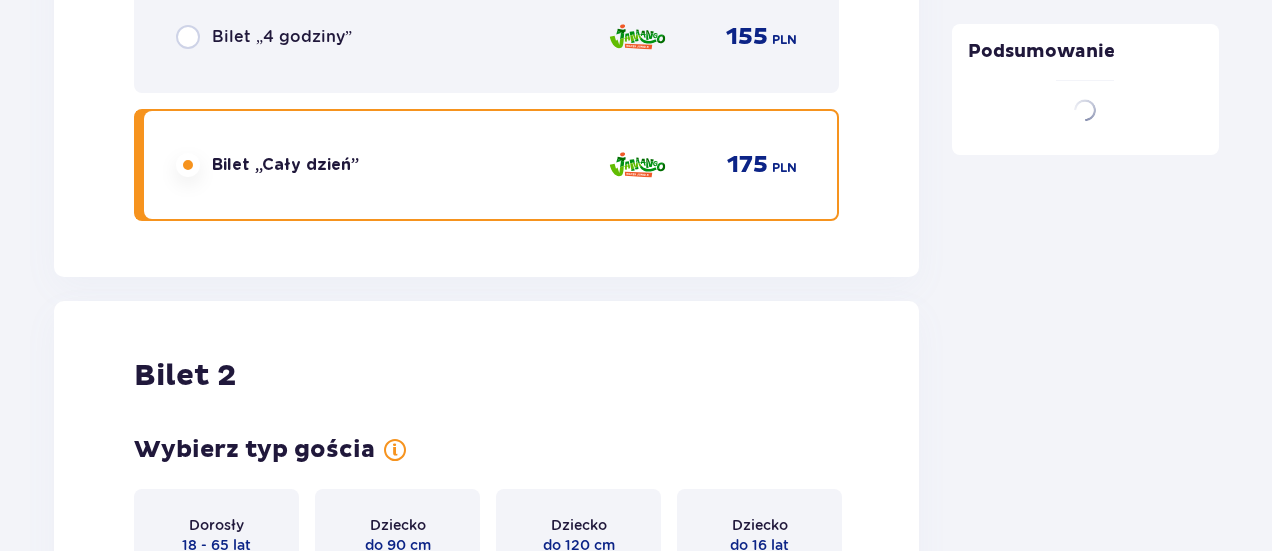 scroll, scrollTop: 2521, scrollLeft: 0, axis: vertical 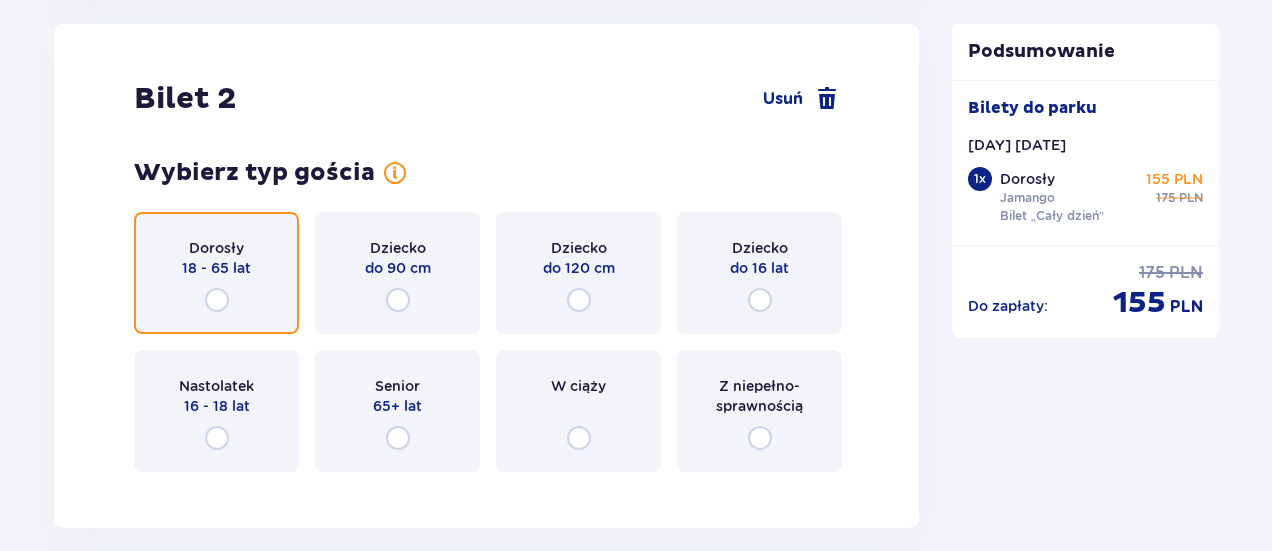 click at bounding box center [217, 300] 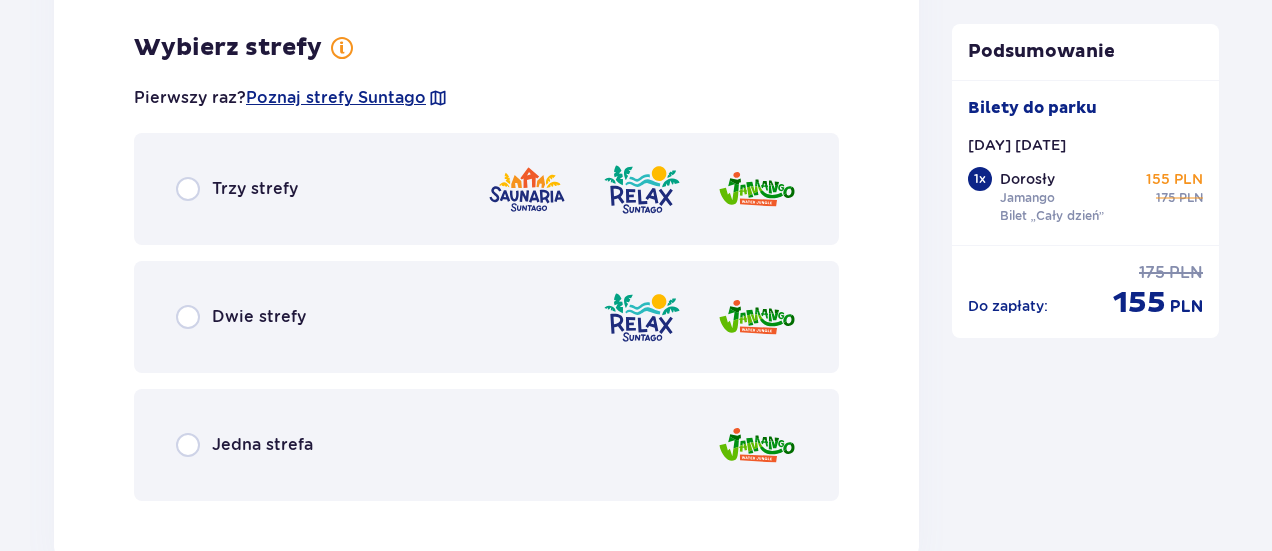 scroll, scrollTop: 3009, scrollLeft: 0, axis: vertical 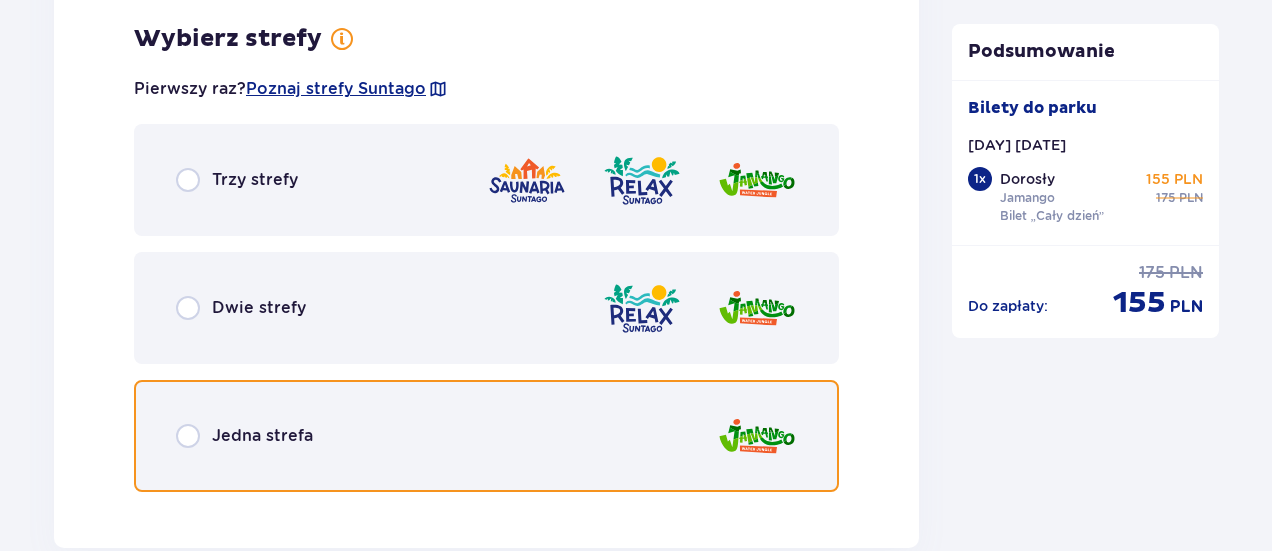 click at bounding box center [188, 436] 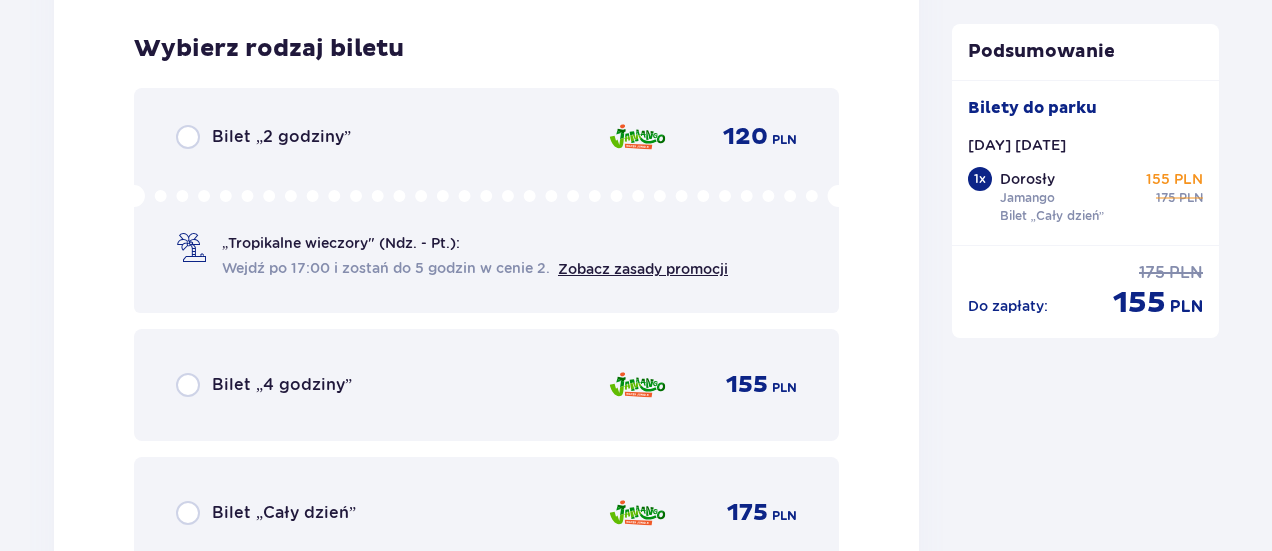scroll, scrollTop: 3517, scrollLeft: 0, axis: vertical 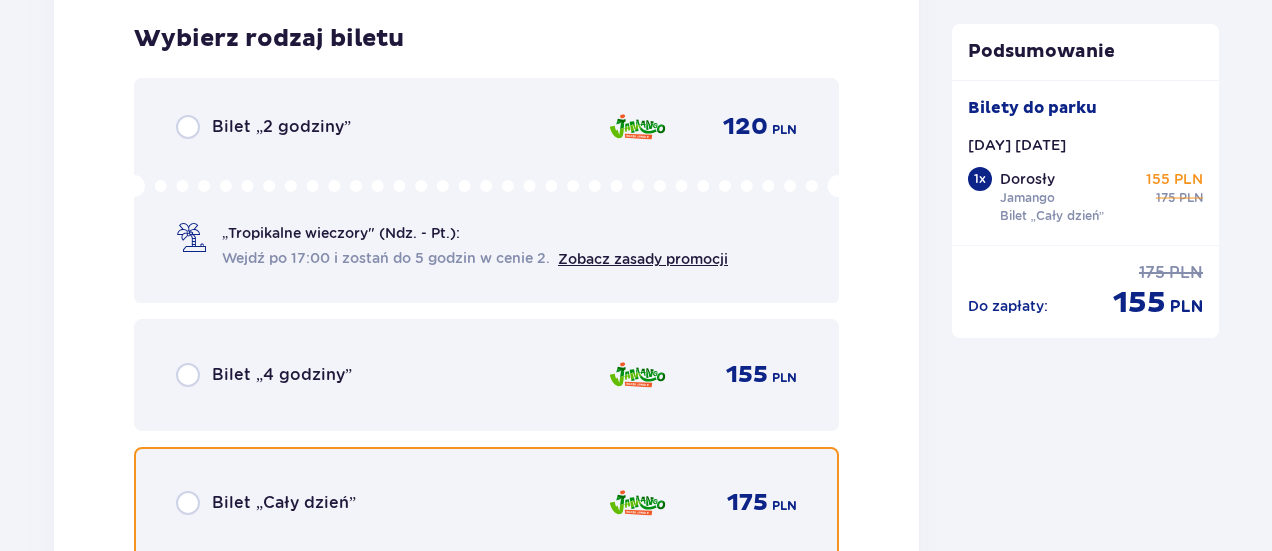 click at bounding box center [188, 503] 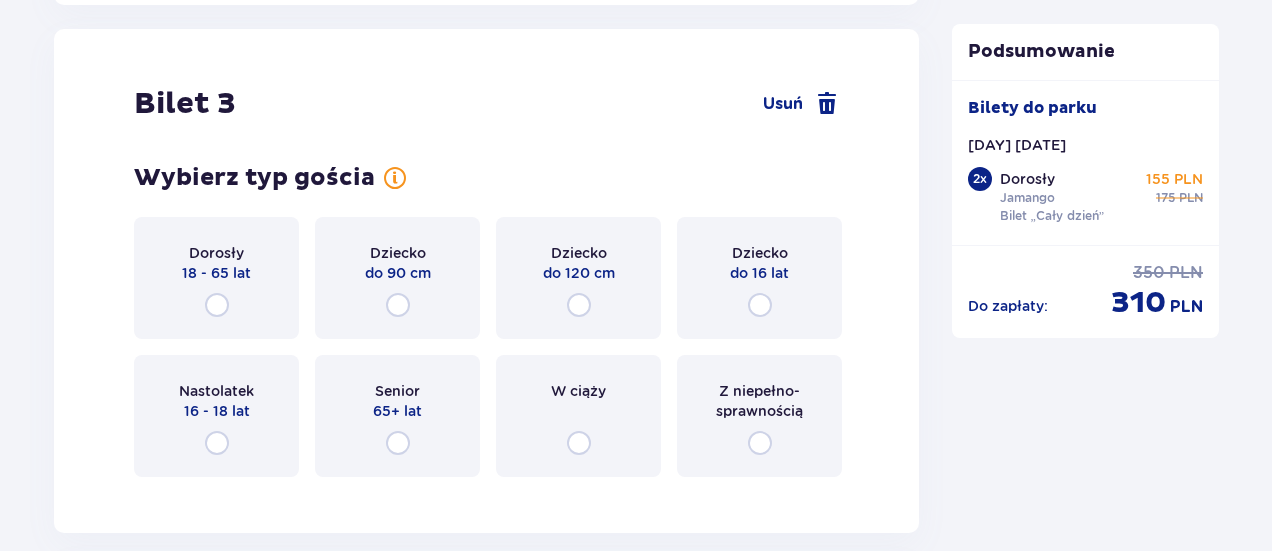 scroll, scrollTop: 4132, scrollLeft: 0, axis: vertical 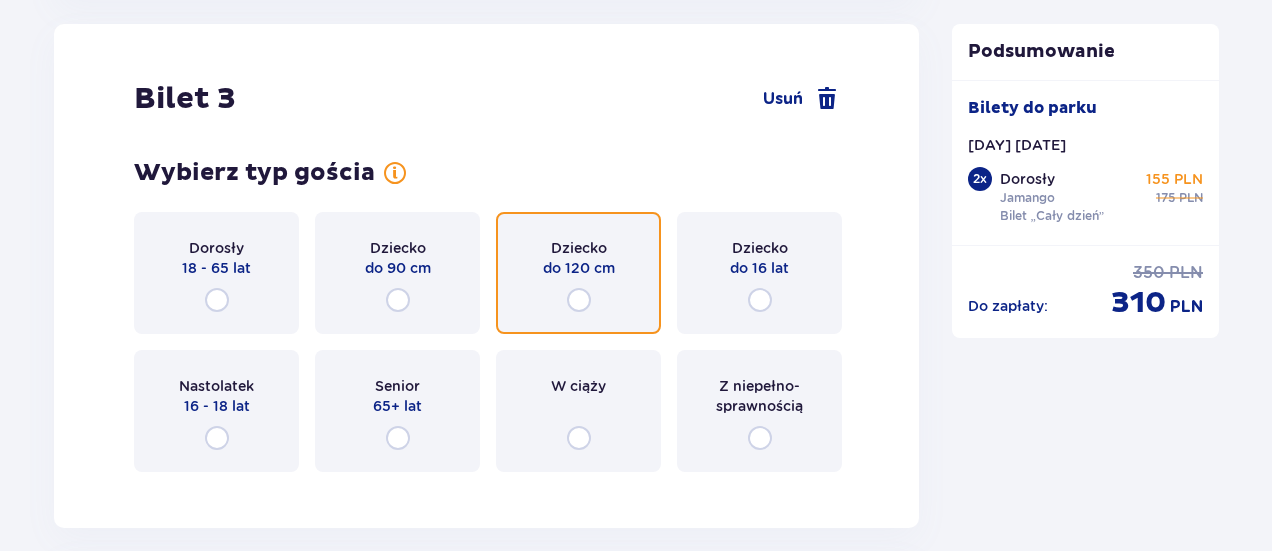 click at bounding box center (579, 300) 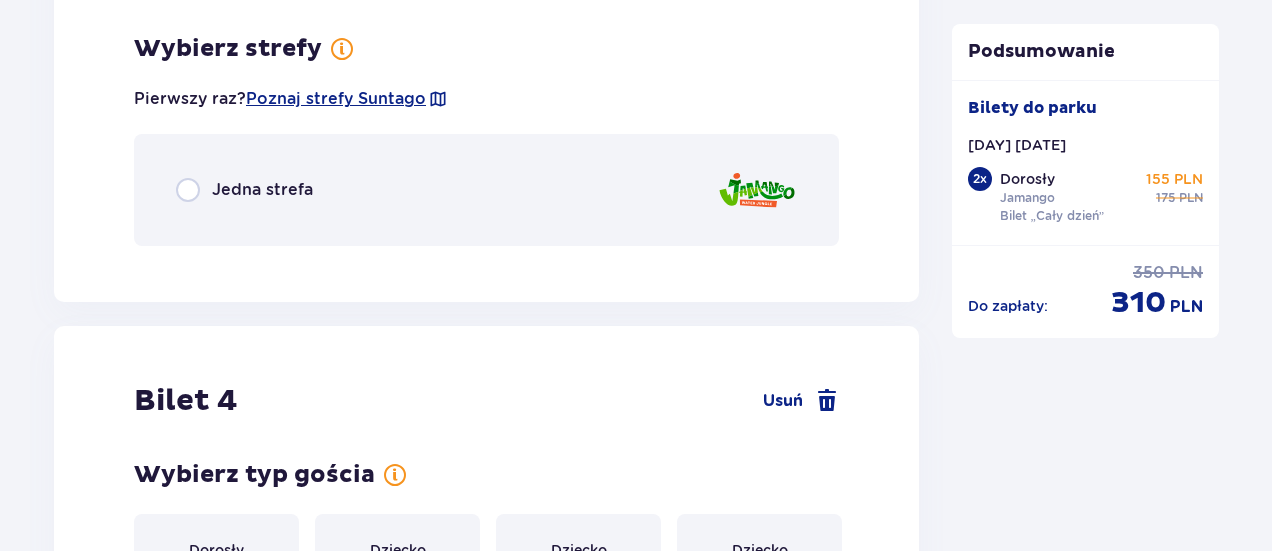 scroll, scrollTop: 4620, scrollLeft: 0, axis: vertical 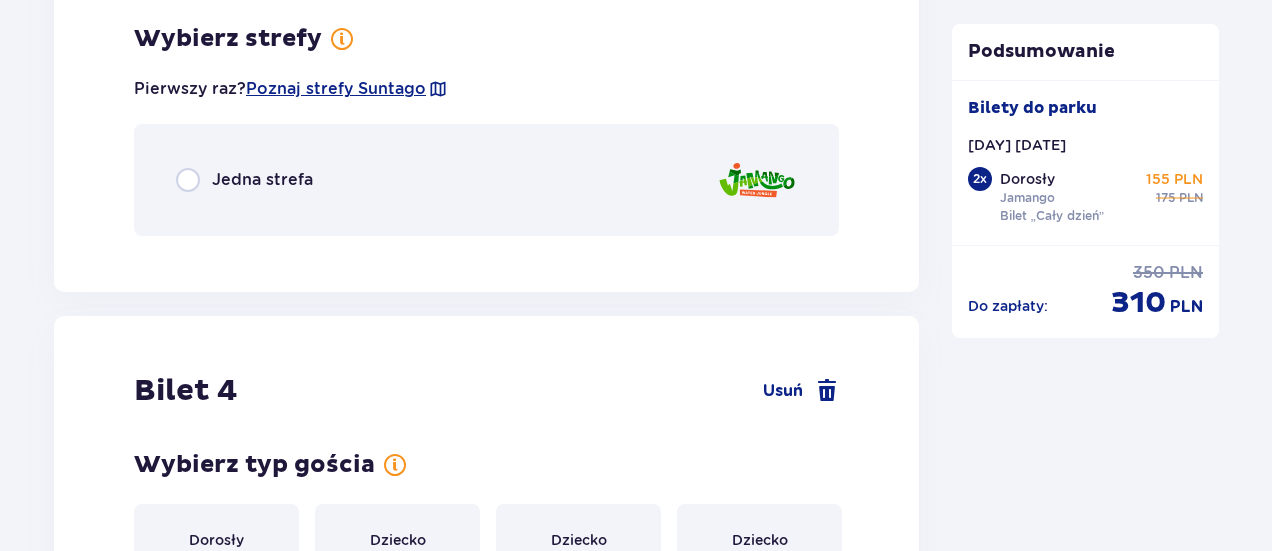 click on "Jedna strefa" at bounding box center [486, 180] 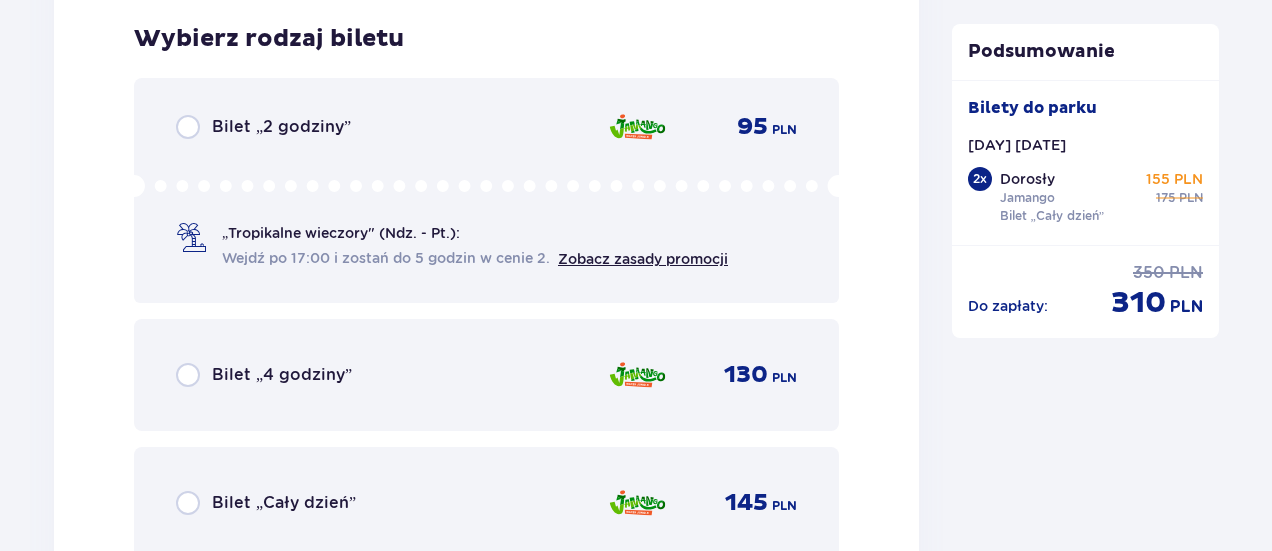 click on "Bilet „Cały dzień”" at bounding box center [284, 503] 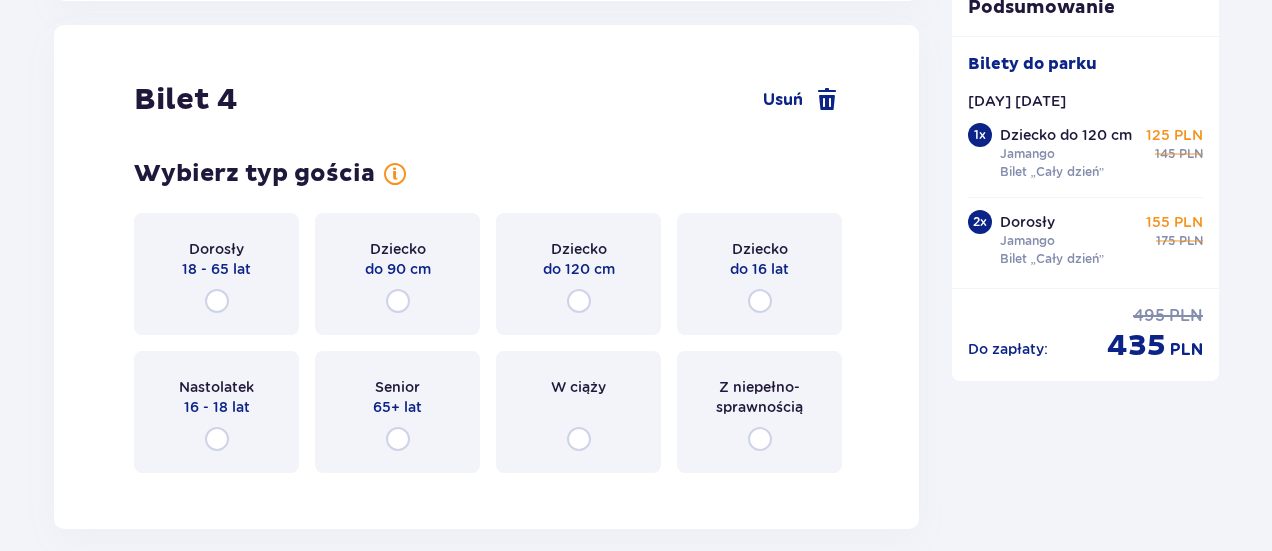 scroll, scrollTop: 5487, scrollLeft: 0, axis: vertical 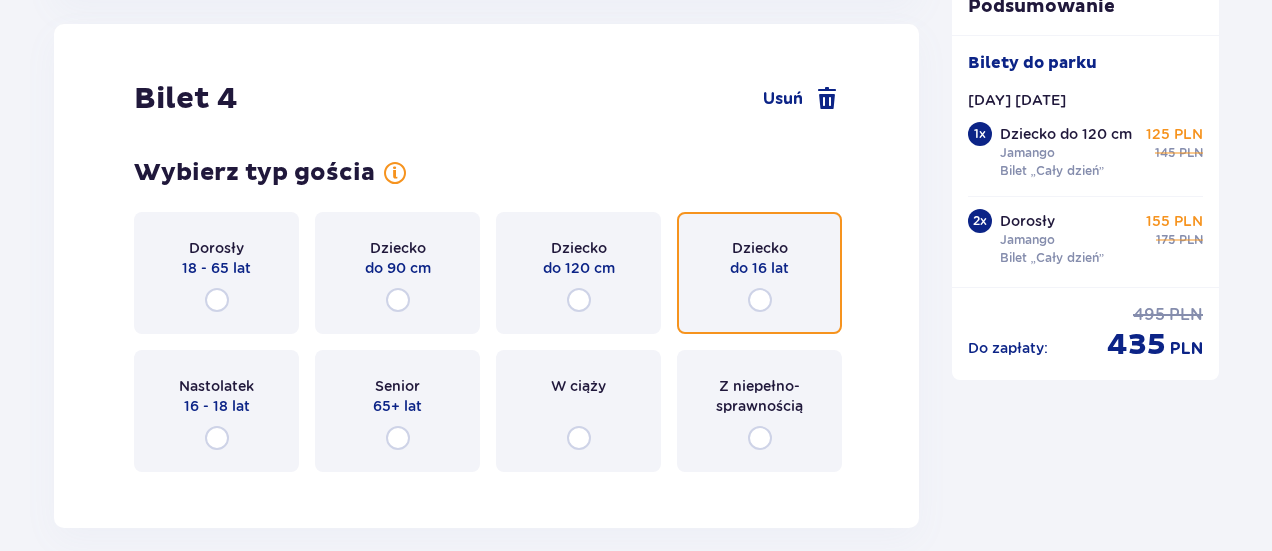 click at bounding box center [760, 300] 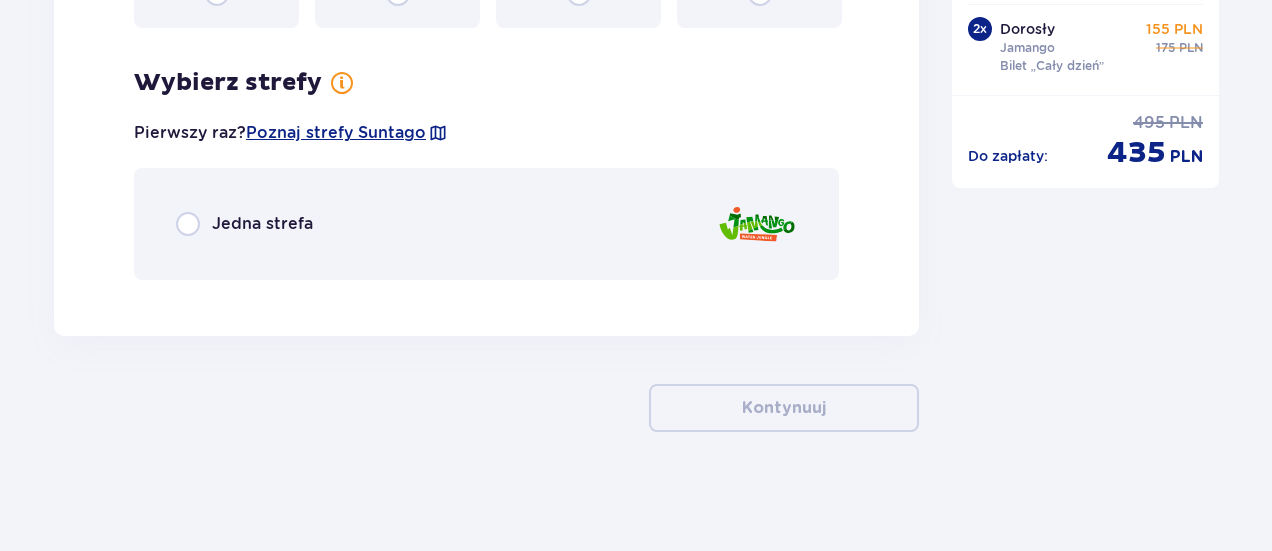 scroll, scrollTop: 5932, scrollLeft: 0, axis: vertical 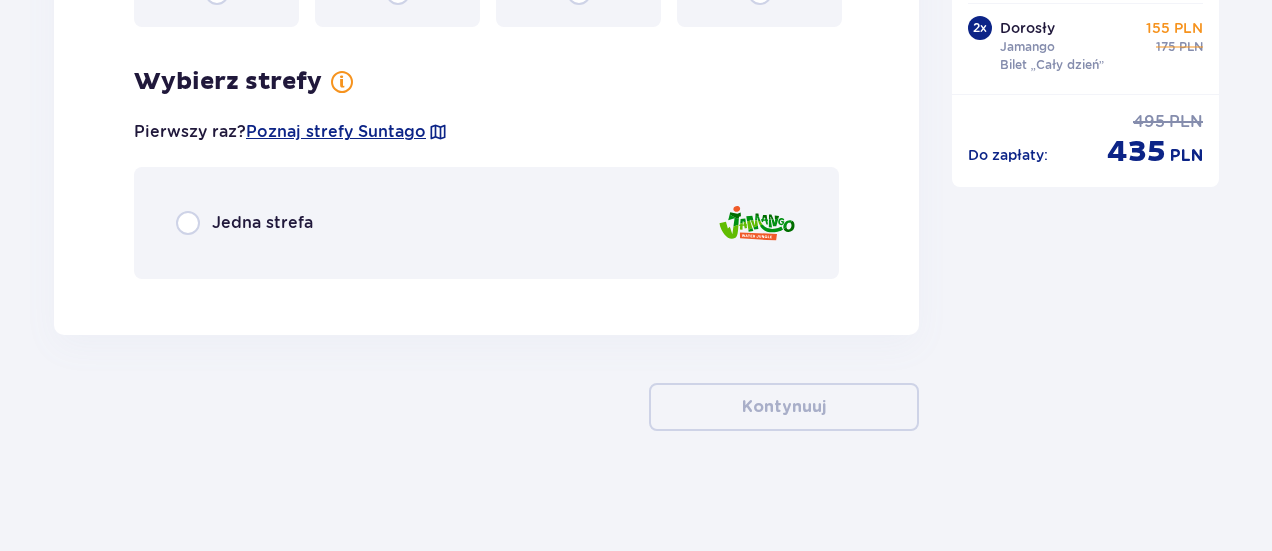 click on "Jedna strefa" at bounding box center [262, 223] 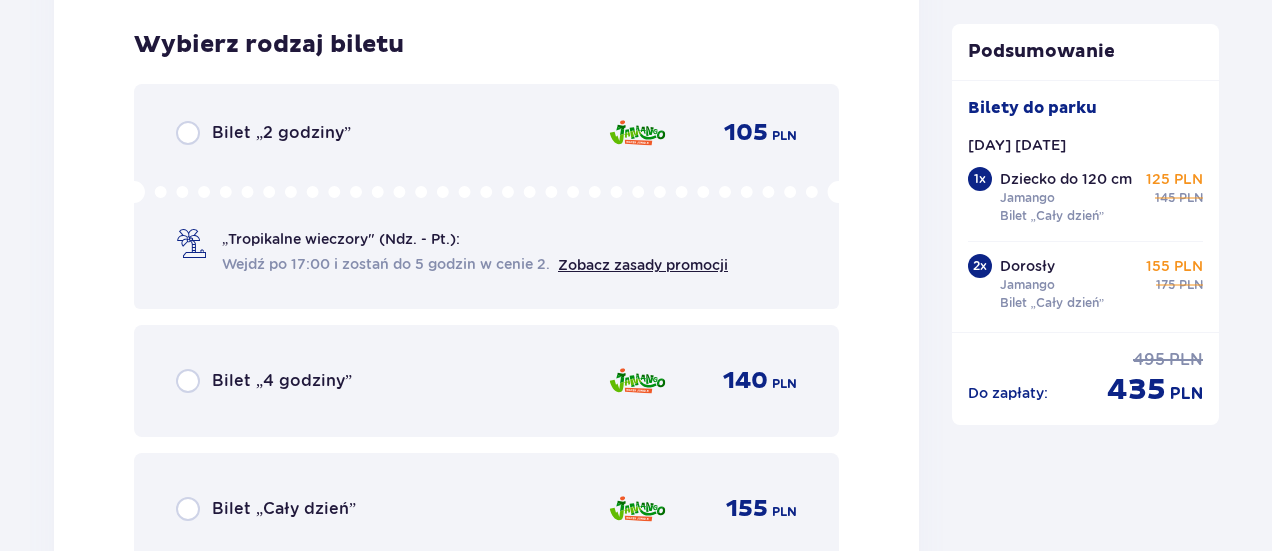 scroll, scrollTop: 6227, scrollLeft: 0, axis: vertical 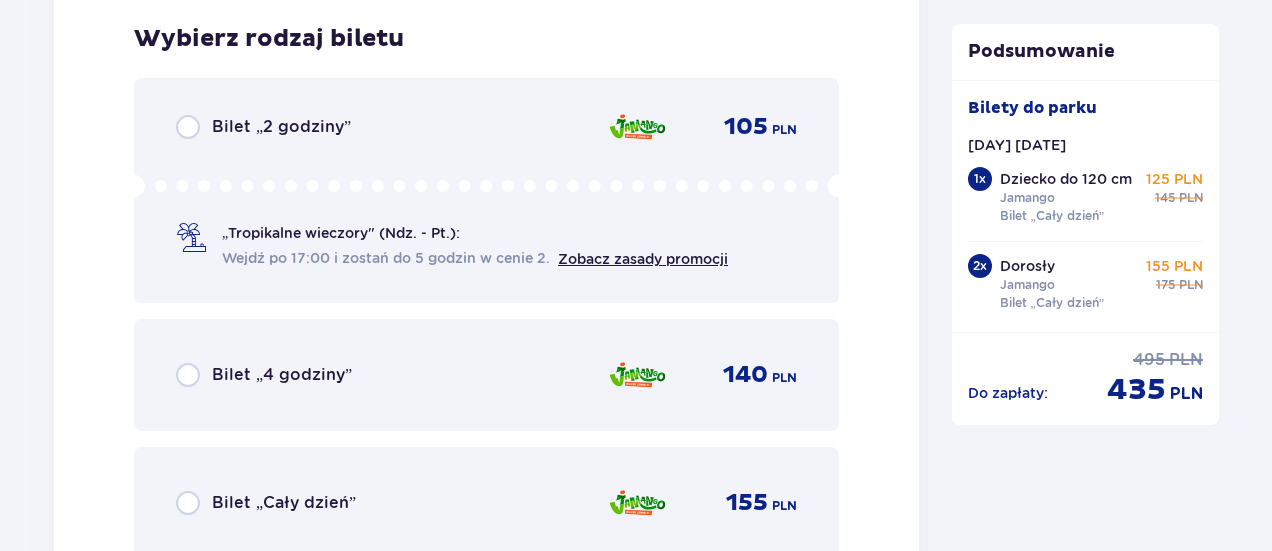 click on "Bilet „Cały dzień”" at bounding box center (284, 503) 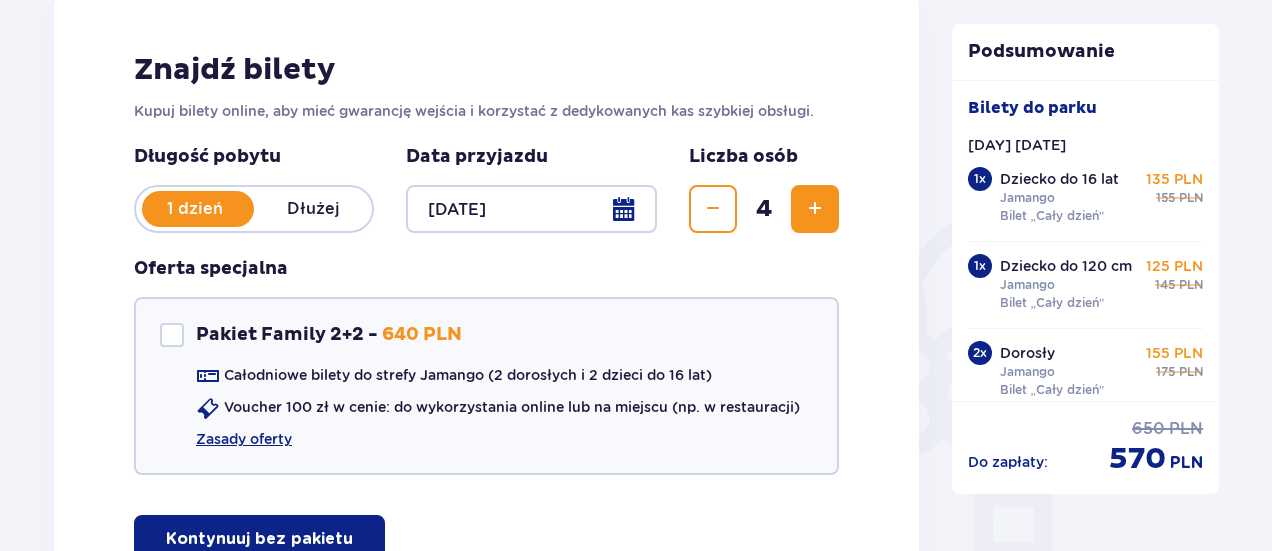 scroll, scrollTop: 110, scrollLeft: 0, axis: vertical 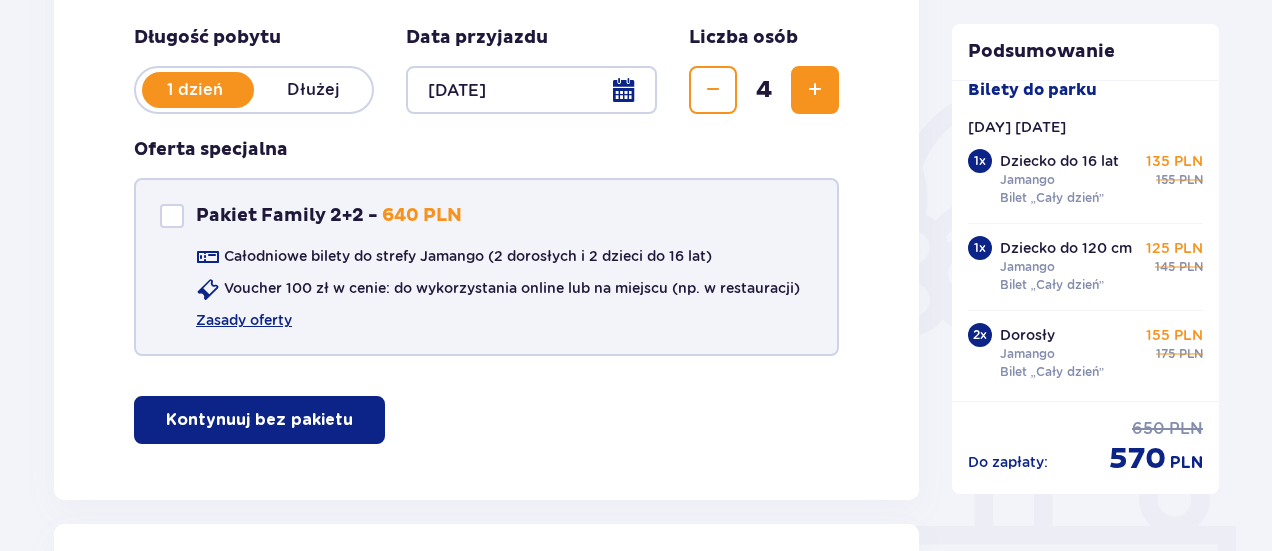 click at bounding box center [172, 216] 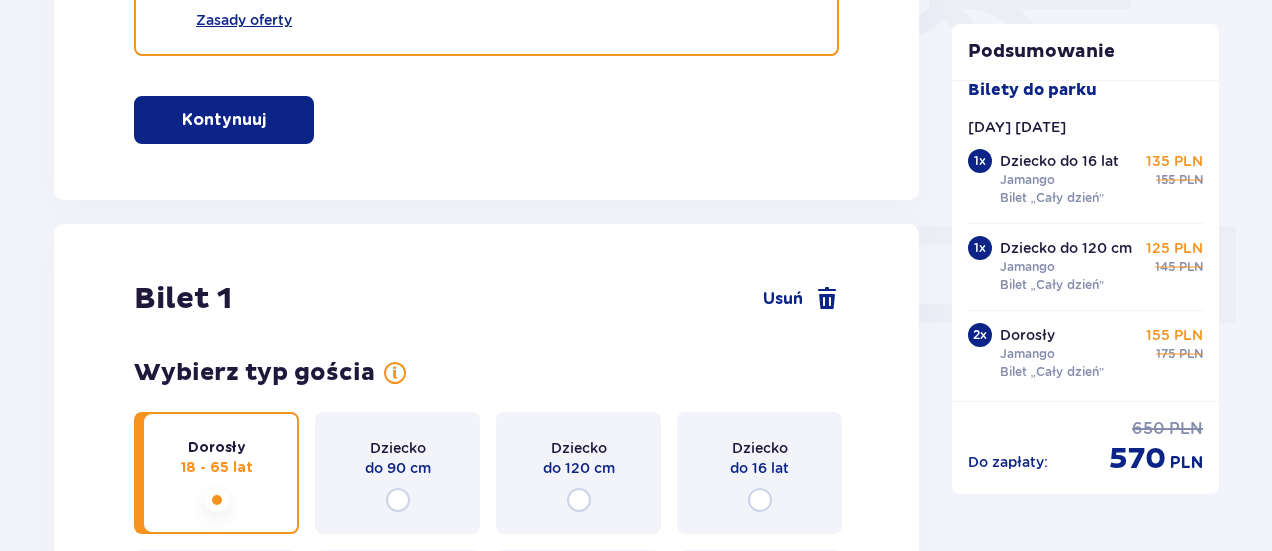 scroll, scrollTop: 710, scrollLeft: 0, axis: vertical 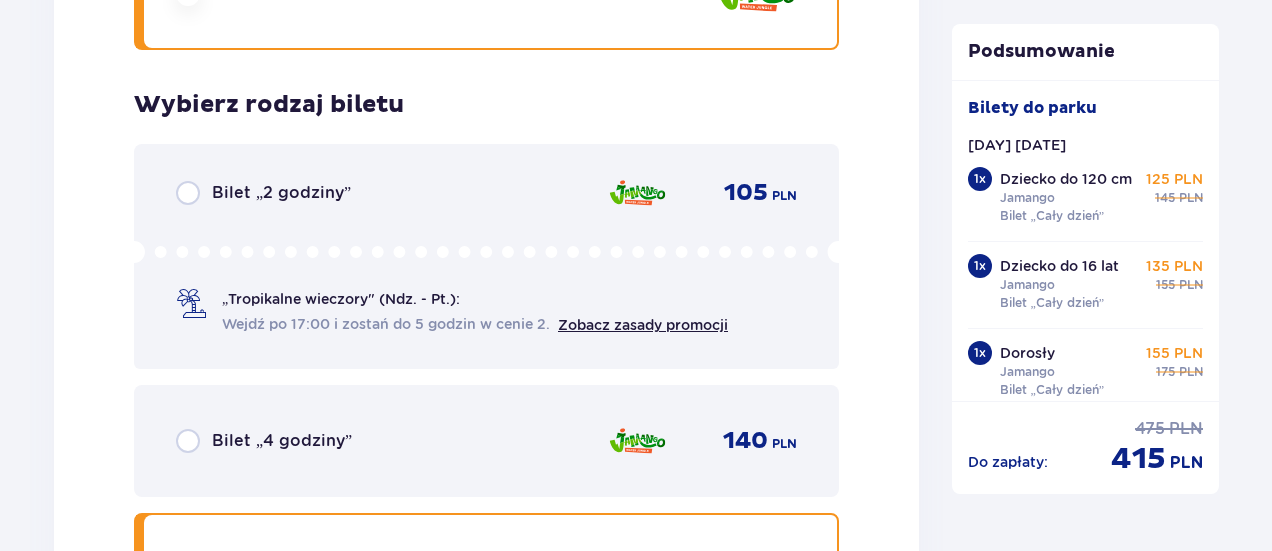 click on "Wybierz typ gościa Dorosły 18 - 65 lat Dziecko do 90 cm Dziecko do 120 cm Dziecko do 16 lat Nastolatek 16 - 18 lat Senior 65+ lat W ciąży Z niepełno­sprawnością Wybierz strefy Pierwszy raz?  Poznaj strefy Suntago Jedna strefa Wybierz rodzaj biletu Bilet „2 godziny” 105 PLN „Tropikalne wieczory" (Ndz. - Pt.): Wejdź po 17:00 i zostań do 5 godzin w cenie 2. Zobacz zasady promocji Bilet „4 godziny” 140 PLN Bilet „Cały dzień” 155 PLN" at bounding box center [486, 54] 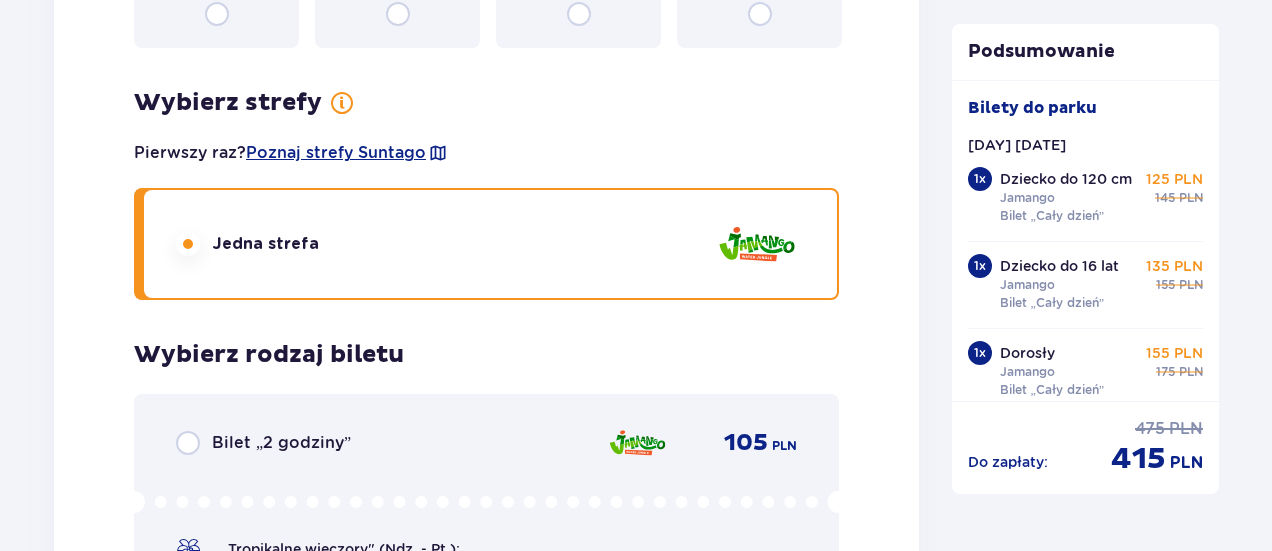 scroll, scrollTop: 3700, scrollLeft: 0, axis: vertical 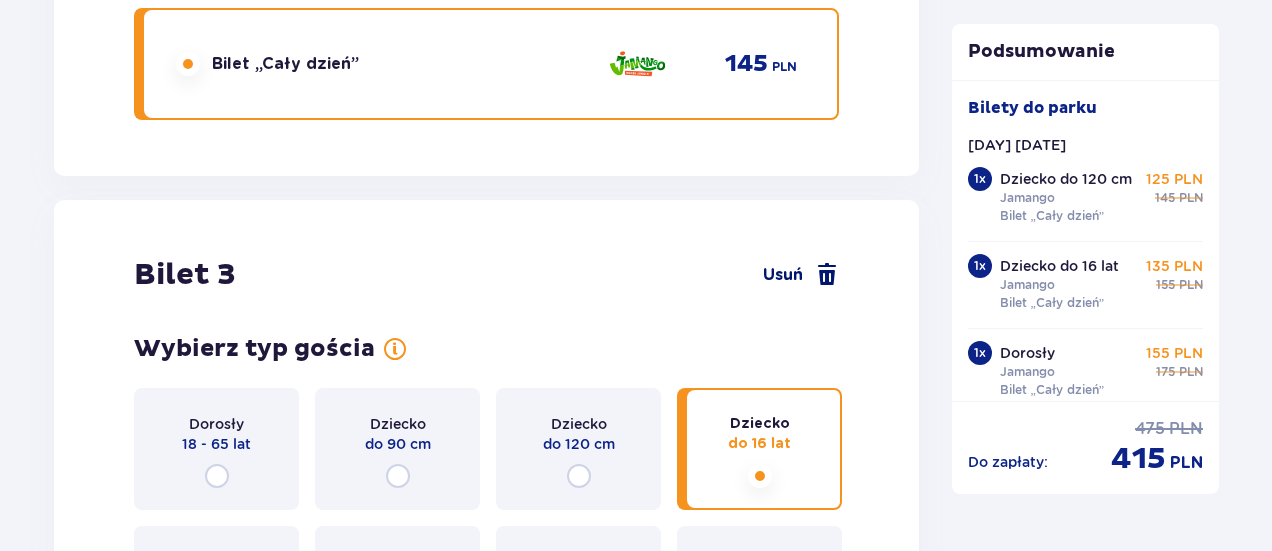 click on "Usuń" at bounding box center (783, 275) 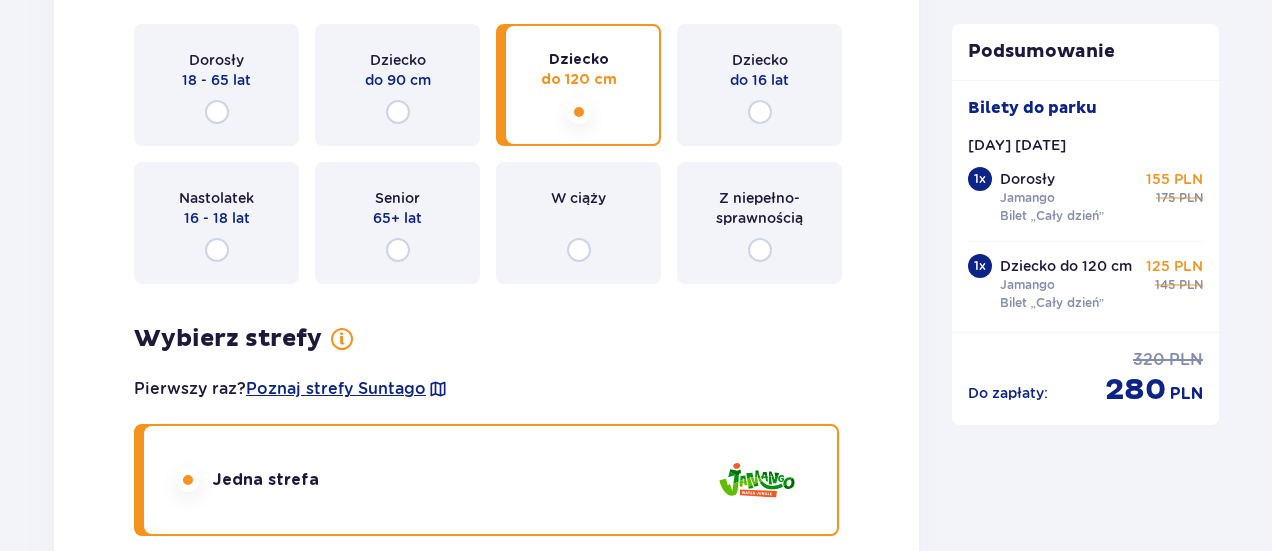 scroll, scrollTop: 2302, scrollLeft: 0, axis: vertical 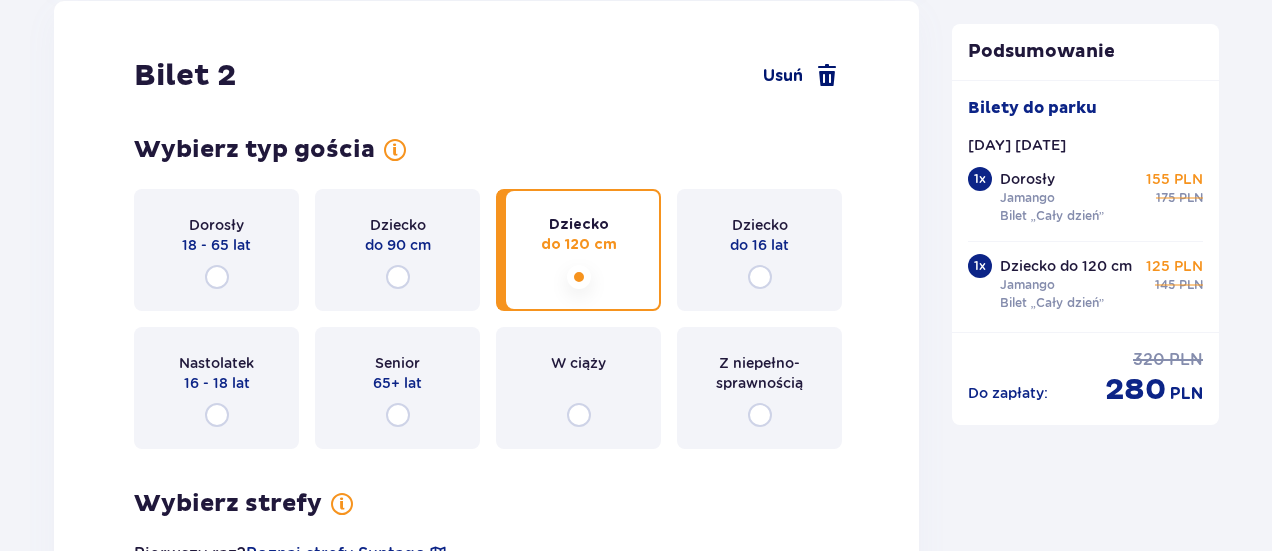 click on "Usuń" at bounding box center [783, 76] 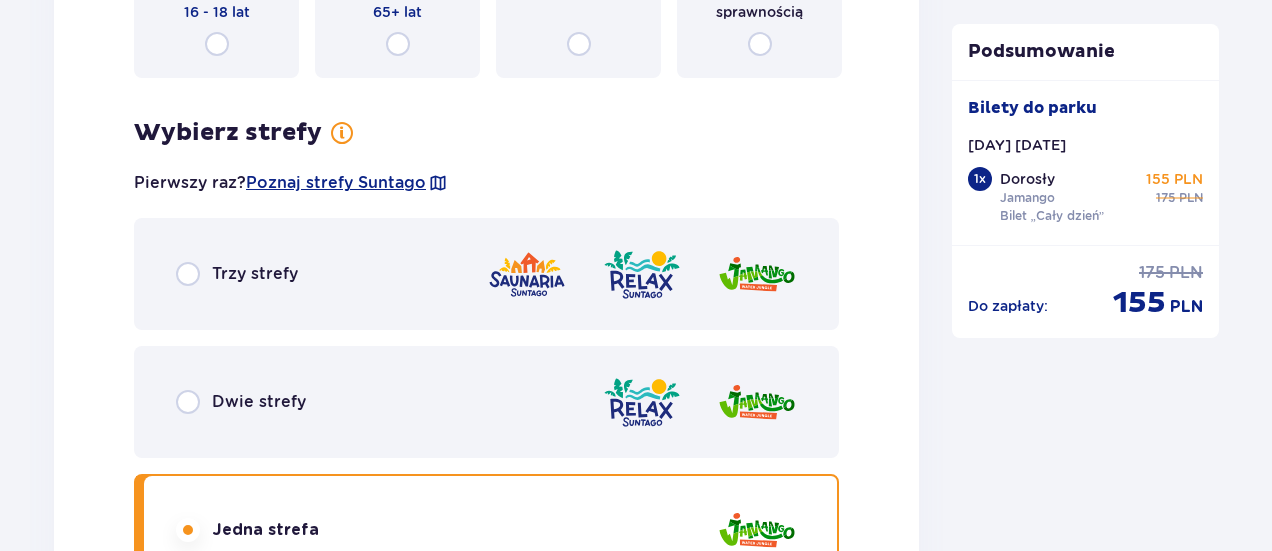 scroll, scrollTop: 1248, scrollLeft: 0, axis: vertical 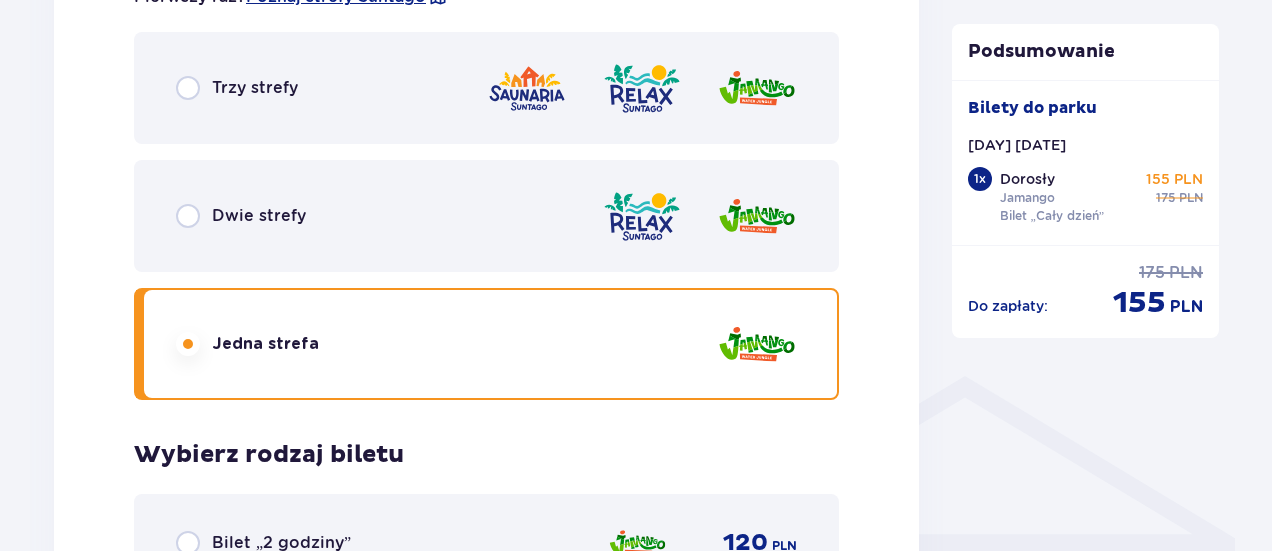 click on "Dwie strefy" at bounding box center (241, 216) 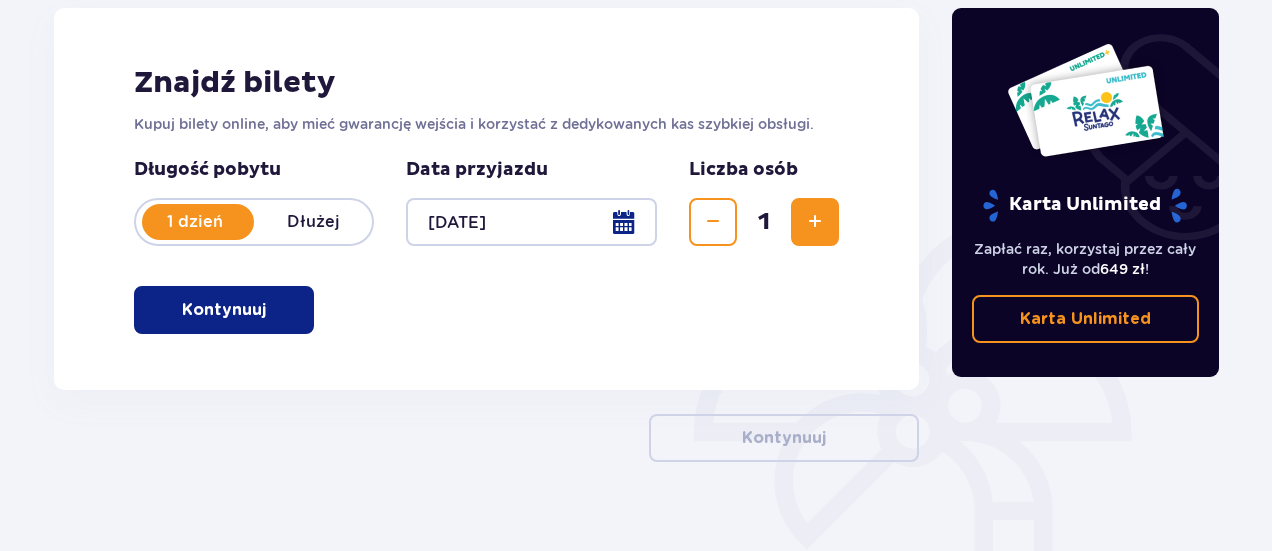 scroll, scrollTop: 68, scrollLeft: 0, axis: vertical 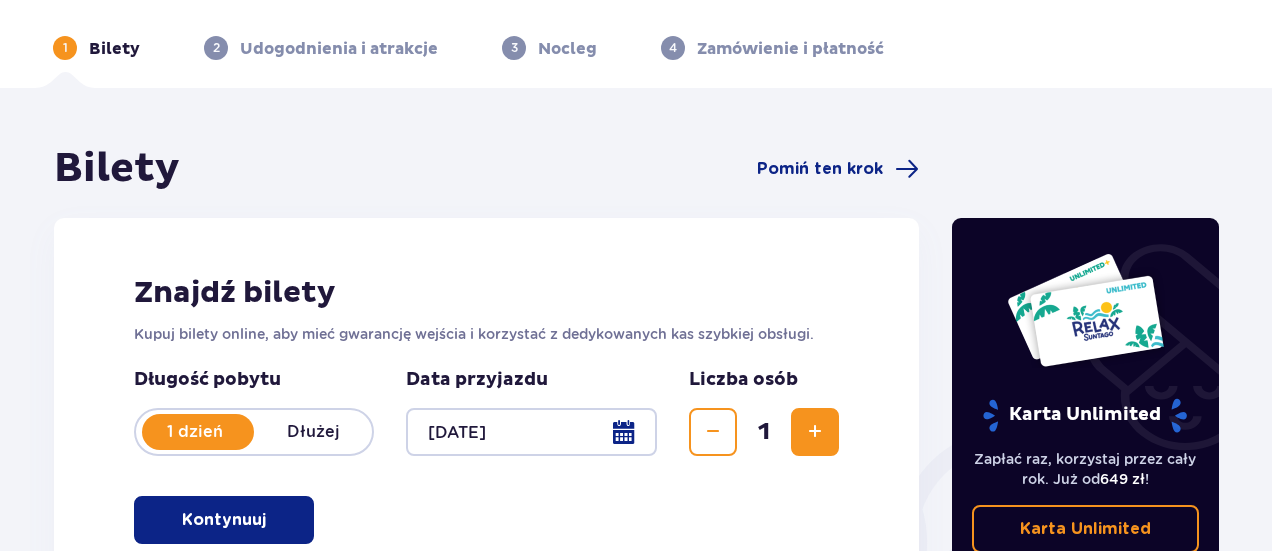 click at bounding box center [815, 432] 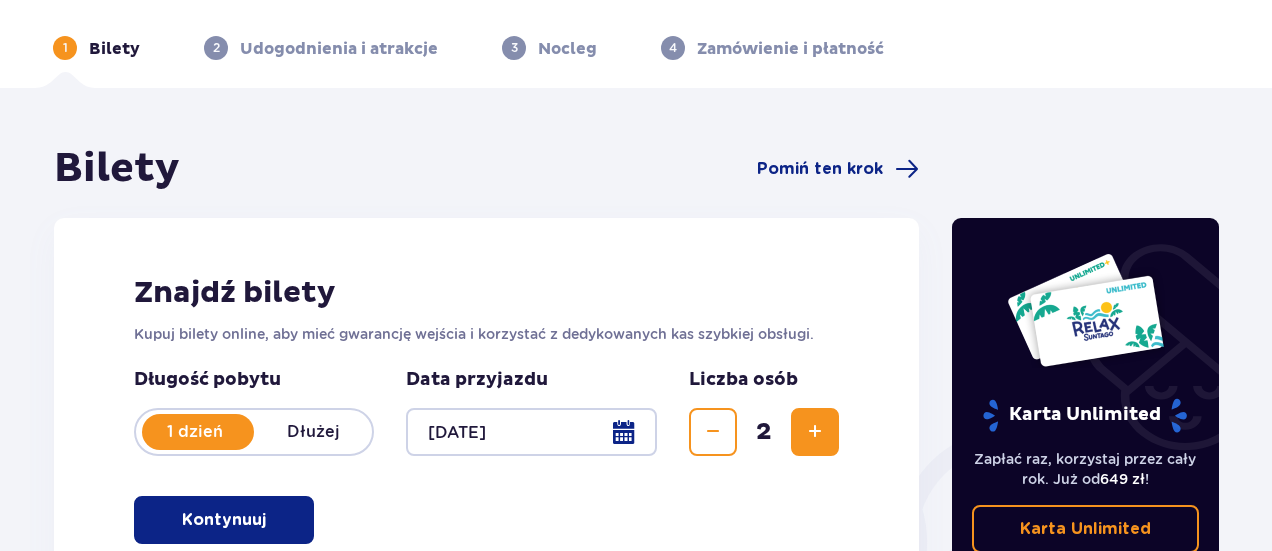 click at bounding box center [815, 432] 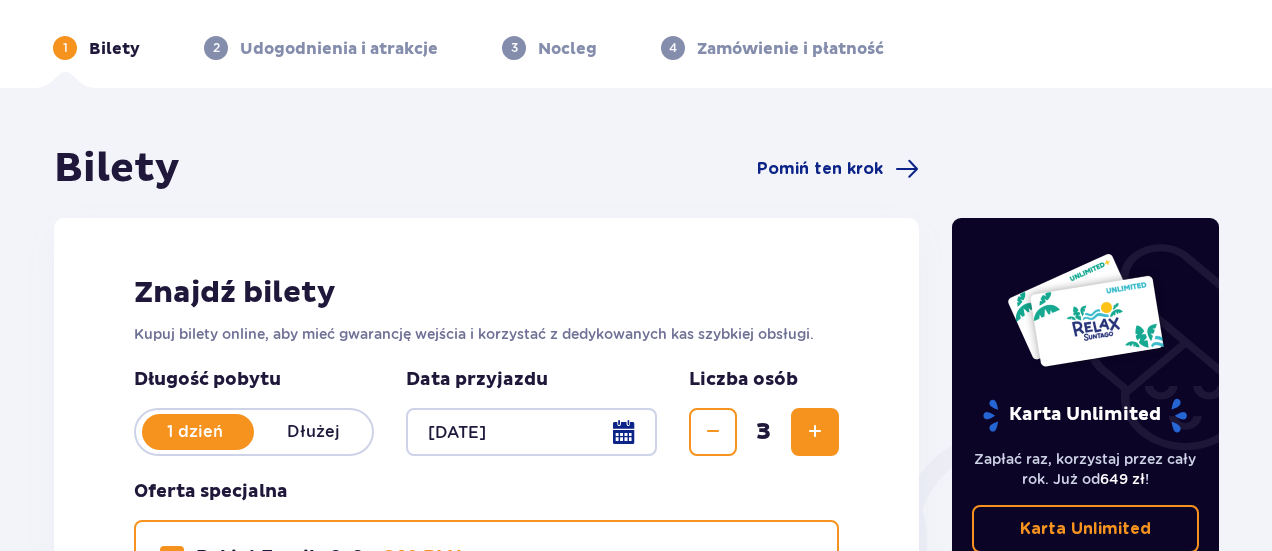 click at bounding box center [815, 432] 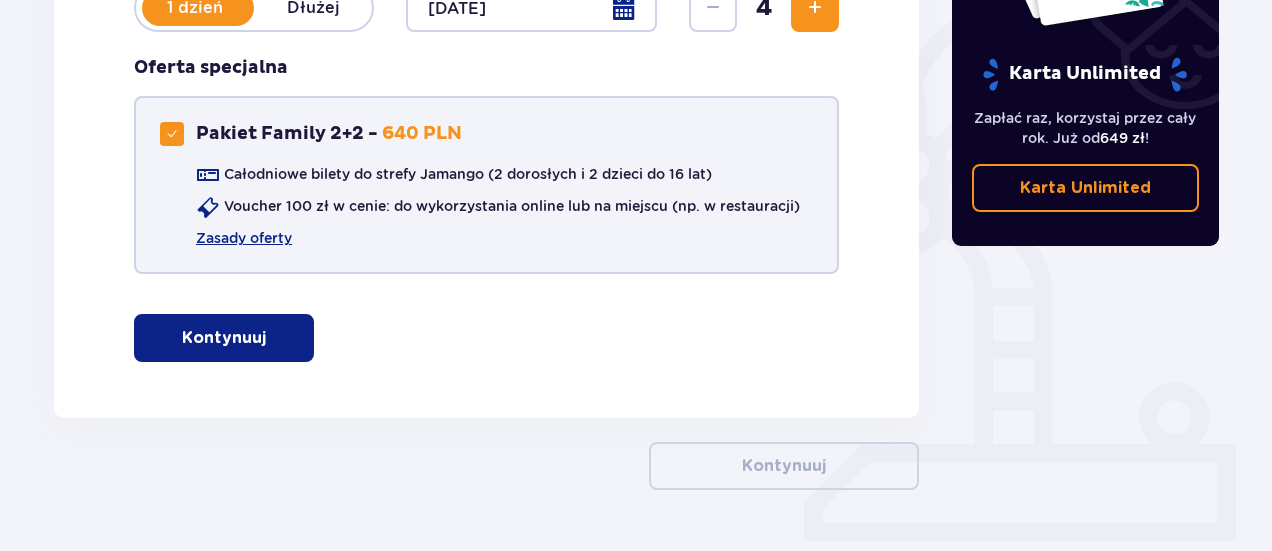 scroll, scrollTop: 450, scrollLeft: 0, axis: vertical 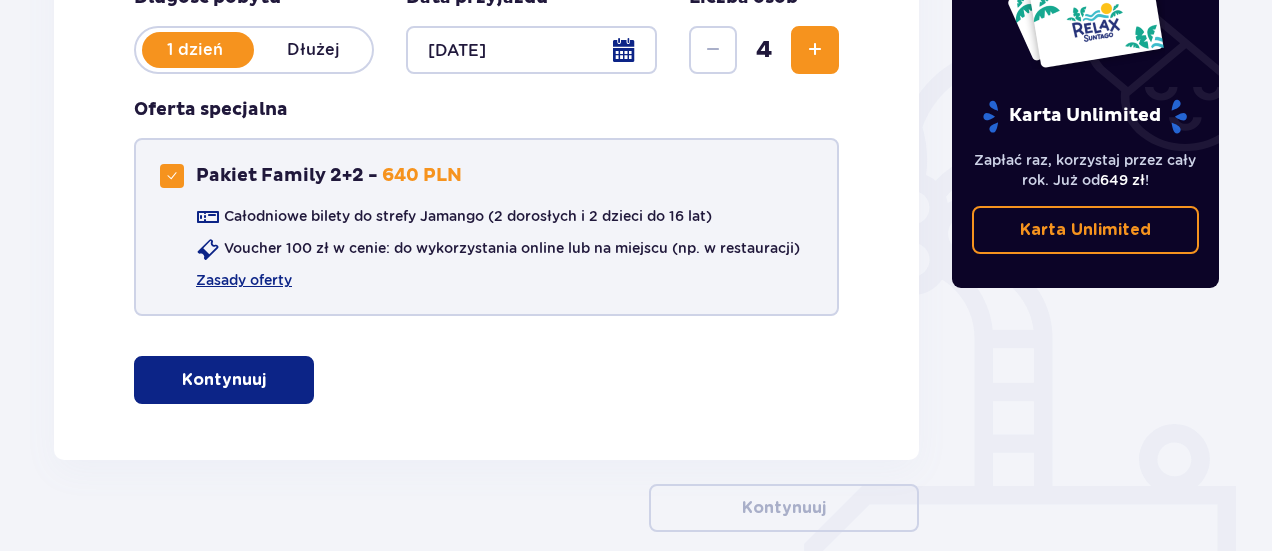 click on "Pakiet Family 2+2    -  640 PLN" at bounding box center (311, 176) 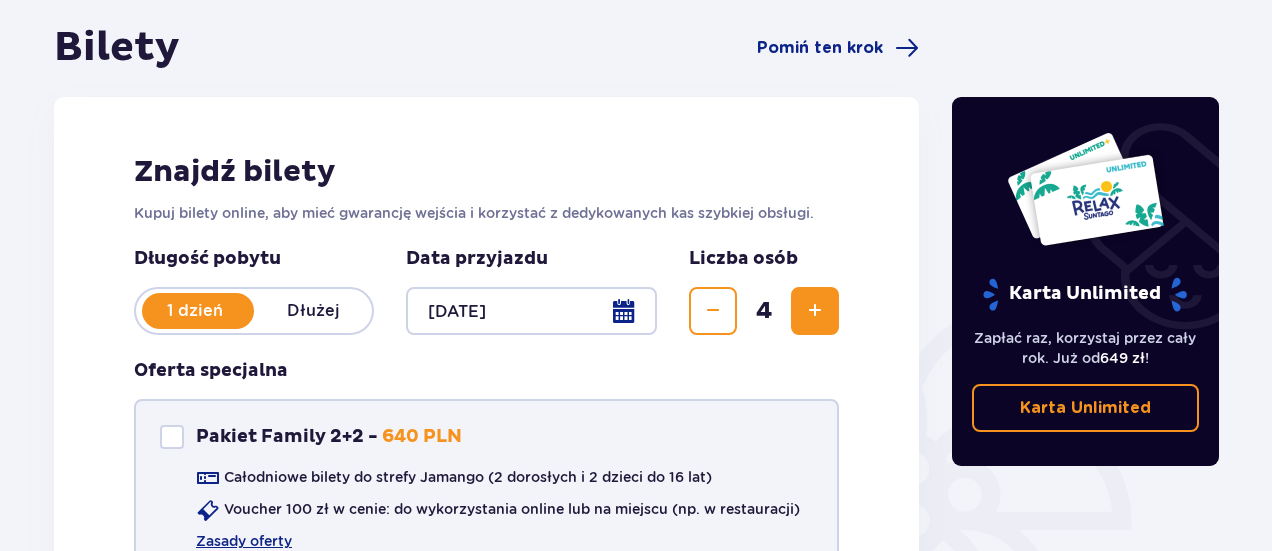 scroll, scrollTop: 300, scrollLeft: 0, axis: vertical 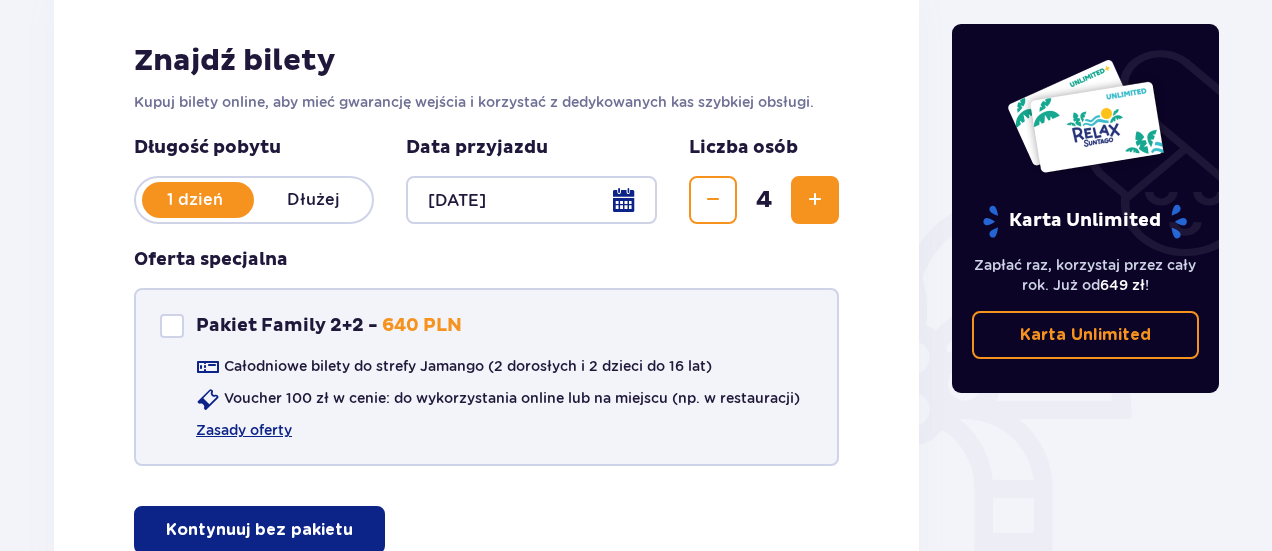 click at bounding box center (172, 326) 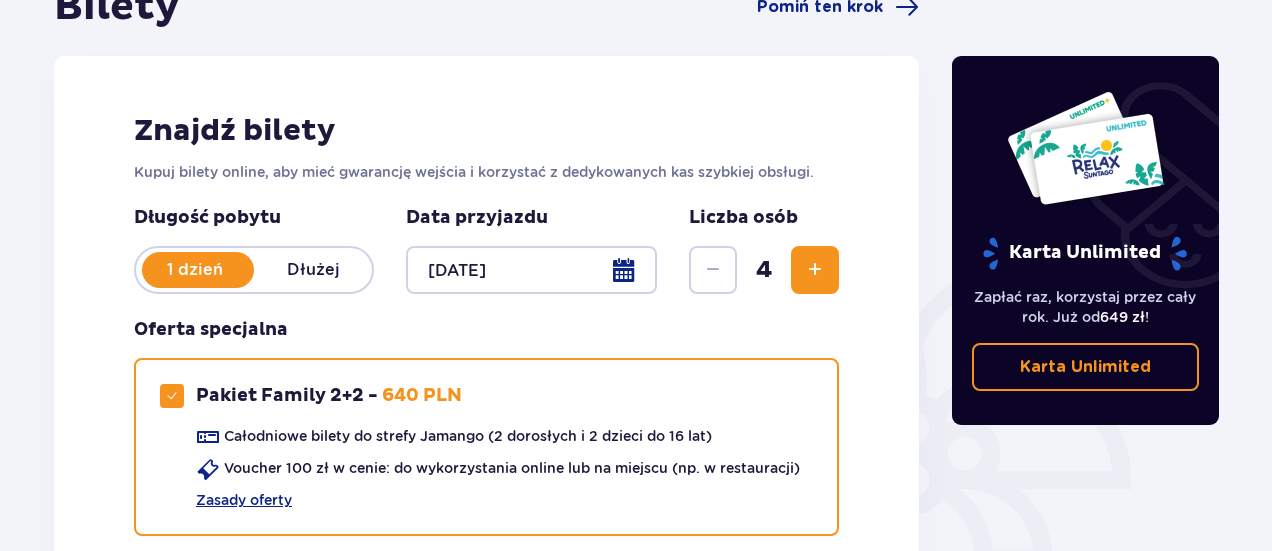 scroll, scrollTop: 0, scrollLeft: 0, axis: both 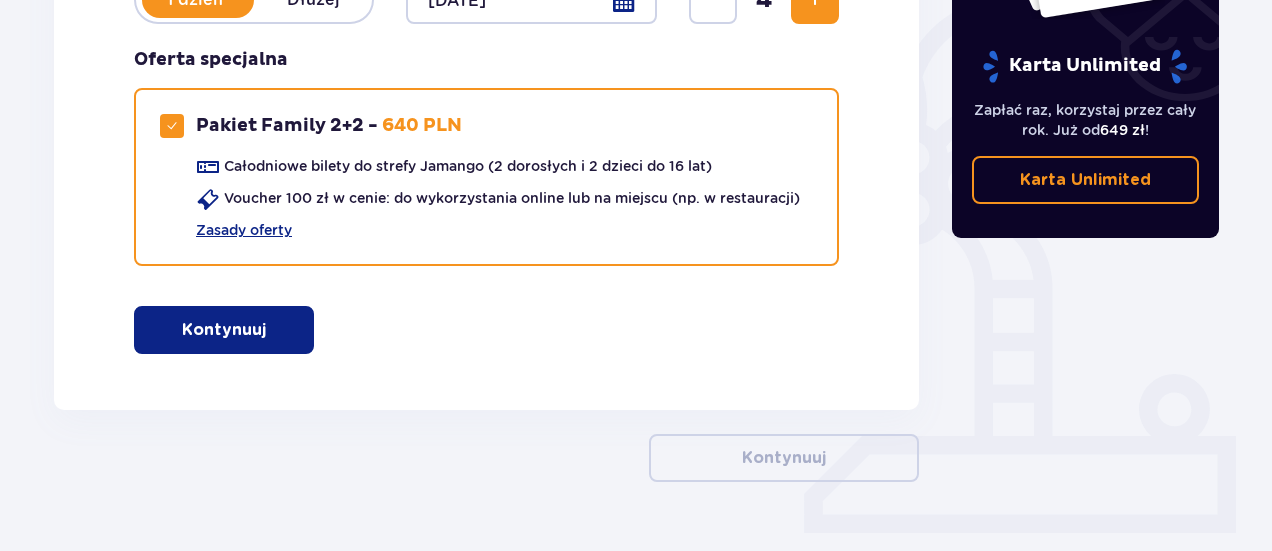 click at bounding box center (270, 330) 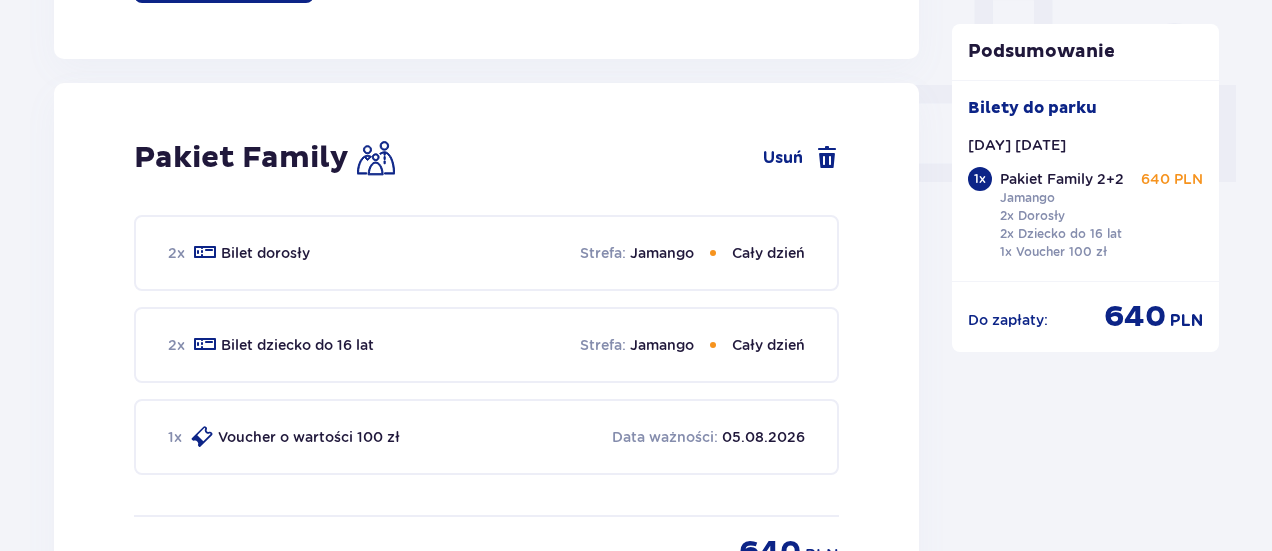 scroll, scrollTop: 810, scrollLeft: 0, axis: vertical 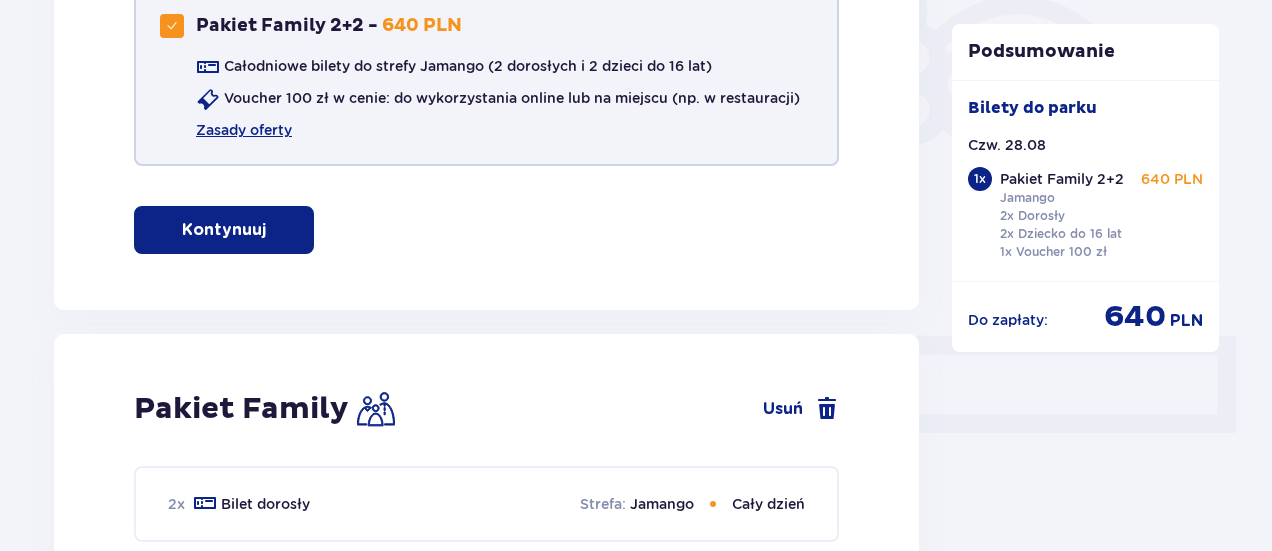 click at bounding box center [172, 26] 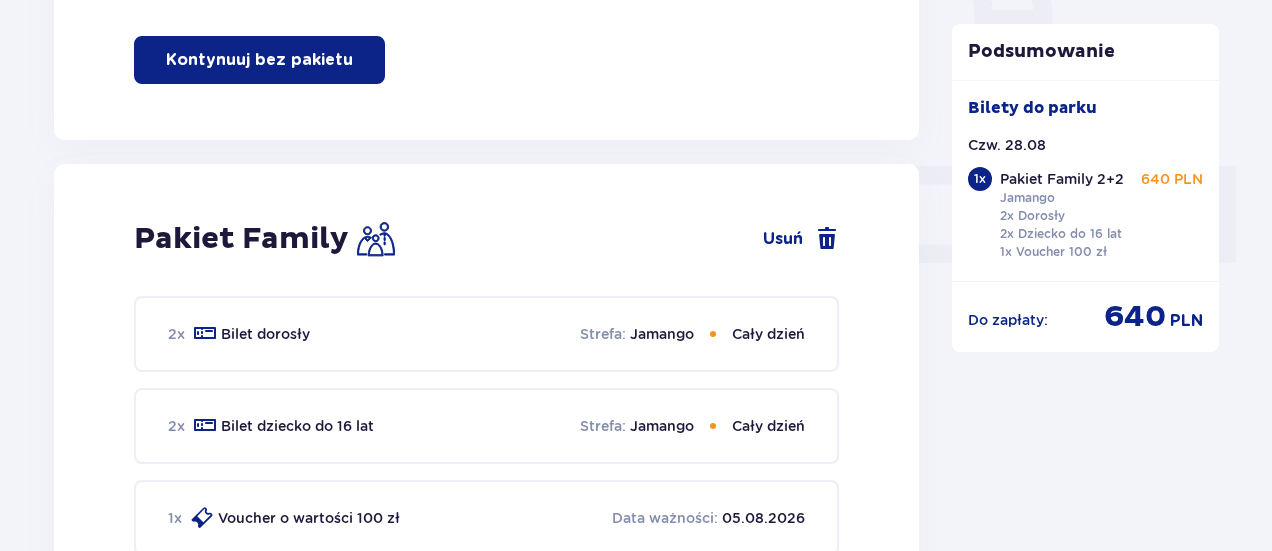 scroll, scrollTop: 600, scrollLeft: 0, axis: vertical 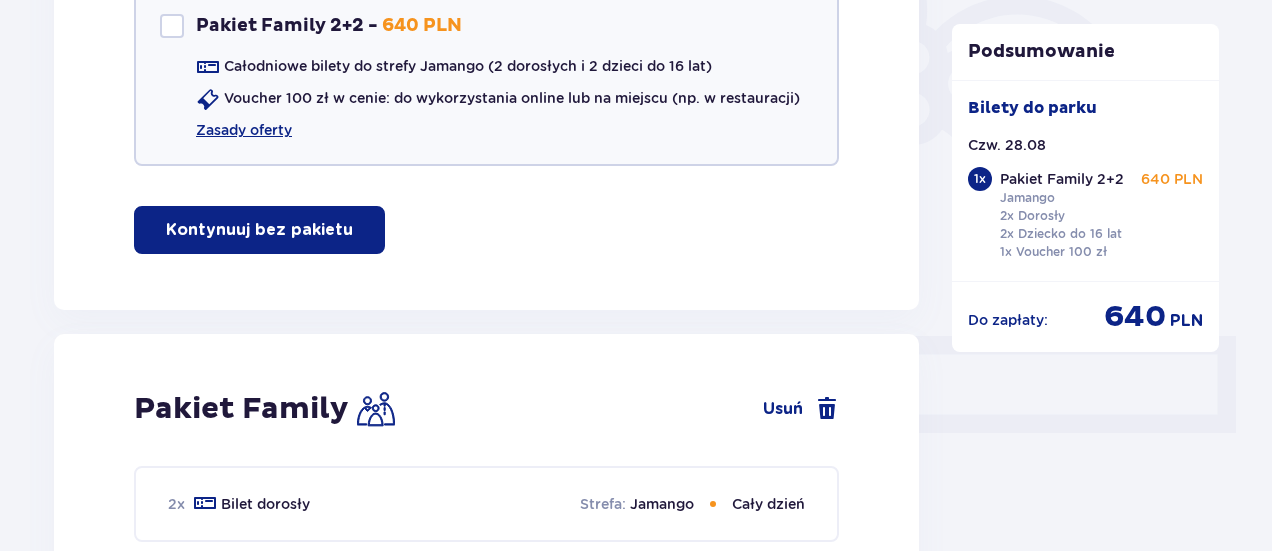 click on "Kontynuuj bez pakietu" at bounding box center [259, 230] 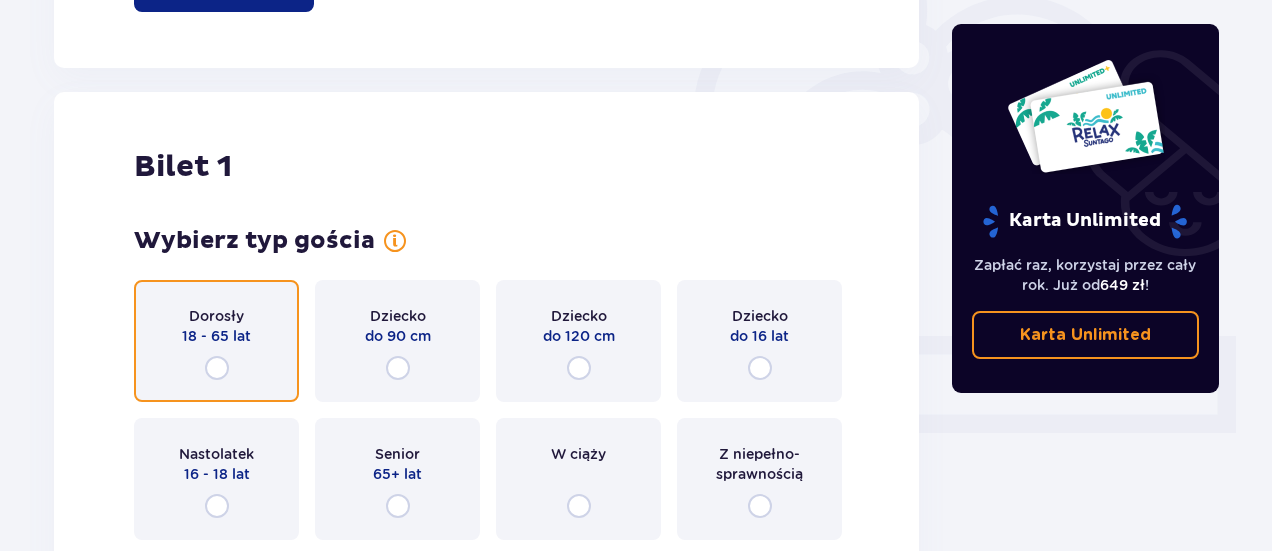 click at bounding box center [217, 368] 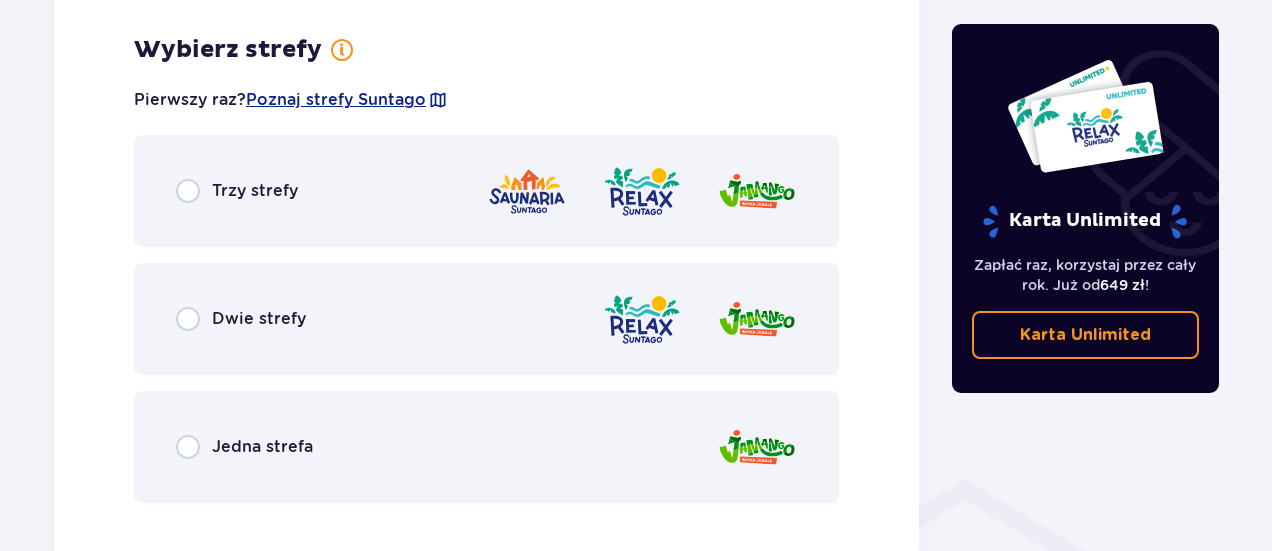 scroll, scrollTop: 1156, scrollLeft: 0, axis: vertical 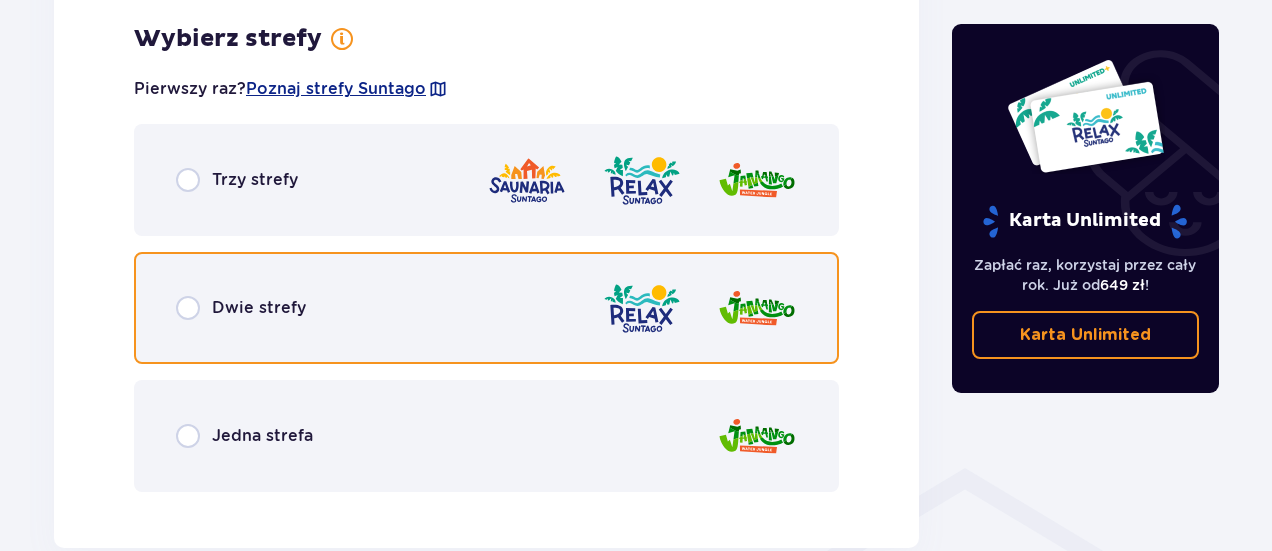click at bounding box center [188, 308] 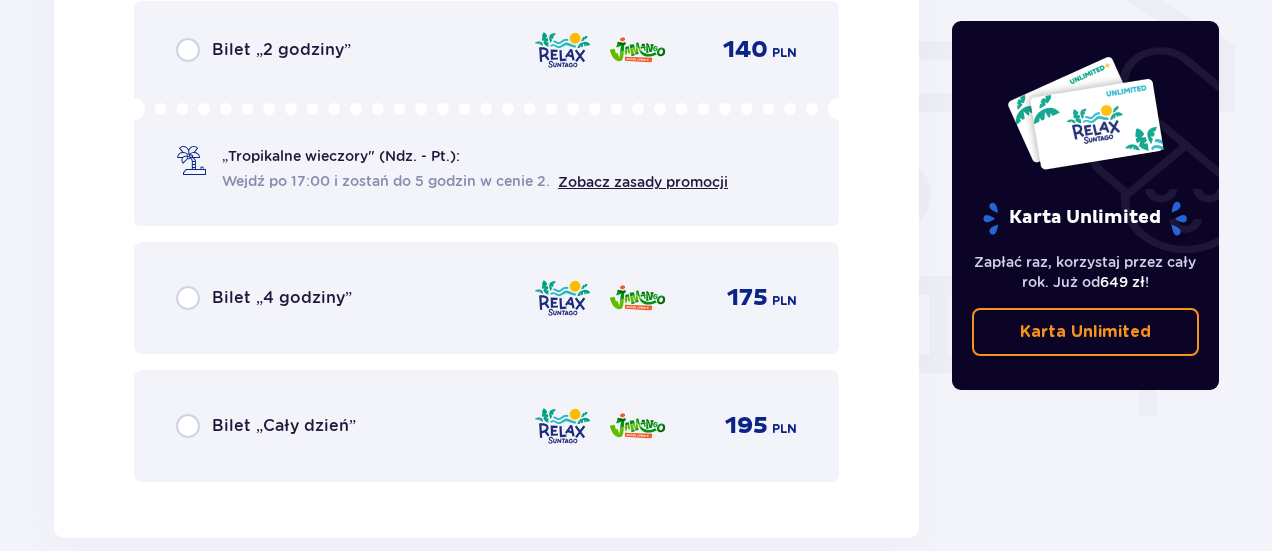scroll, scrollTop: 1864, scrollLeft: 0, axis: vertical 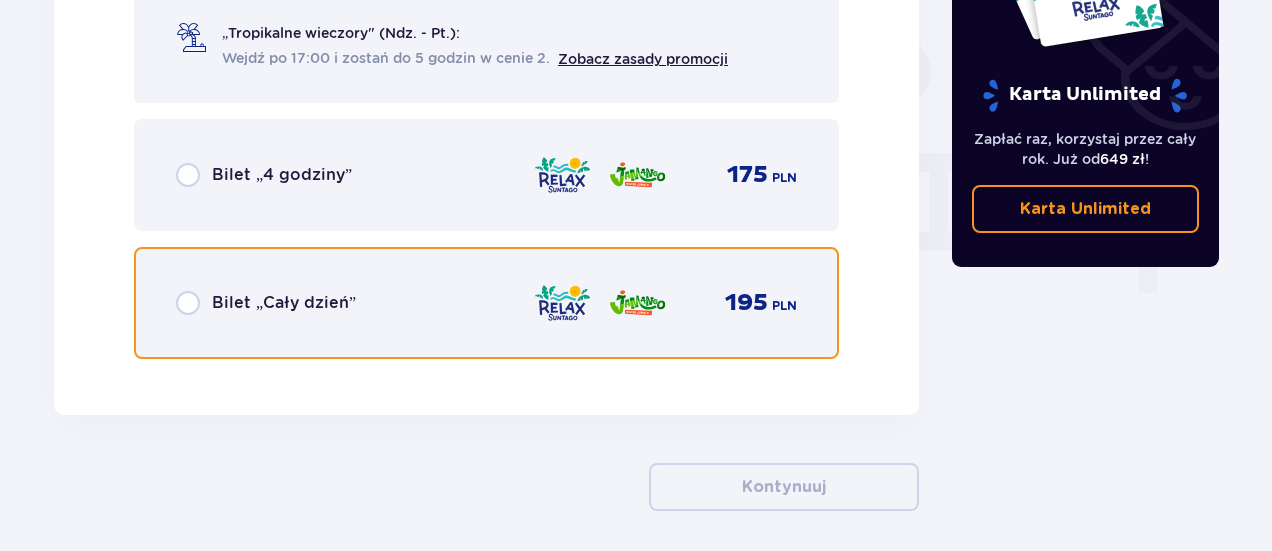 click at bounding box center [188, 303] 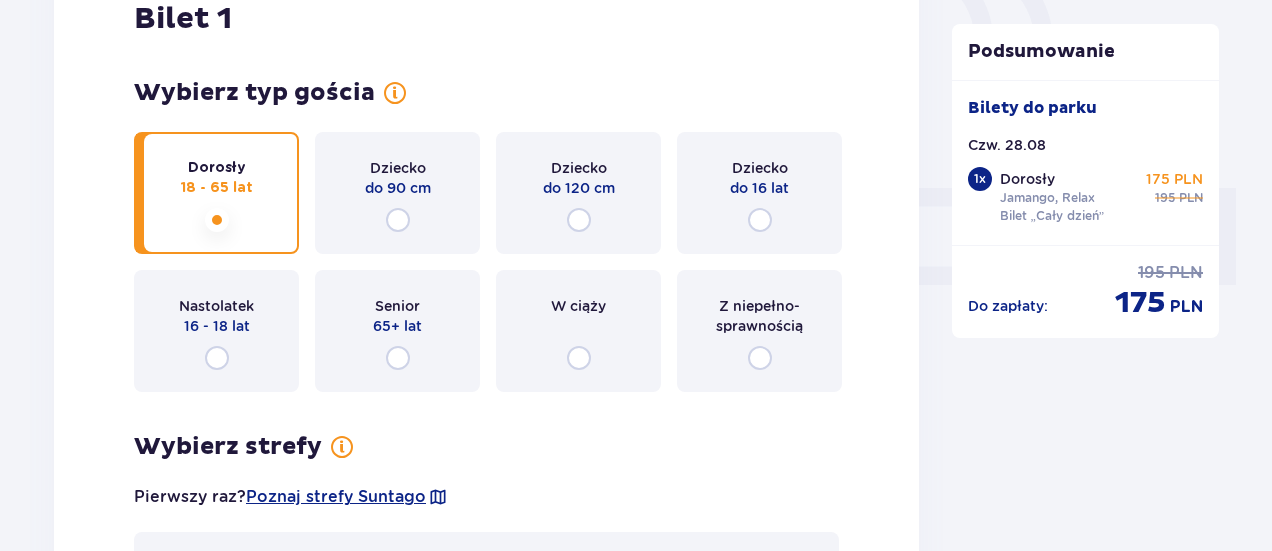 scroll, scrollTop: 348, scrollLeft: 0, axis: vertical 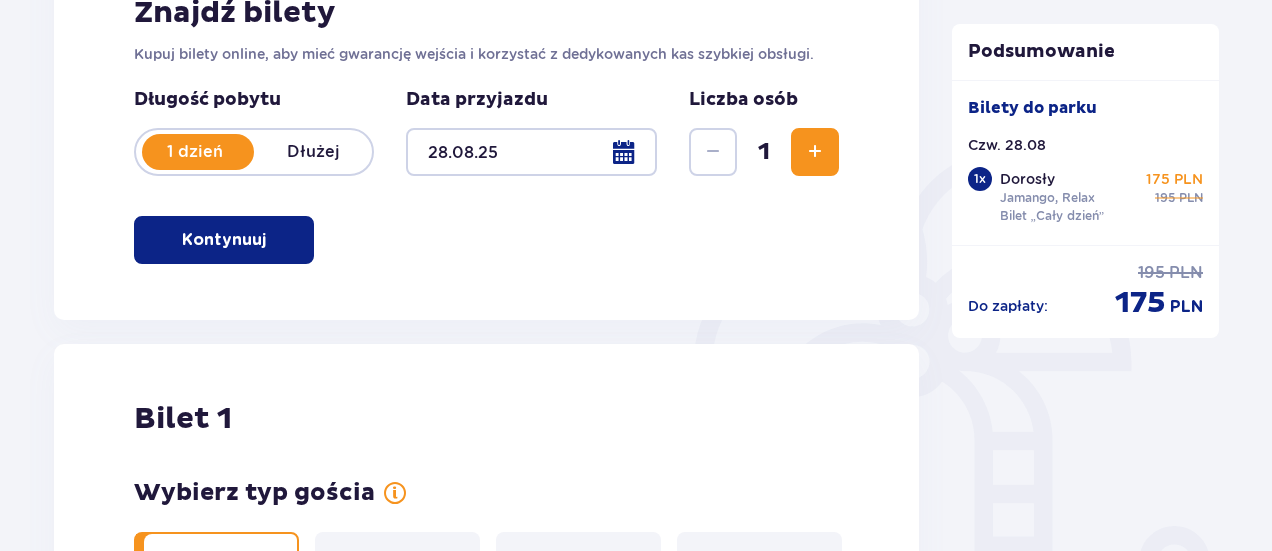 click at bounding box center [815, 152] 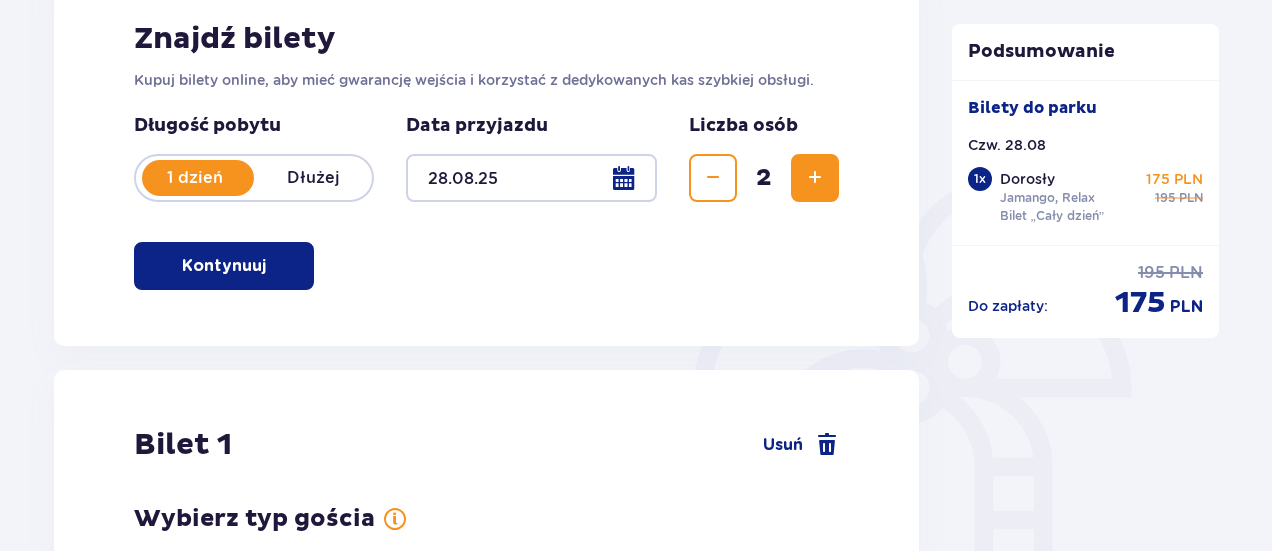 scroll, scrollTop: 279, scrollLeft: 0, axis: vertical 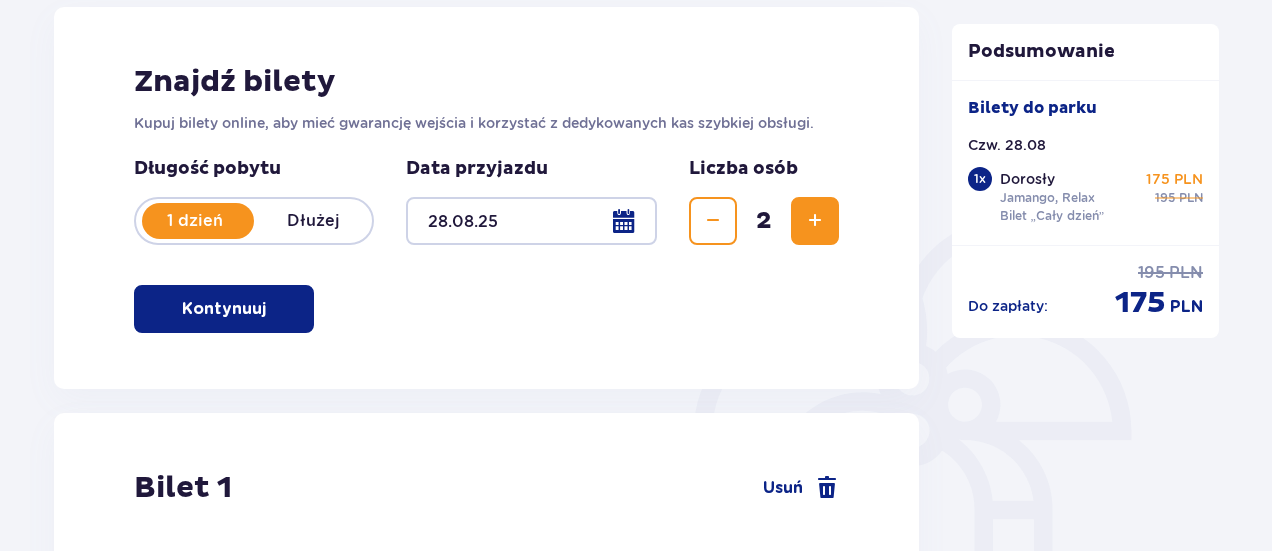 click at bounding box center (815, 221) 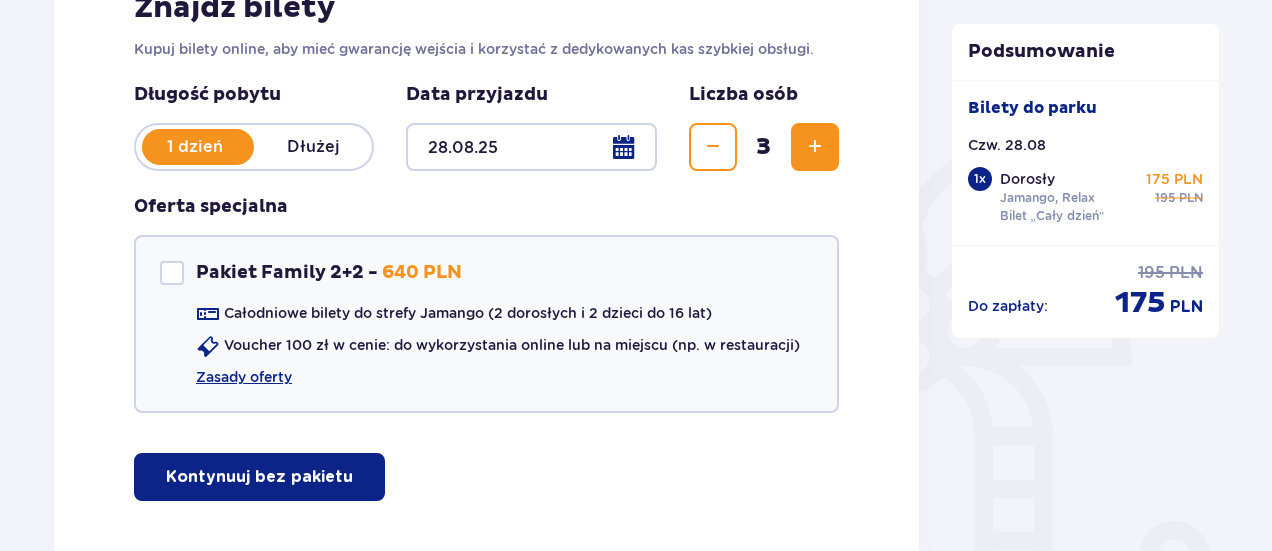 scroll, scrollTop: 0, scrollLeft: 0, axis: both 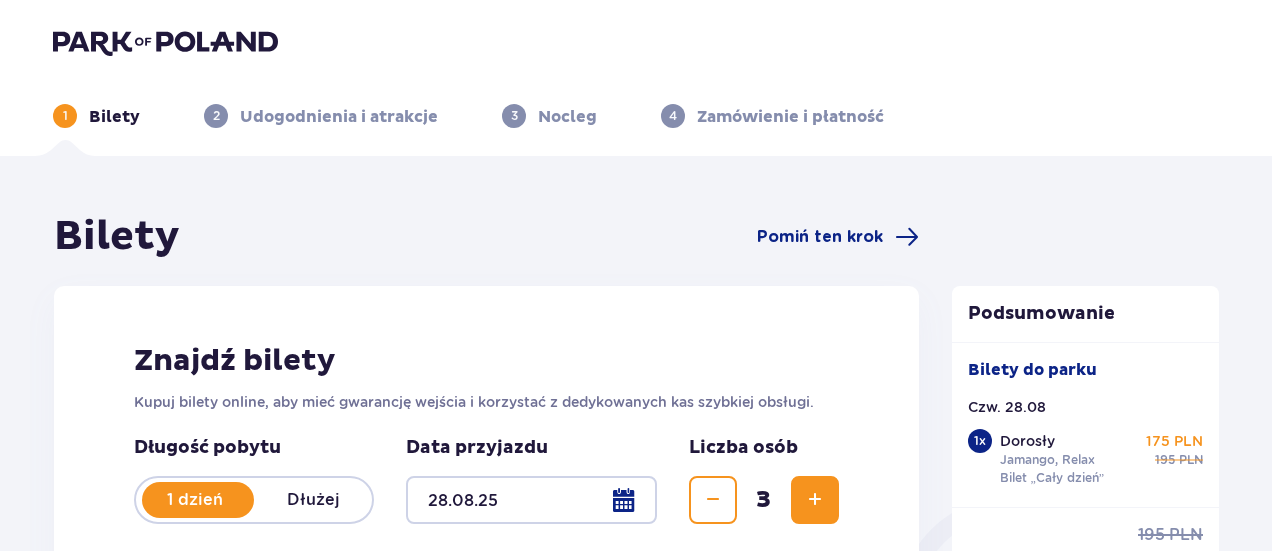 click at bounding box center [815, 500] 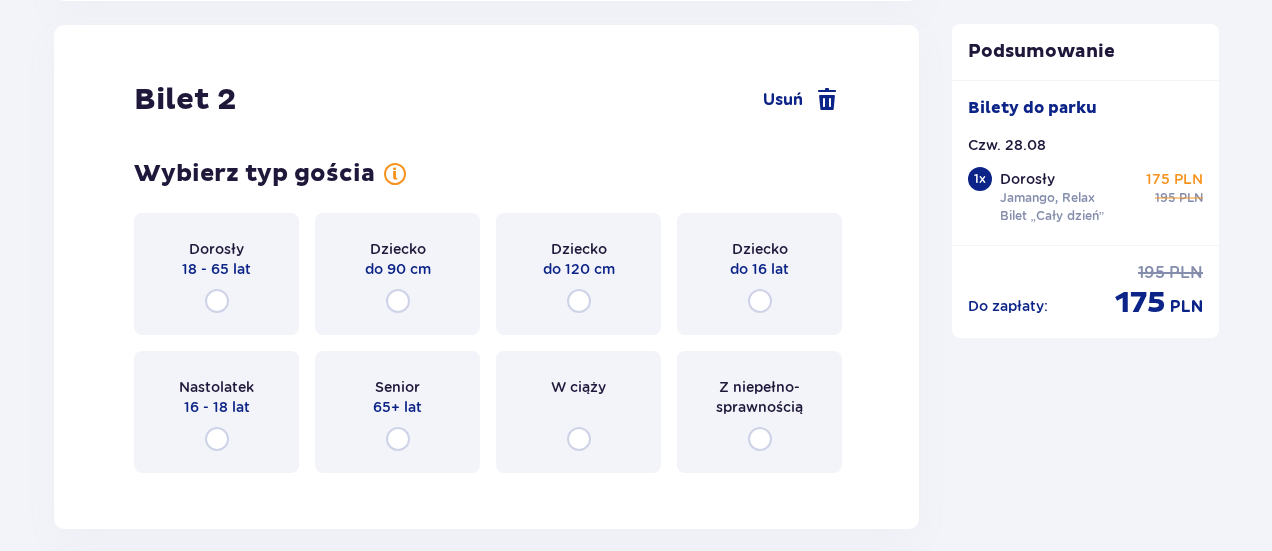 scroll, scrollTop: 2521, scrollLeft: 0, axis: vertical 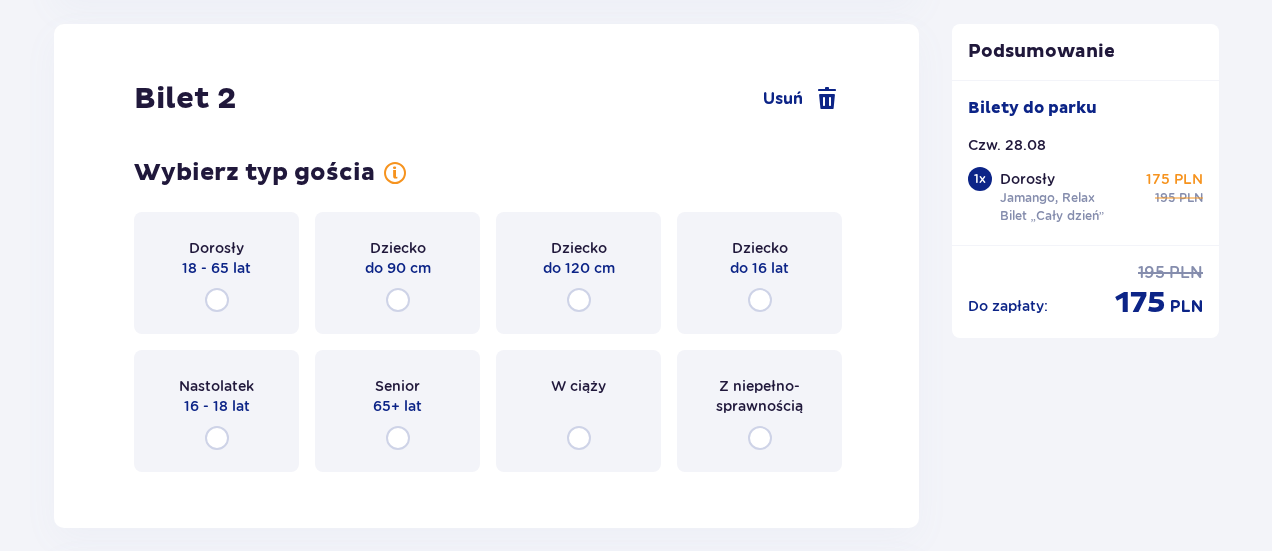 click on "Dorosły 18 - 65 lat" at bounding box center [216, 273] 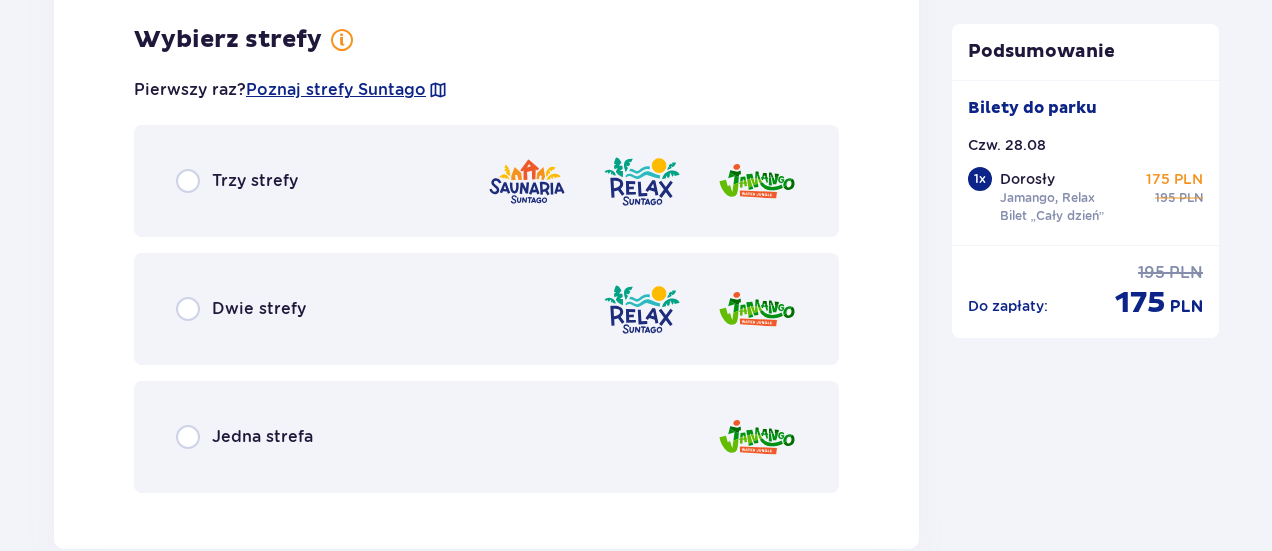 scroll, scrollTop: 3009, scrollLeft: 0, axis: vertical 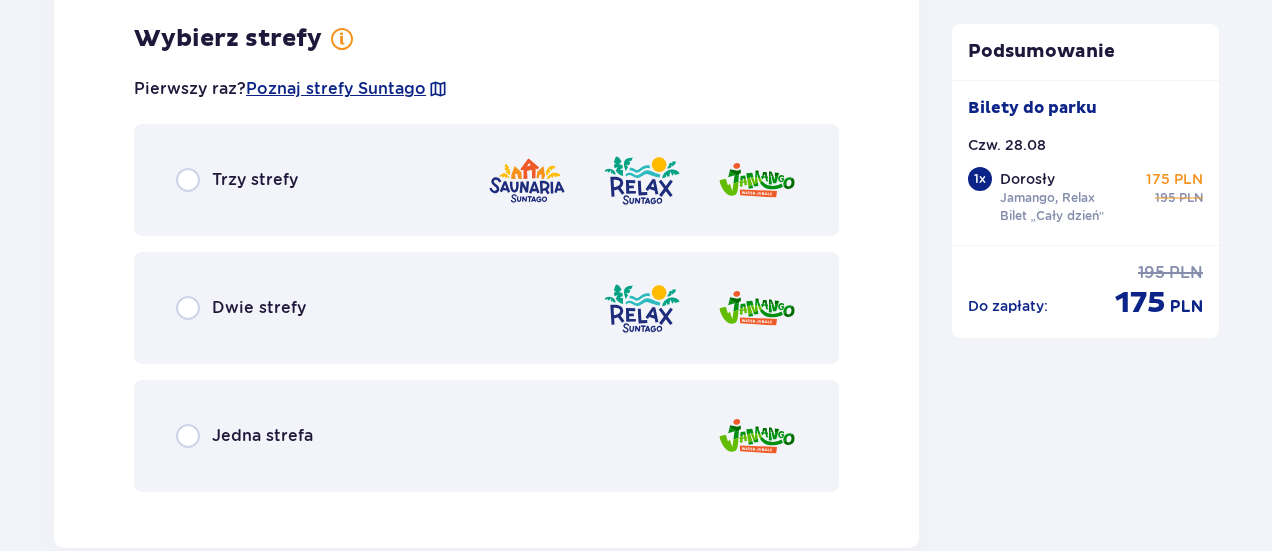 click on "Jedna strefa" at bounding box center (244, 436) 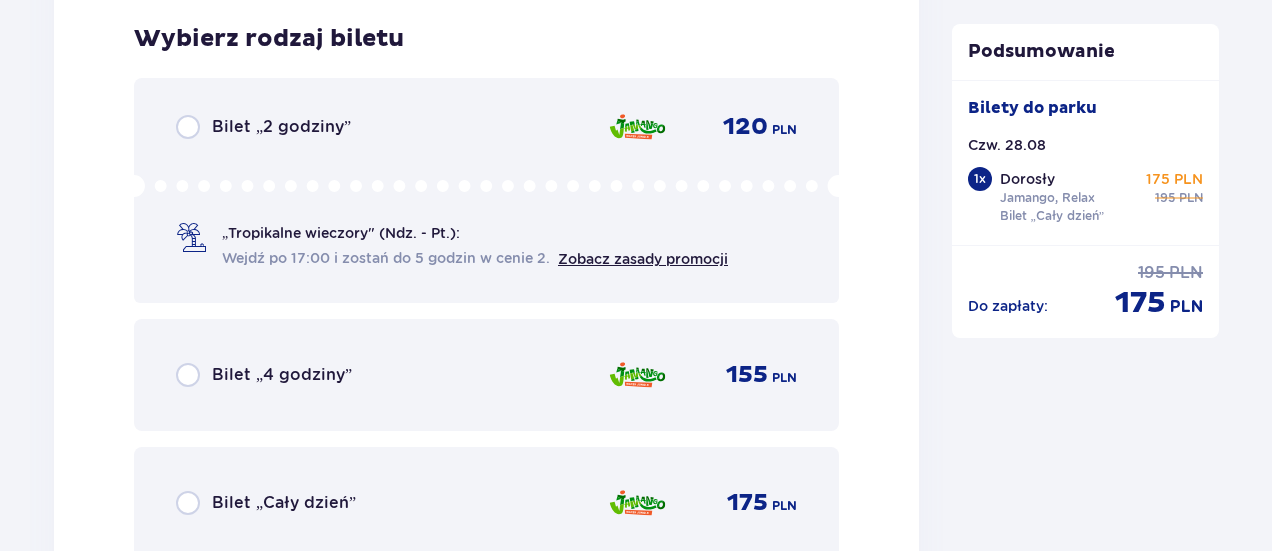 scroll, scrollTop: 3717, scrollLeft: 0, axis: vertical 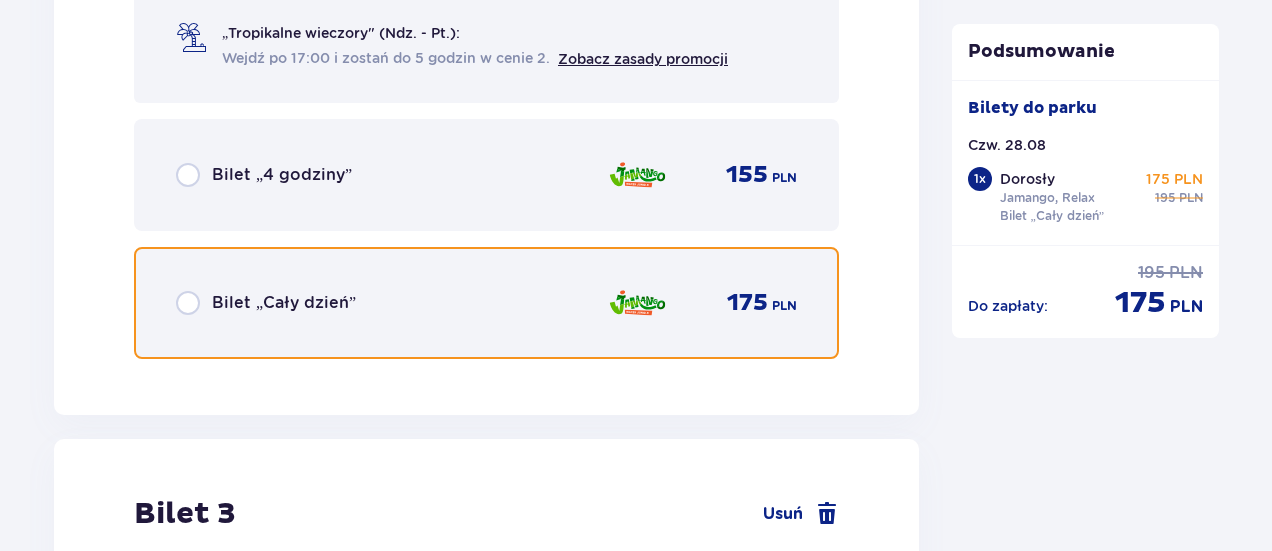drag, startPoint x: 188, startPoint y: 303, endPoint x: 184, endPoint y: 333, distance: 30.265491 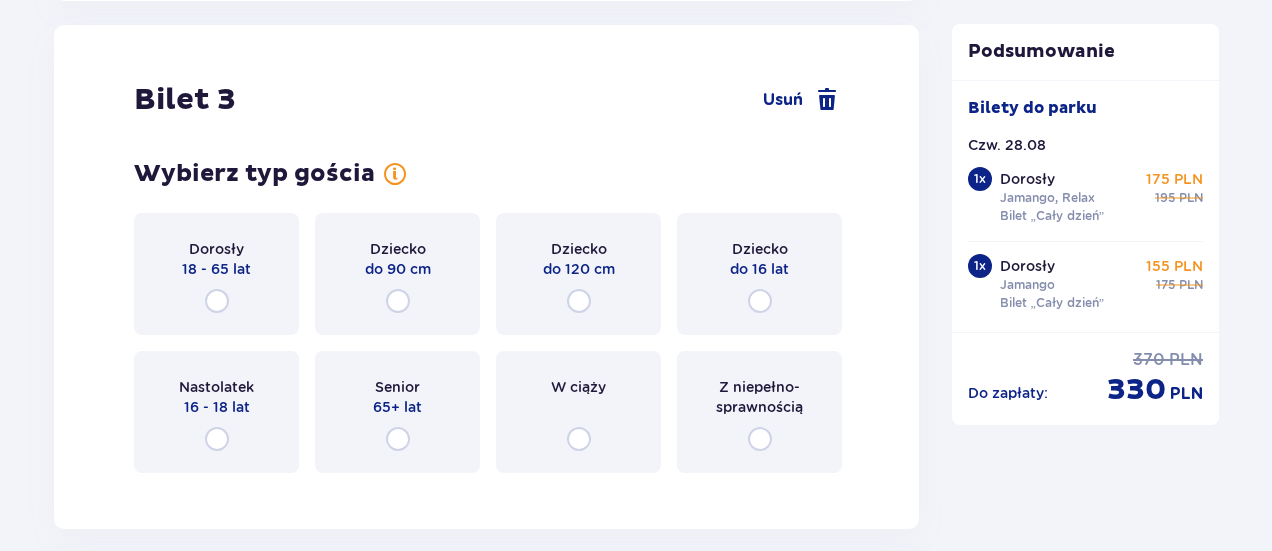 scroll, scrollTop: 4132, scrollLeft: 0, axis: vertical 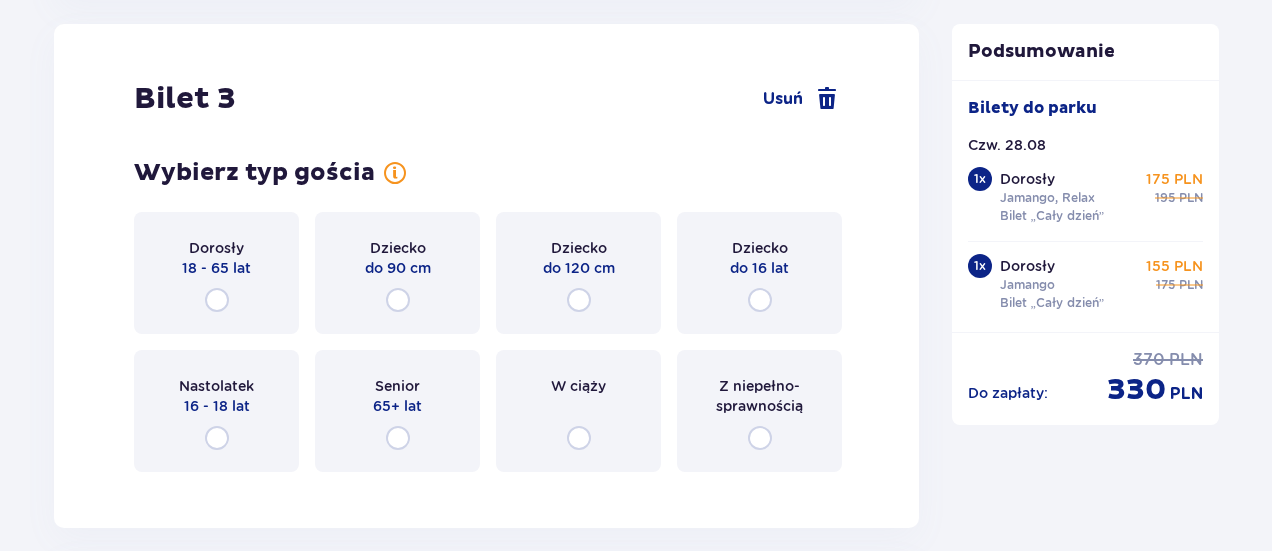 click on "Dziecko do 120 cm" at bounding box center (578, 273) 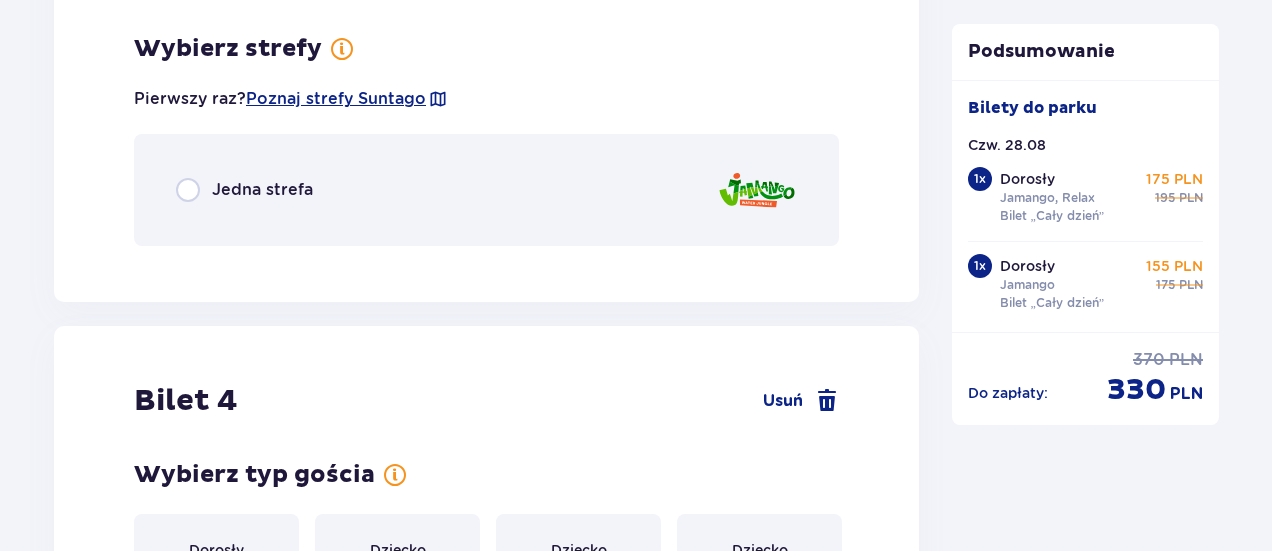 scroll, scrollTop: 4620, scrollLeft: 0, axis: vertical 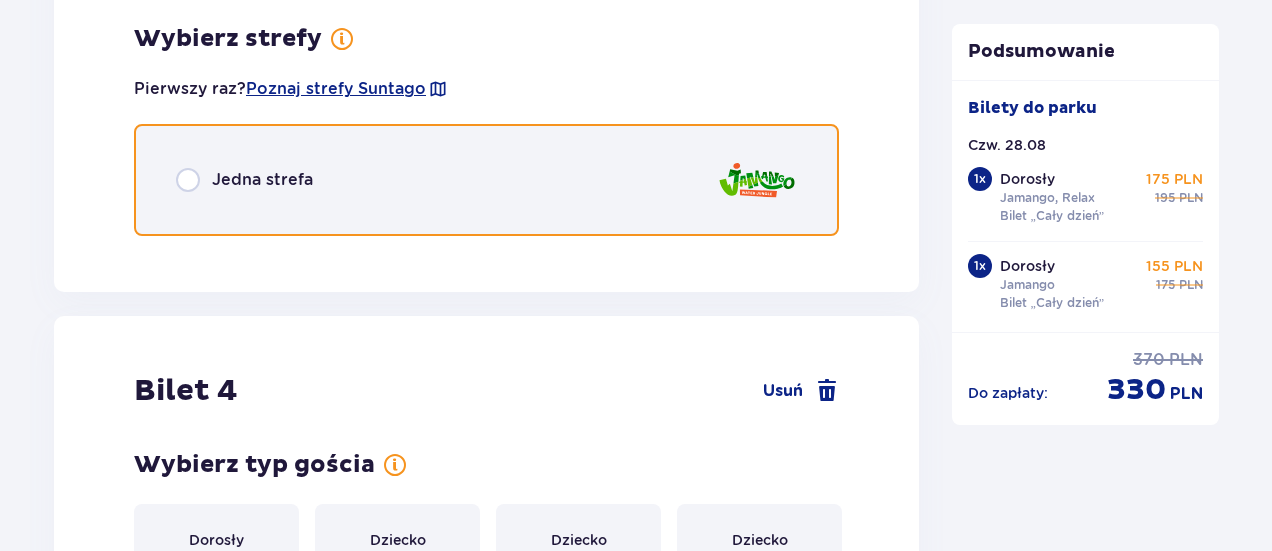 click at bounding box center (188, 180) 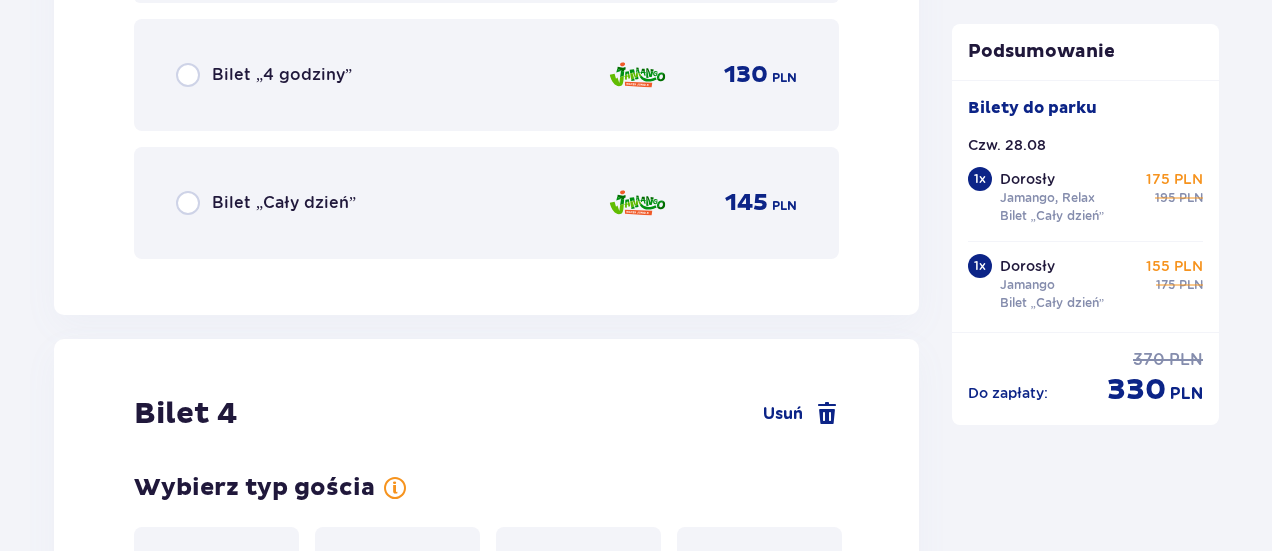 click on "Bilet „Cały dzień”" at bounding box center (284, 203) 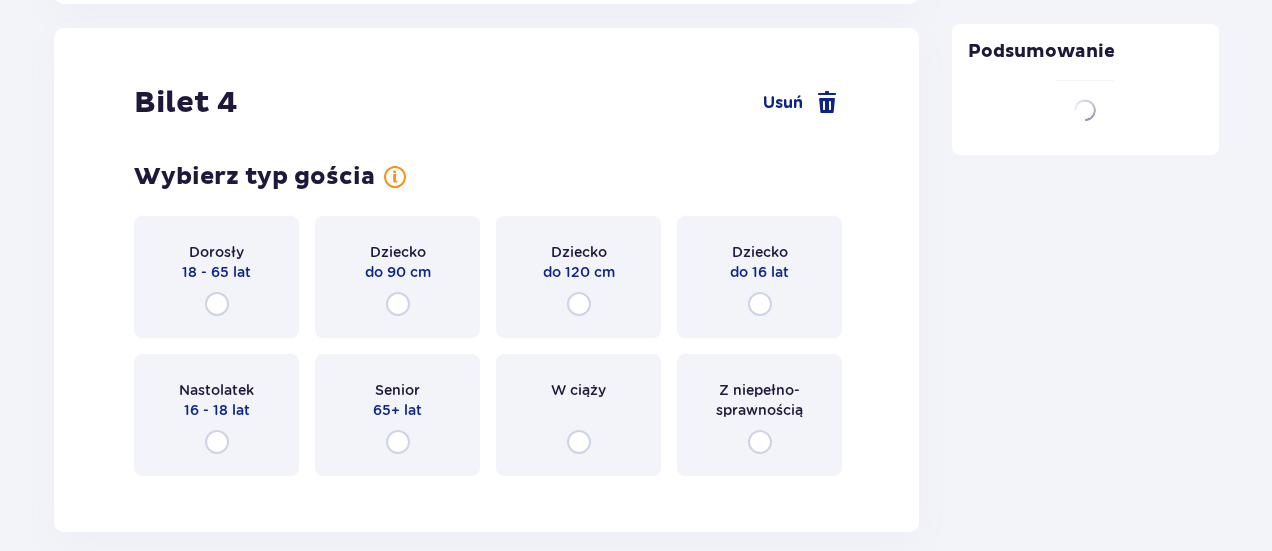 scroll, scrollTop: 5487, scrollLeft: 0, axis: vertical 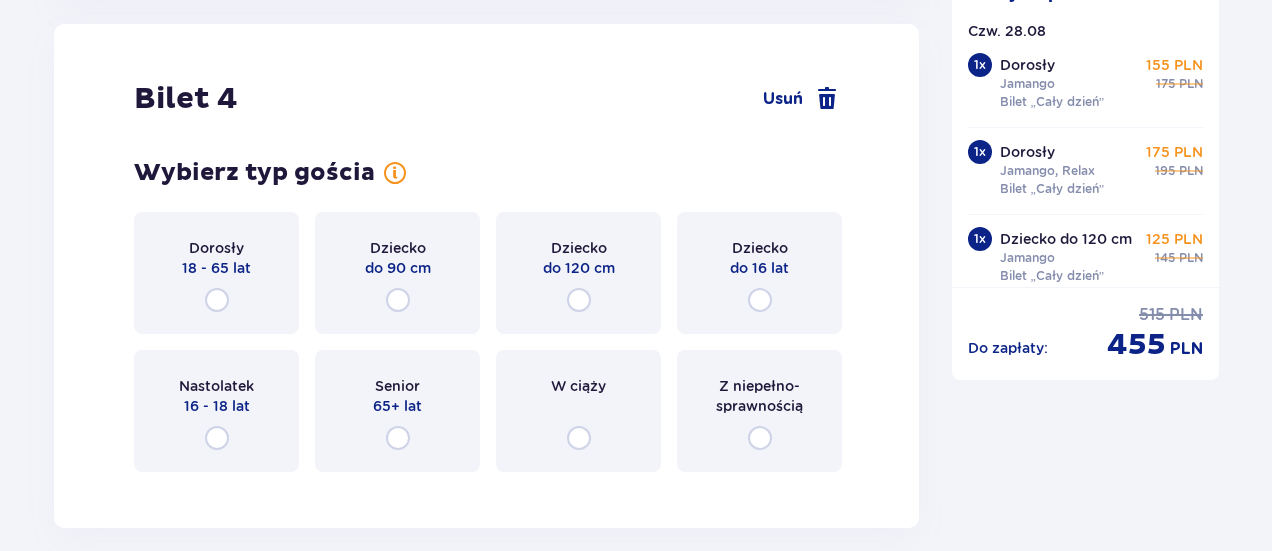 click on "Dziecko do 16 lat" at bounding box center [759, 273] 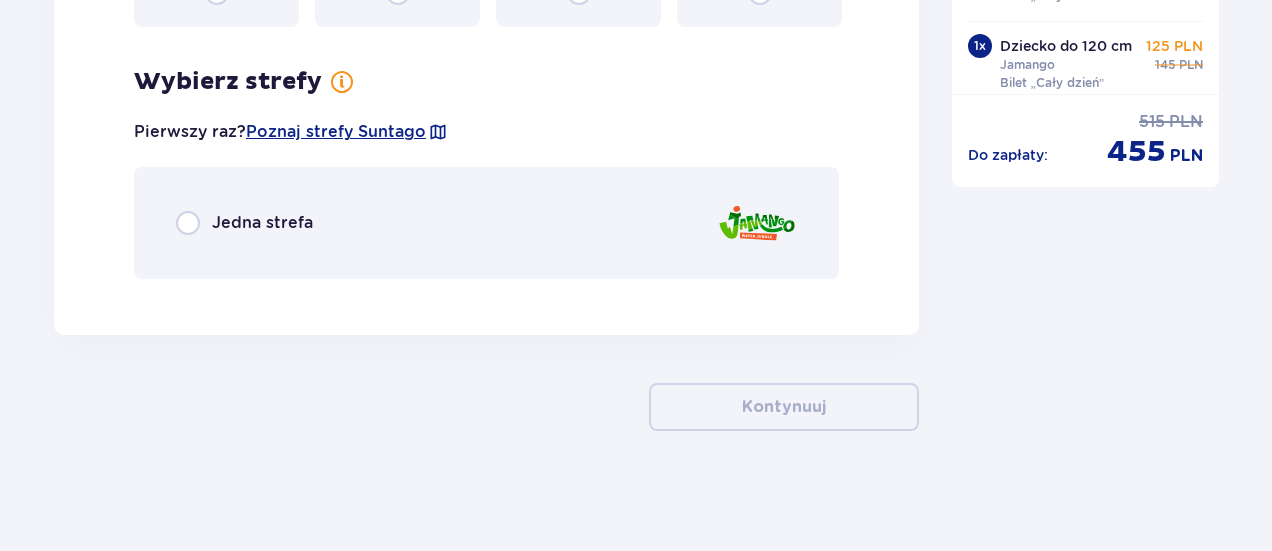 click on "Jedna strefa" at bounding box center (262, 223) 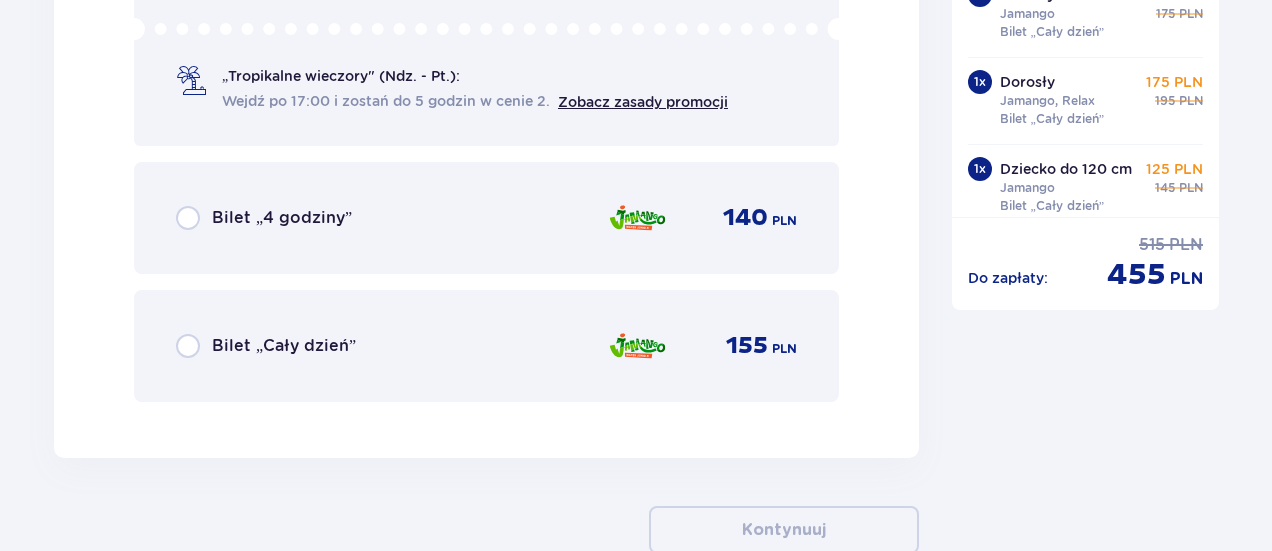 scroll, scrollTop: 6427, scrollLeft: 0, axis: vertical 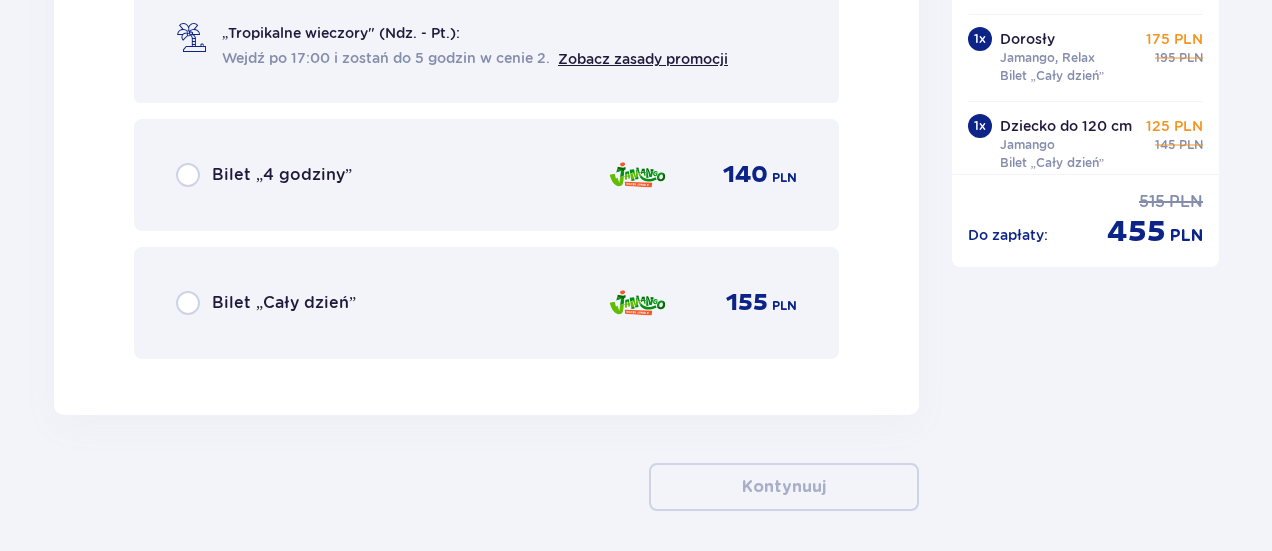 click on "Bilet „Cały dzień”" at bounding box center (284, 303) 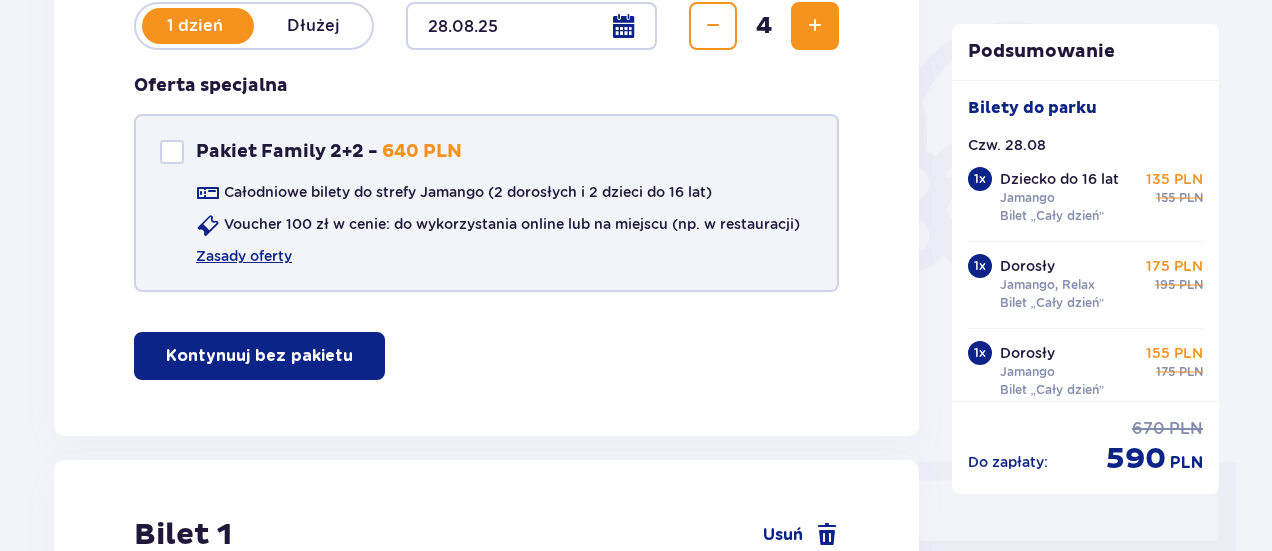 scroll, scrollTop: 300, scrollLeft: 0, axis: vertical 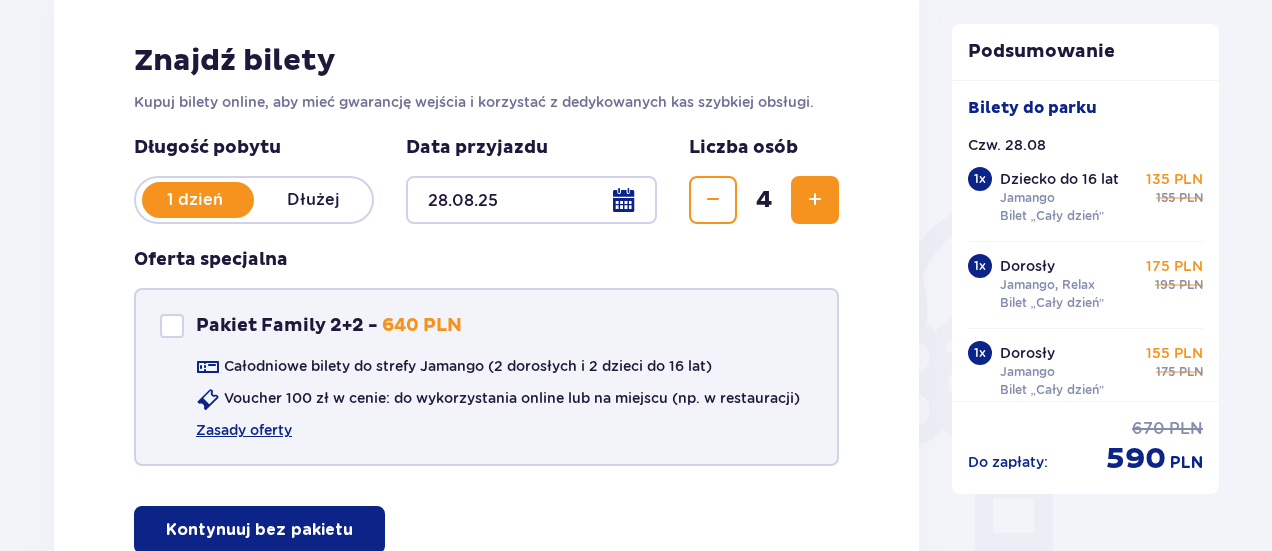 click on "Pakiet Family 2+2    -  640 PLN" at bounding box center (311, 326) 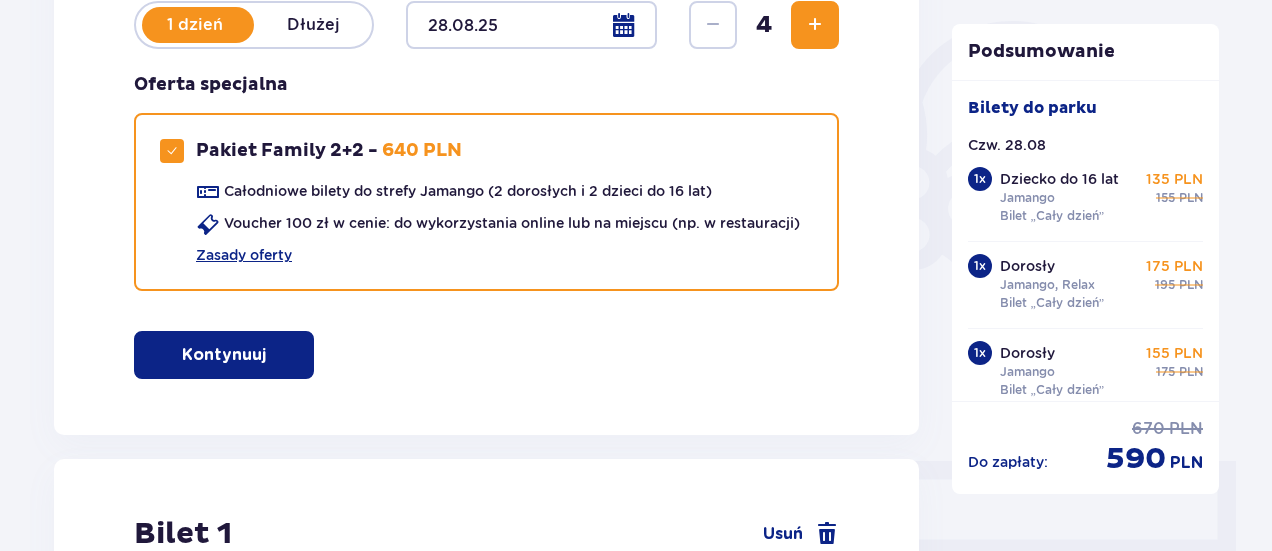 scroll, scrollTop: 600, scrollLeft: 0, axis: vertical 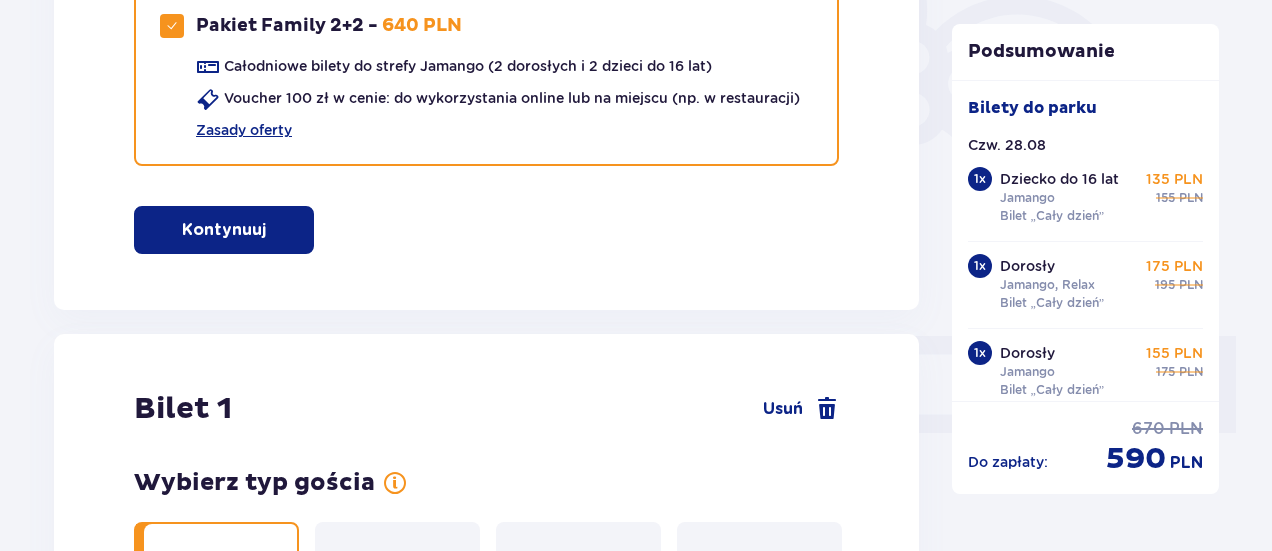 click on "Kontynuuj" at bounding box center (224, 230) 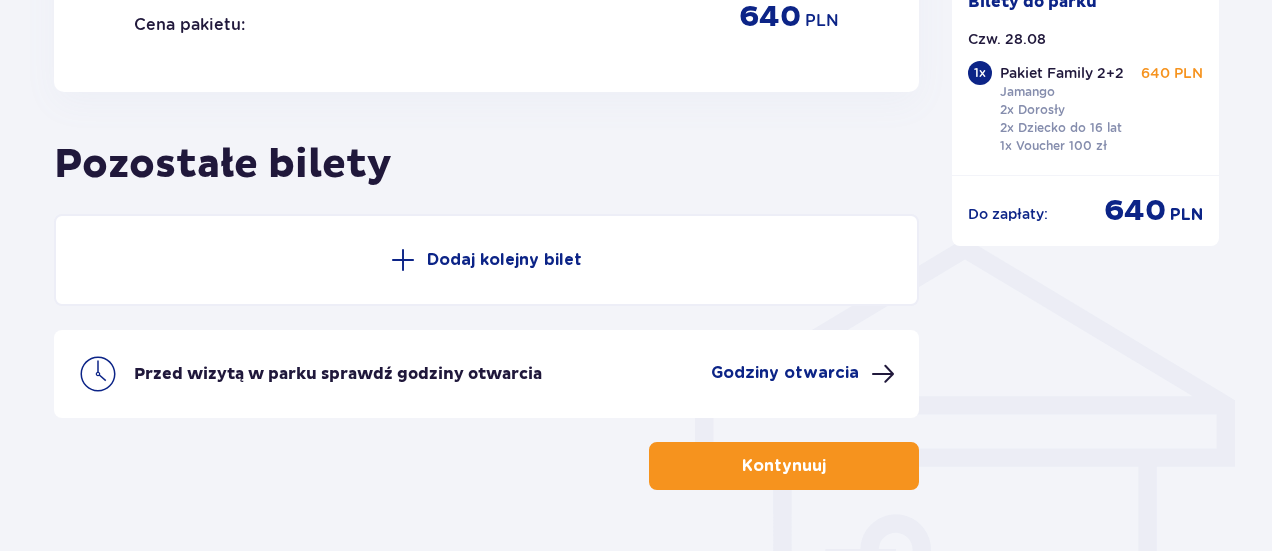 scroll, scrollTop: 1444, scrollLeft: 0, axis: vertical 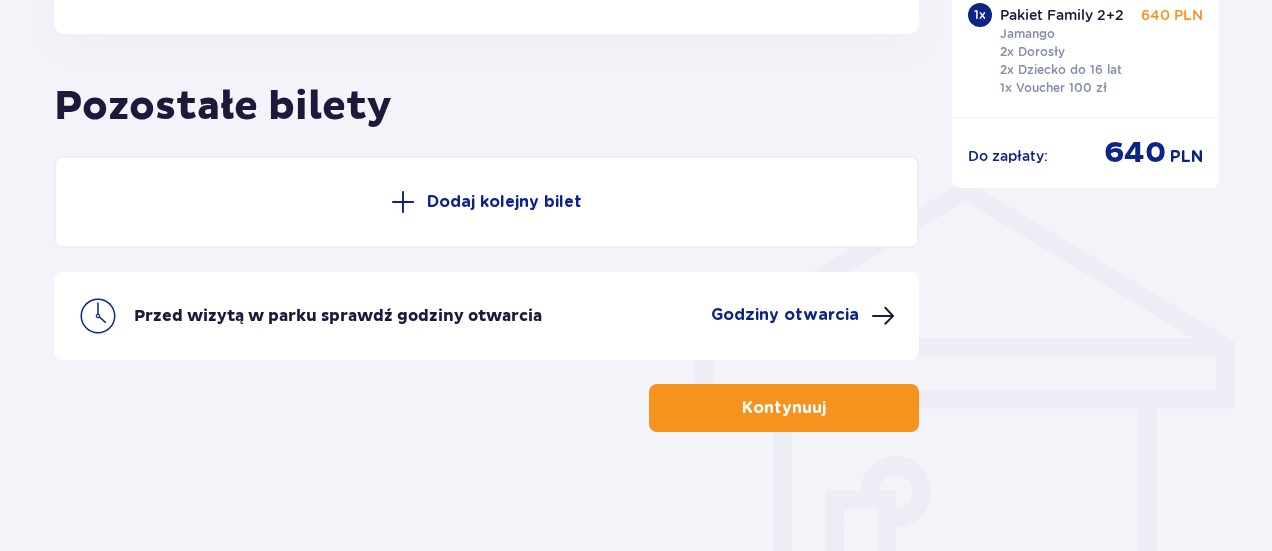 click on "Kontynuuj" at bounding box center (784, 408) 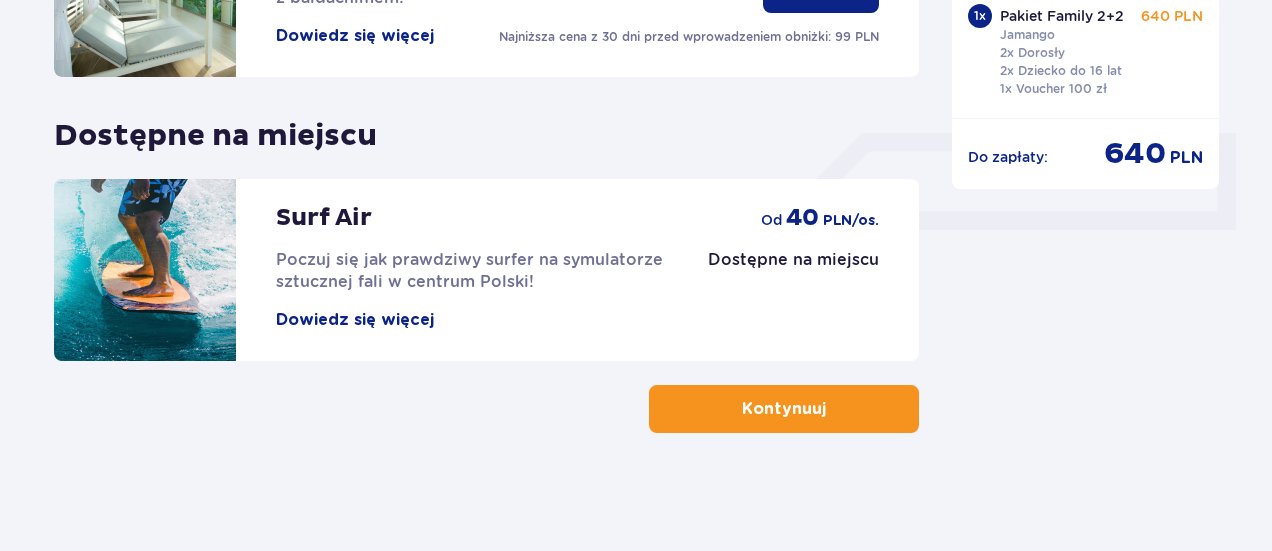 scroll, scrollTop: 804, scrollLeft: 0, axis: vertical 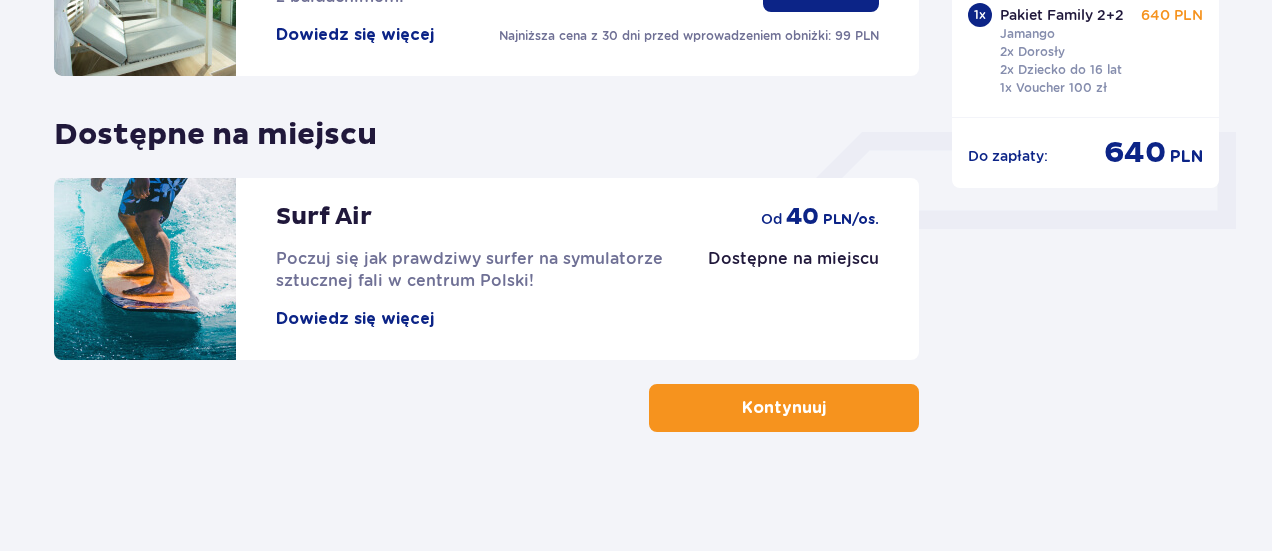 click on "Kontynuuj" at bounding box center [784, 408] 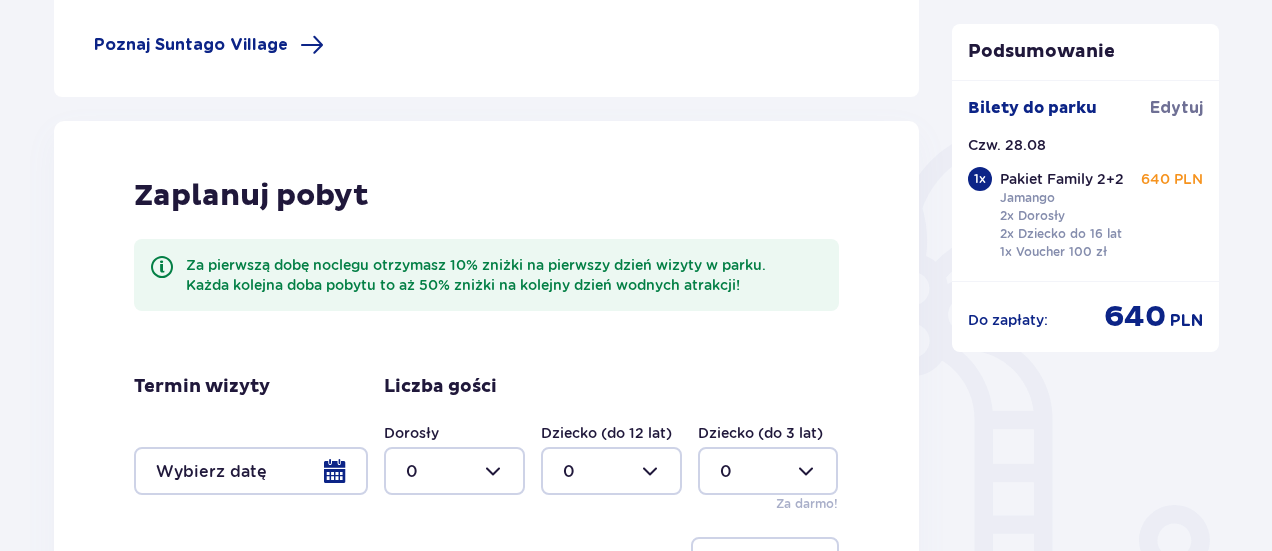 scroll, scrollTop: 650, scrollLeft: 0, axis: vertical 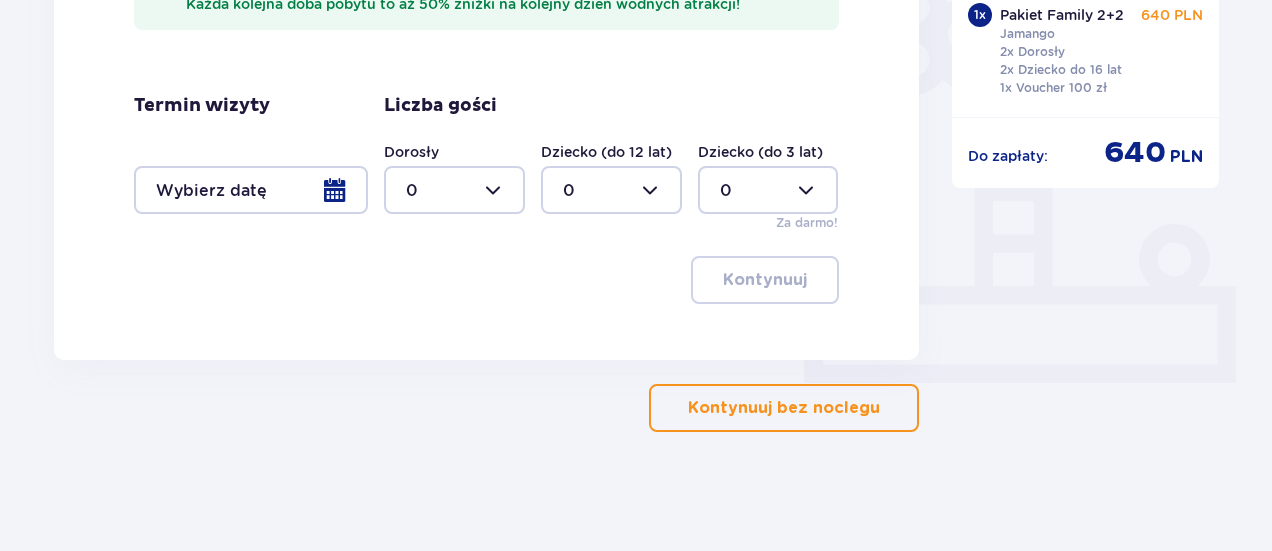 click on "Kontynuuj bez noclegu" at bounding box center [784, 408] 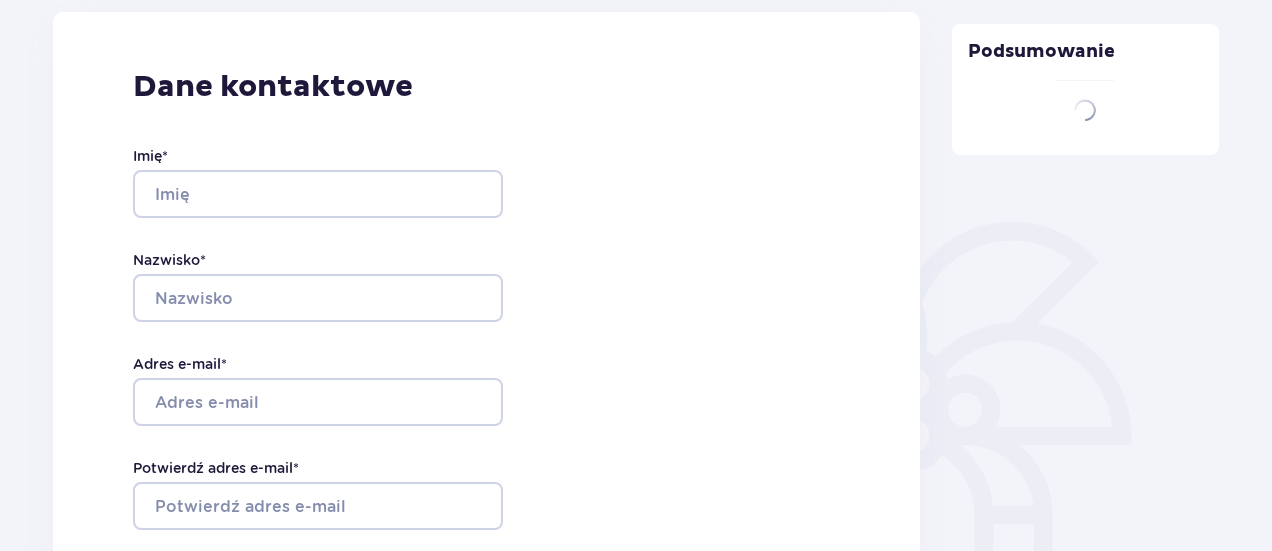 type on "Dorota" 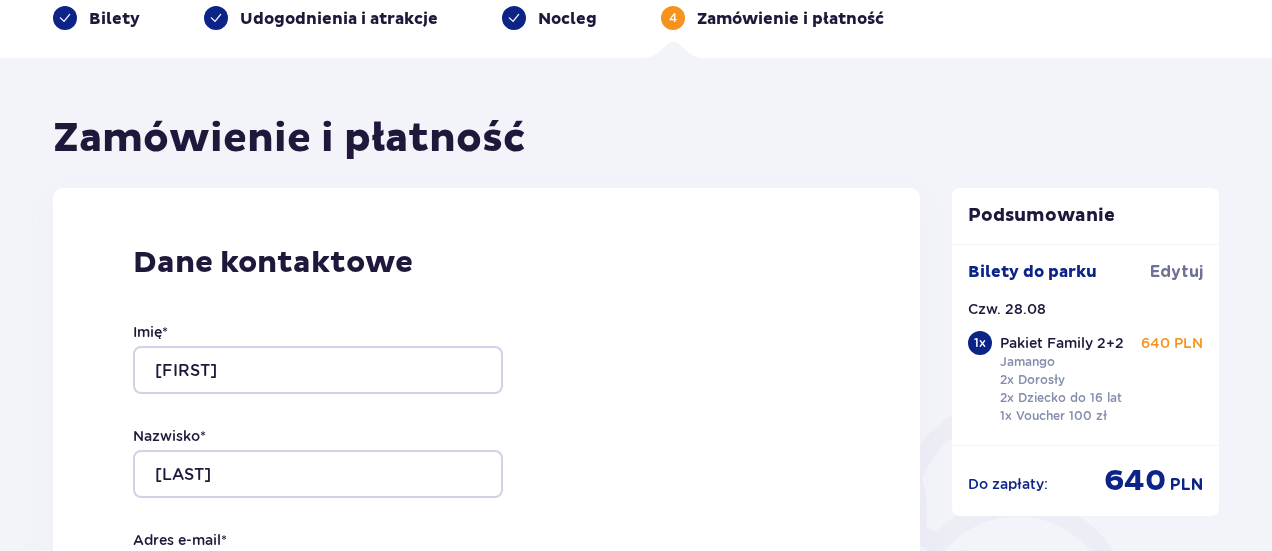 scroll, scrollTop: 598, scrollLeft: 0, axis: vertical 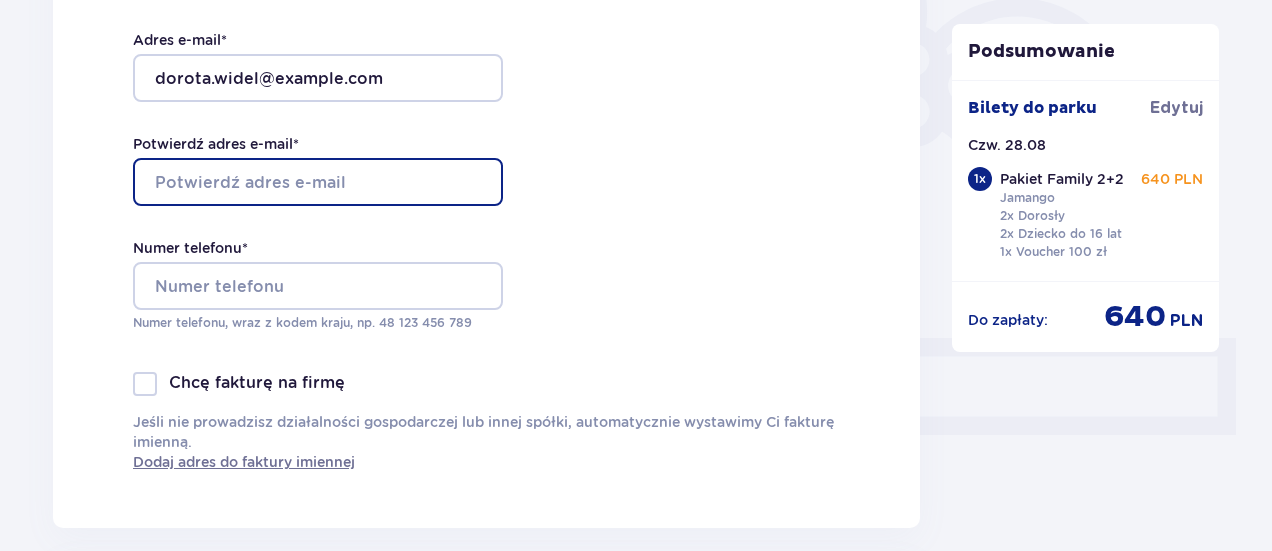 click on "Potwierdź adres e-mail *" at bounding box center [318, 182] 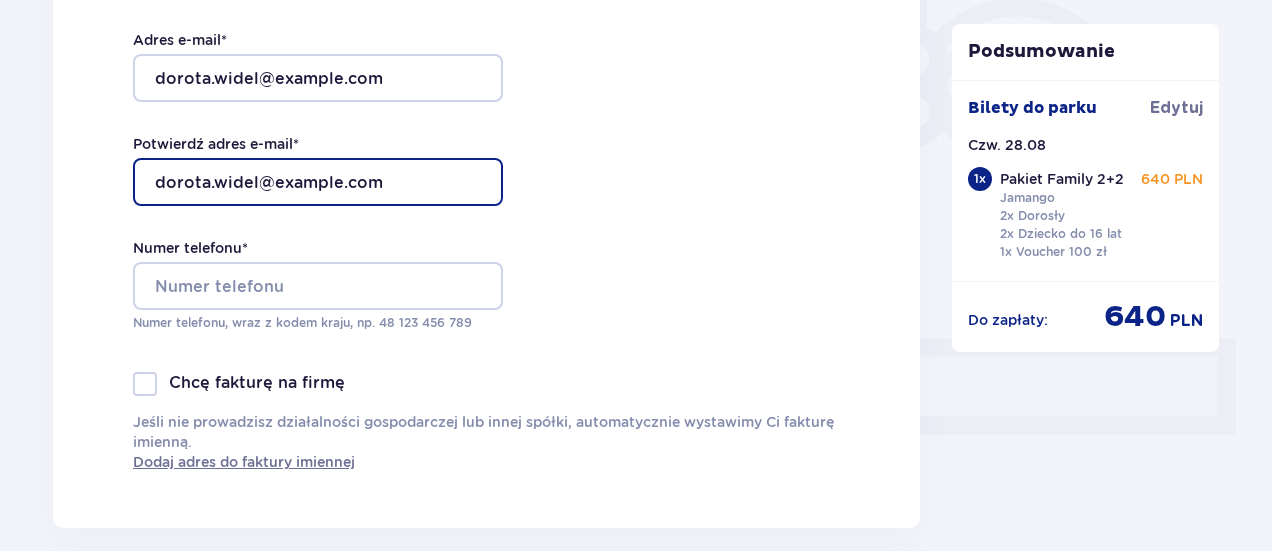 type on "dorota.widel@gmail.com" 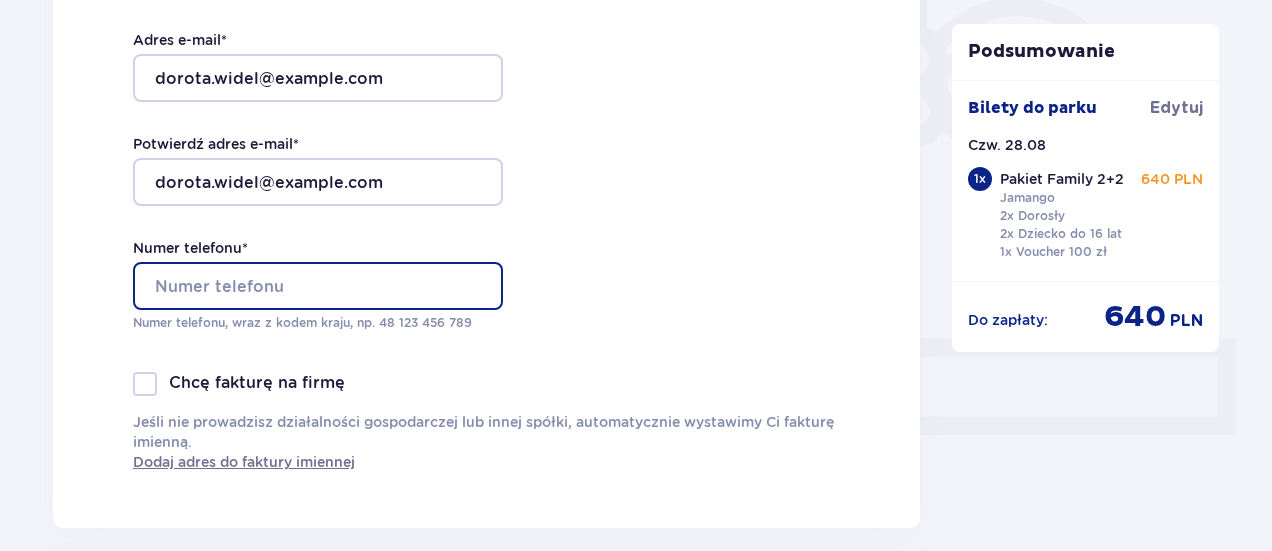 click on "Numer telefonu *" at bounding box center [318, 286] 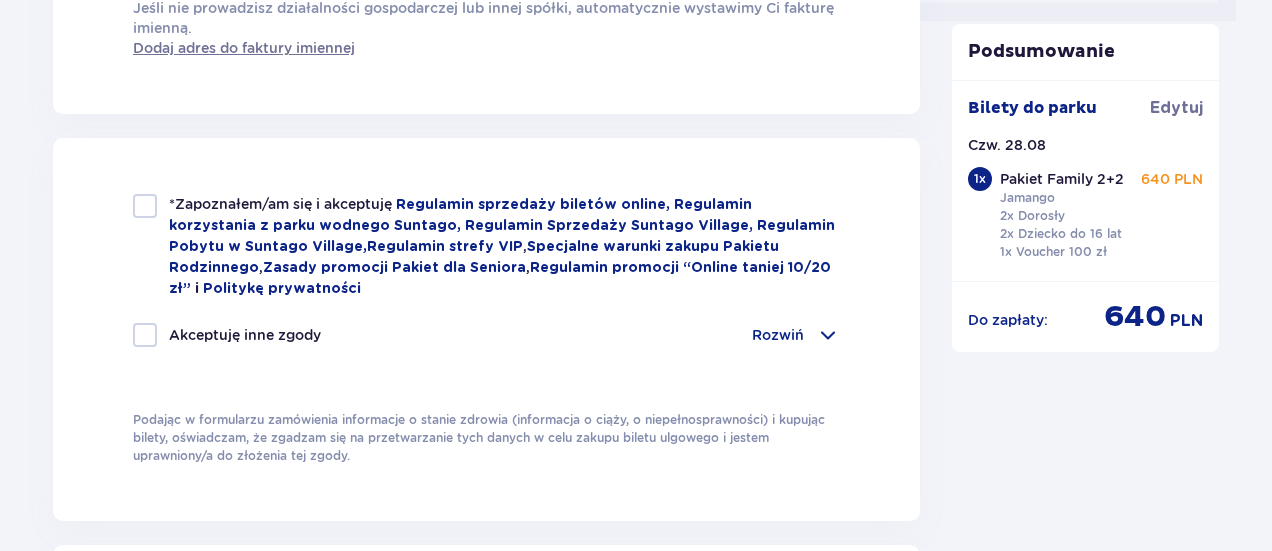scroll, scrollTop: 898, scrollLeft: 0, axis: vertical 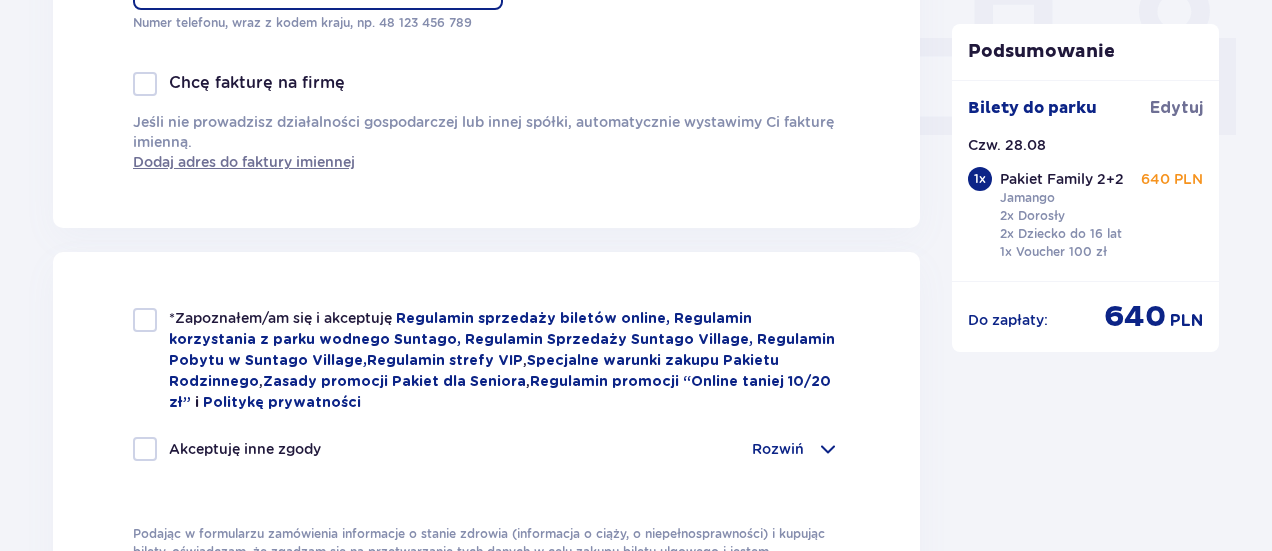 type on "696460654" 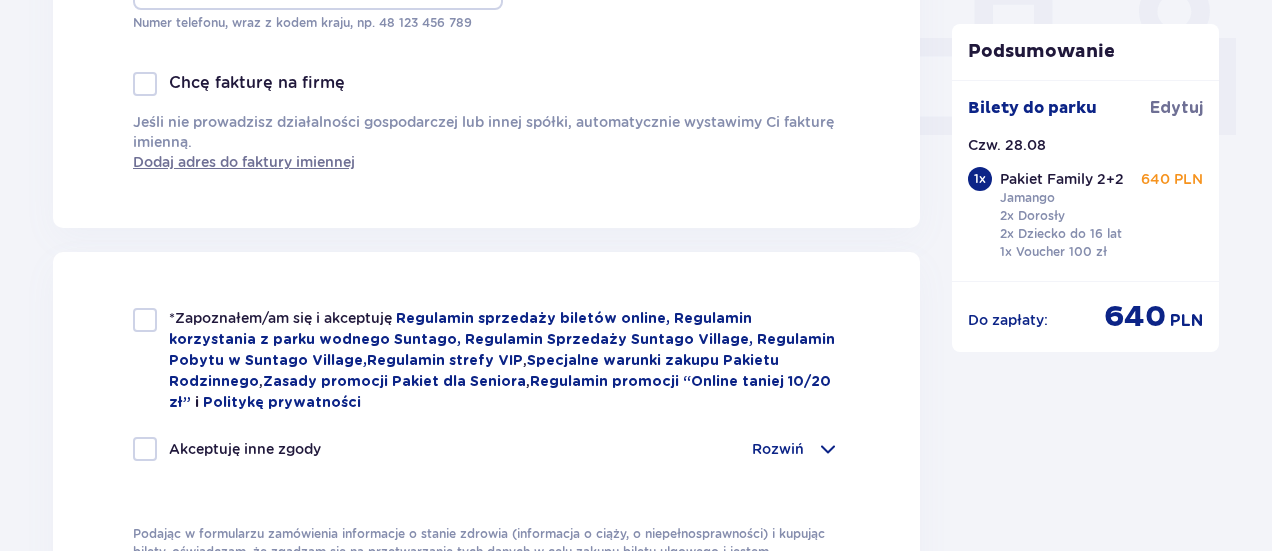 click at bounding box center [145, 320] 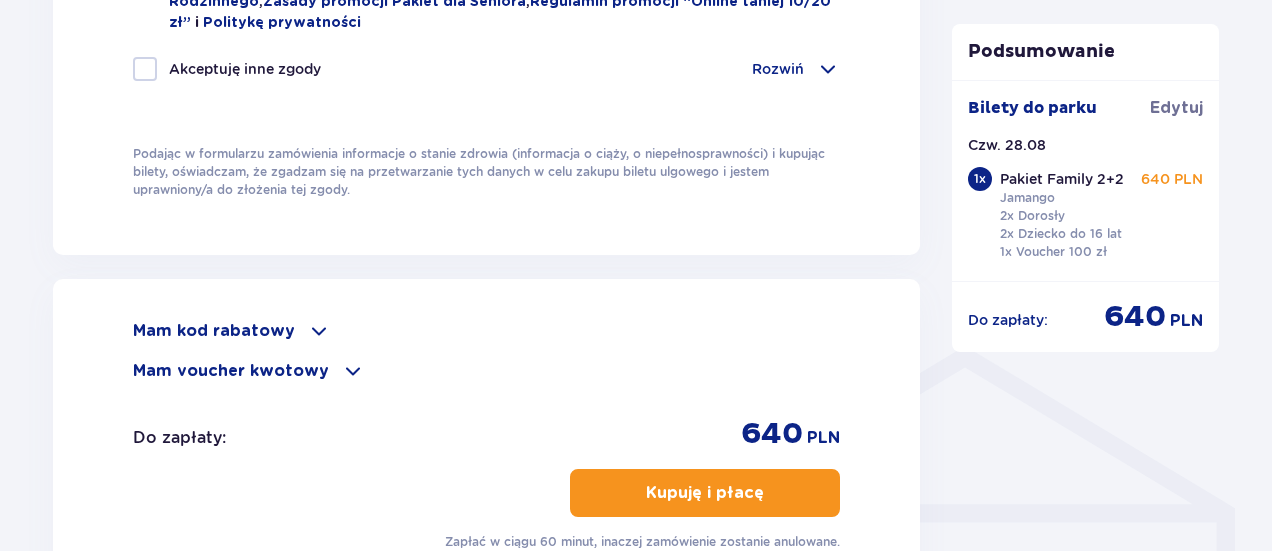 scroll, scrollTop: 1398, scrollLeft: 0, axis: vertical 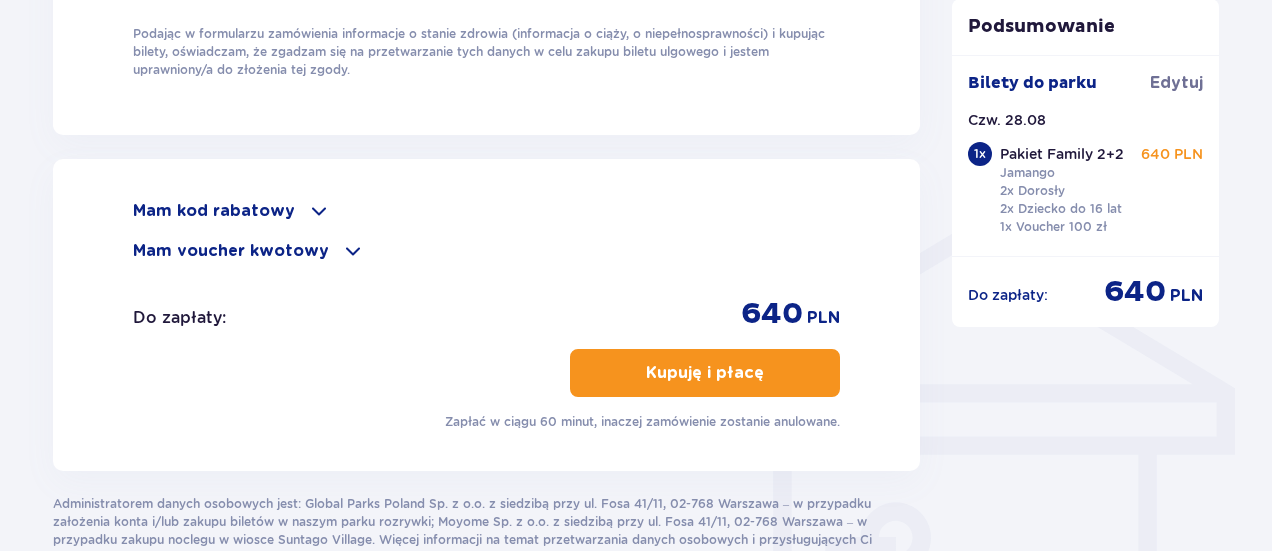 click on "Kupuję i płacę" at bounding box center (705, 373) 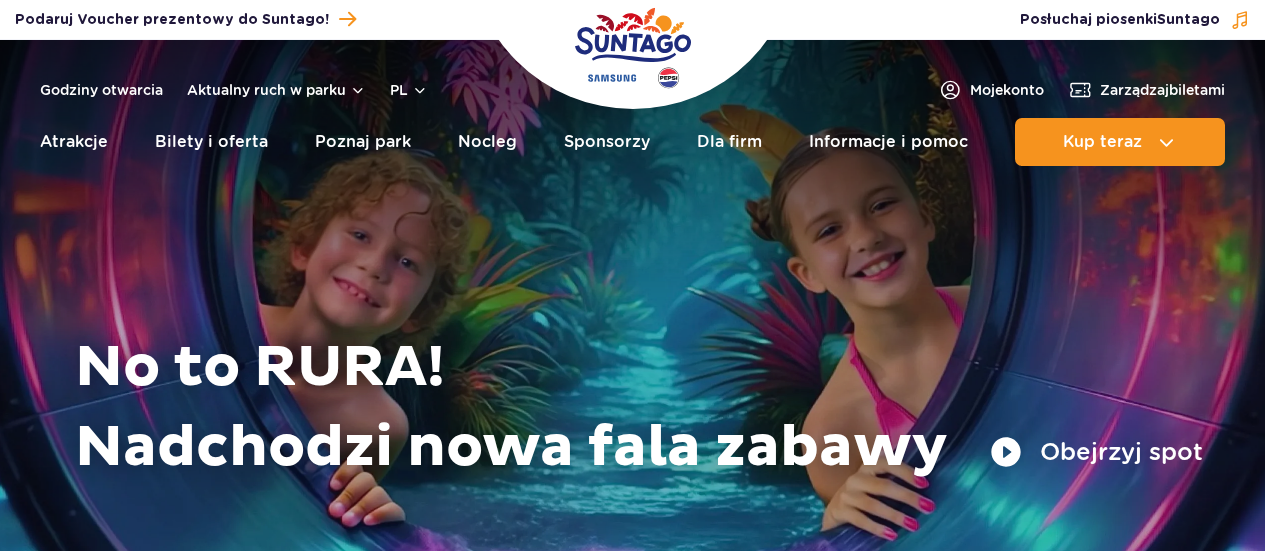 scroll, scrollTop: 0, scrollLeft: 0, axis: both 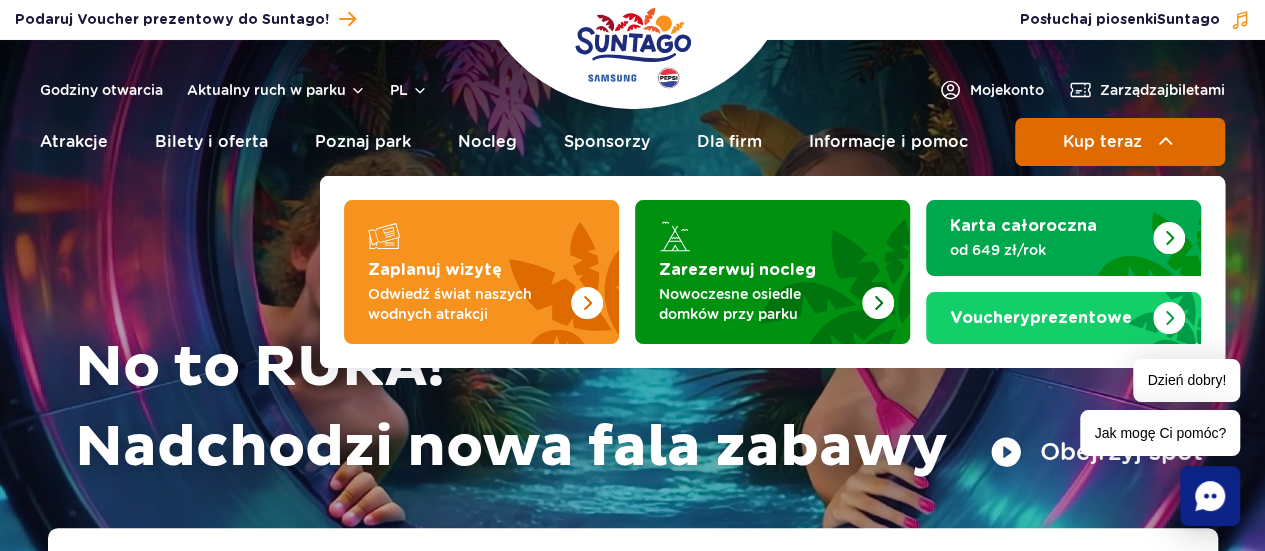 click on "Kup teraz" at bounding box center [1102, 142] 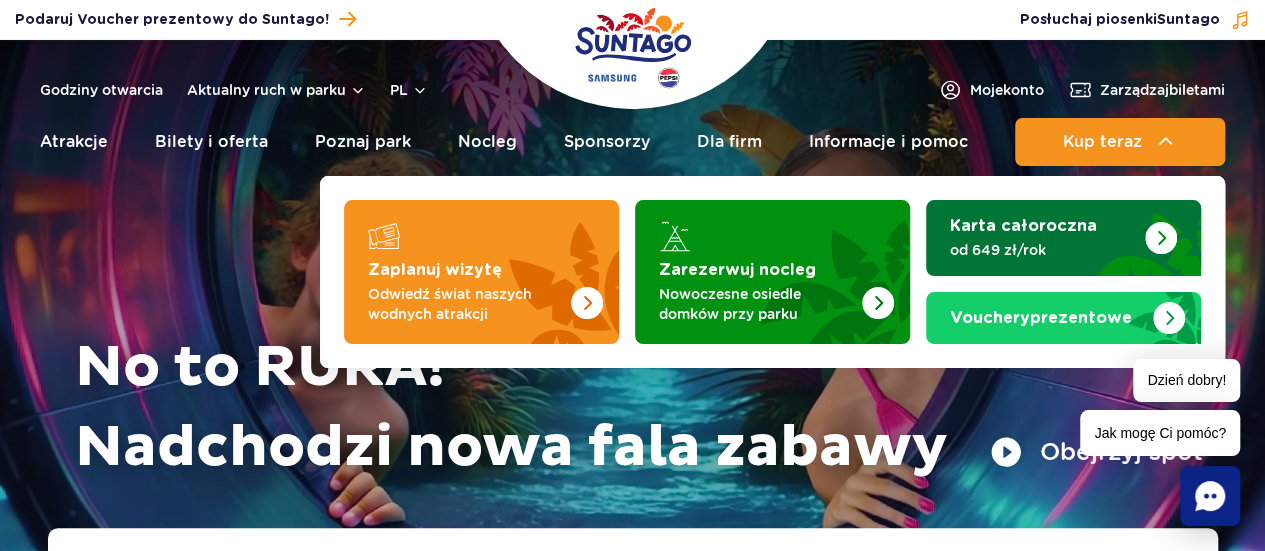 click on "Karta całoroczna" at bounding box center [1023, 226] 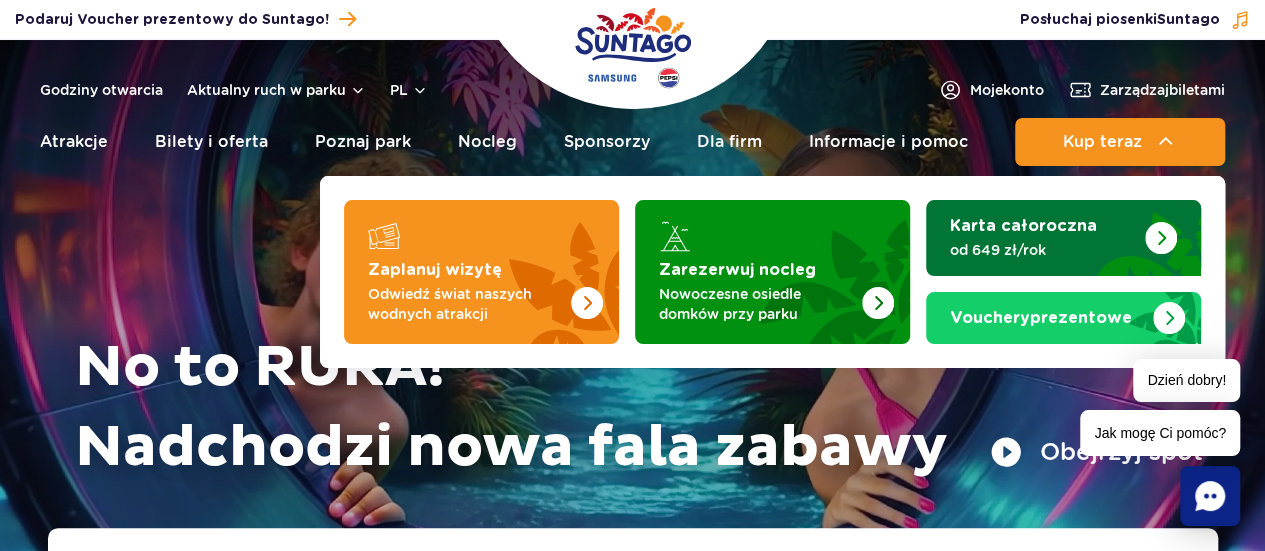 click on "Karta całoroczna
od 649 zł/rok" at bounding box center [1063, 238] 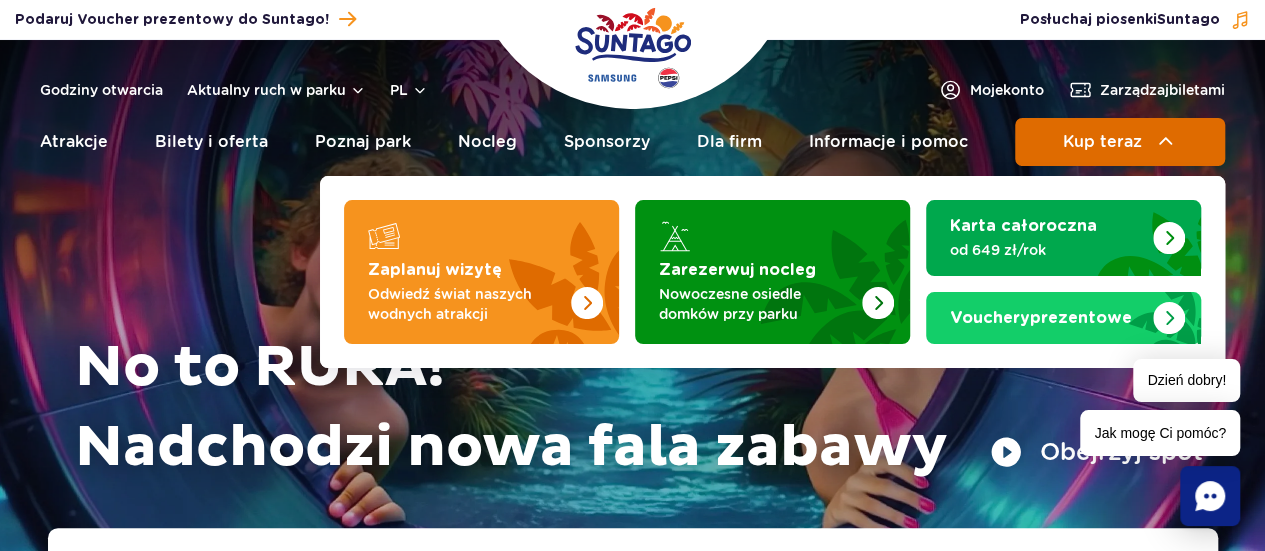 click on "Kup teraz" at bounding box center [1102, 142] 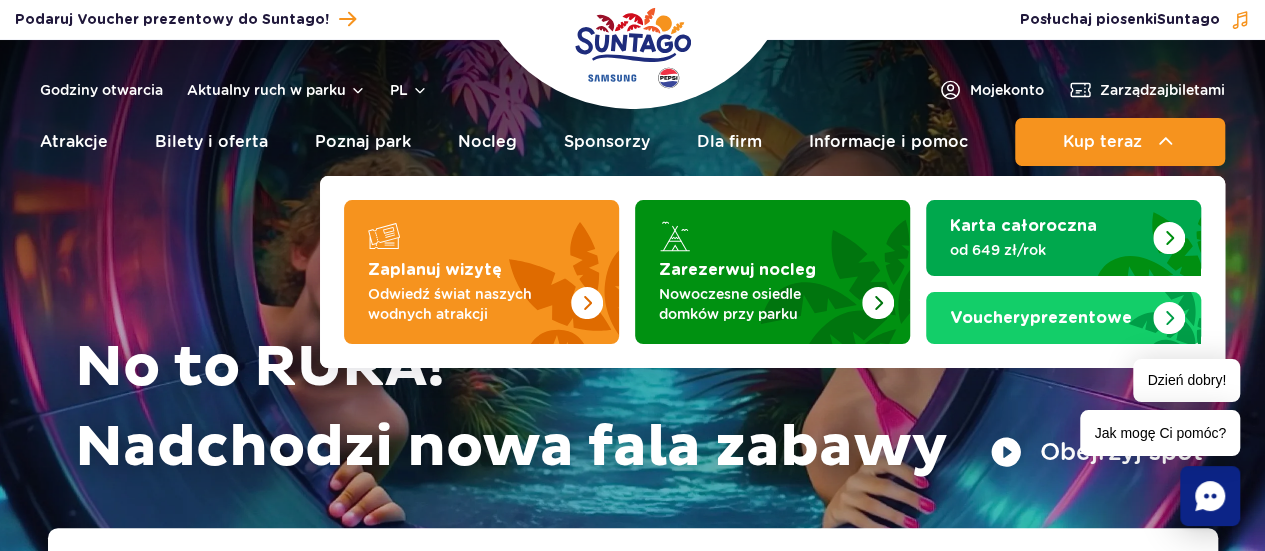 click on "Zaplanuj wizytę
Odwiedź świat naszych wodnych atrakcji
Zarezerwuj nocleg
Nowoczesne osiedle domków przy parku" at bounding box center (772, 272) 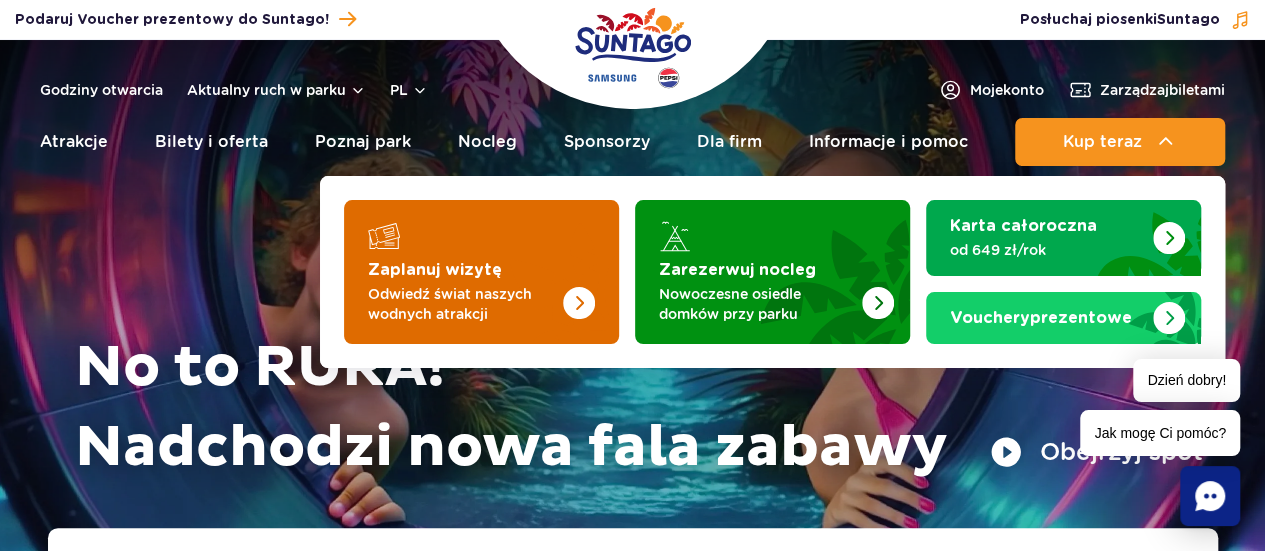 click at bounding box center [539, 266] 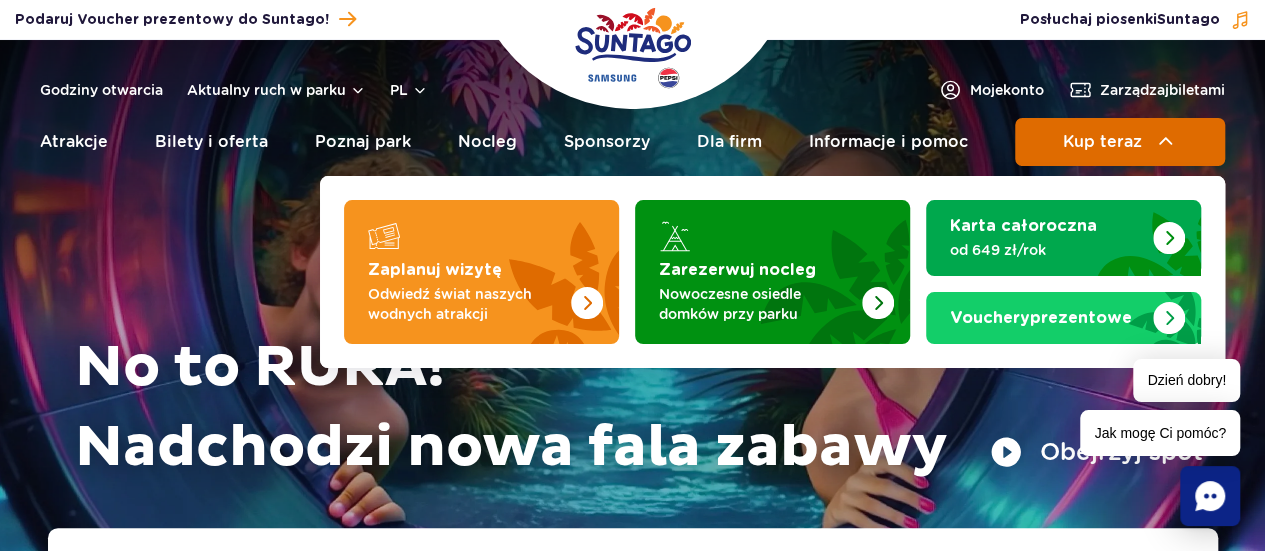 click on "Kup teraz" at bounding box center (1102, 142) 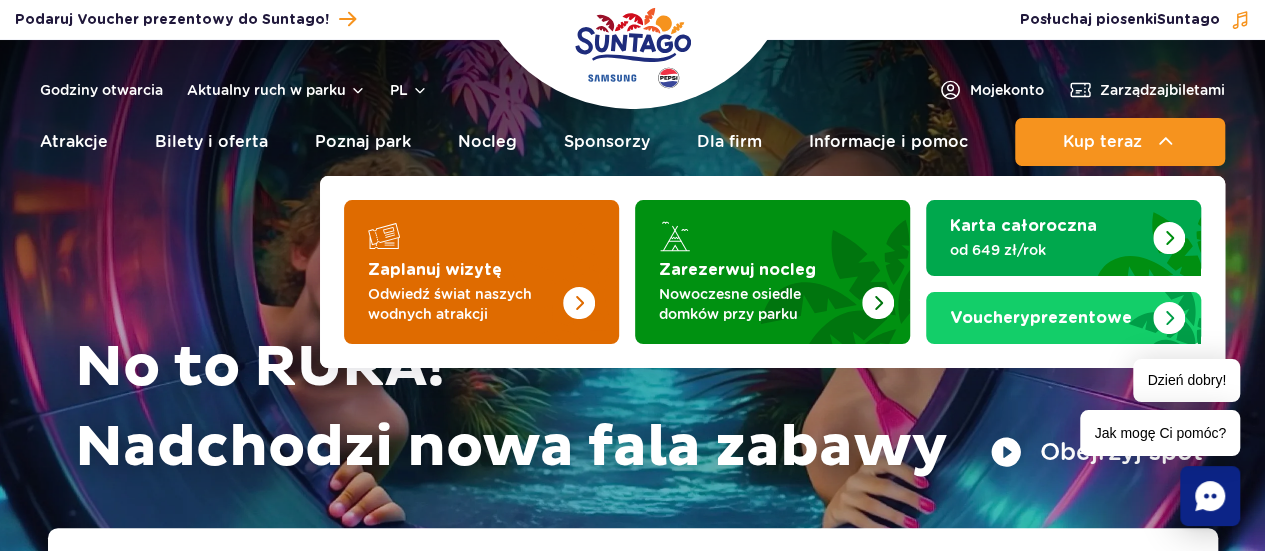 click on "Zaplanuj wizytę" at bounding box center [435, 270] 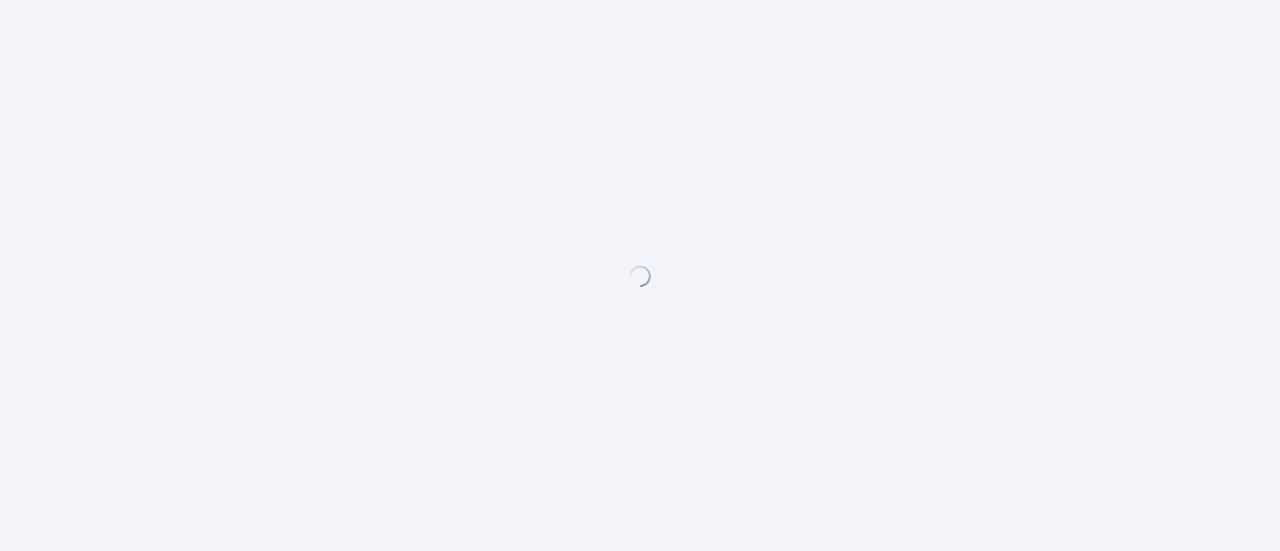 scroll, scrollTop: 0, scrollLeft: 0, axis: both 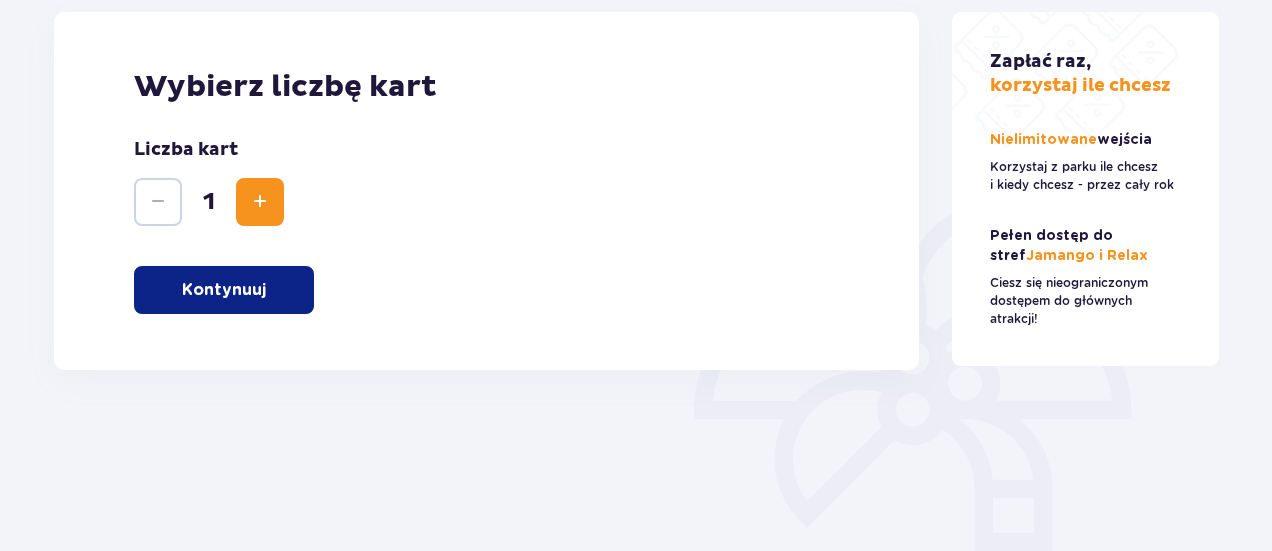 click on "Kontynuuj" at bounding box center [224, 290] 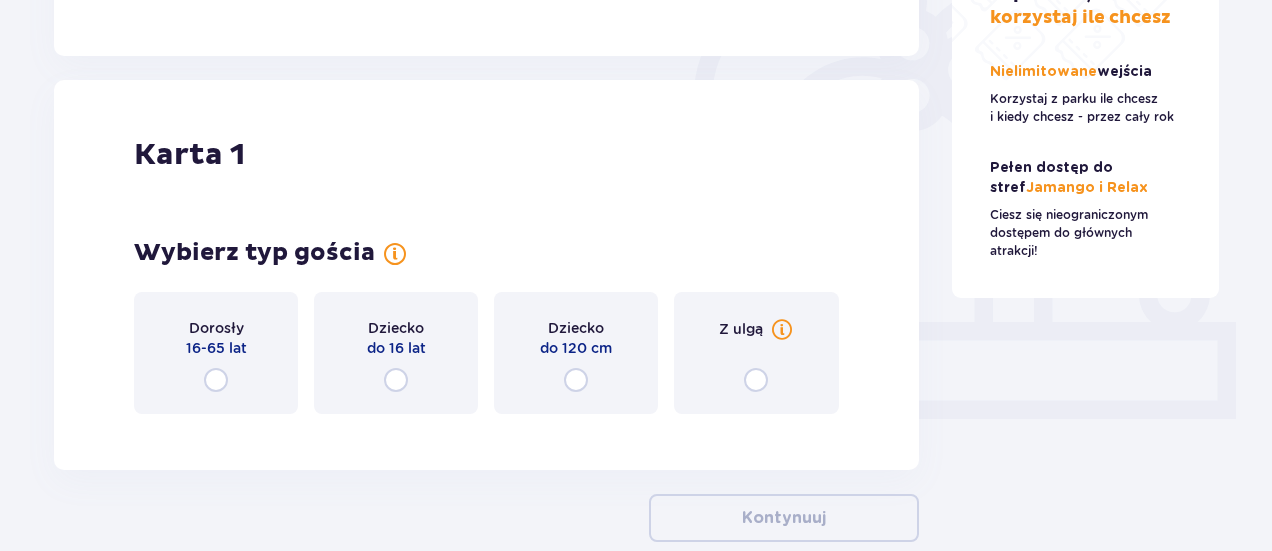 scroll, scrollTop: 670, scrollLeft: 0, axis: vertical 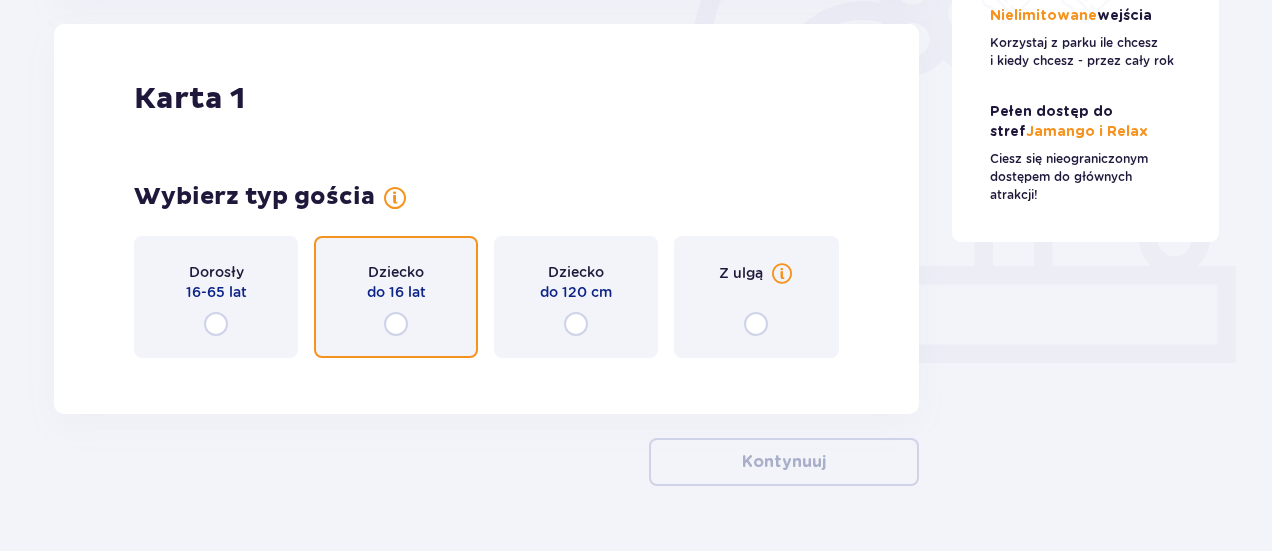 click at bounding box center (396, 324) 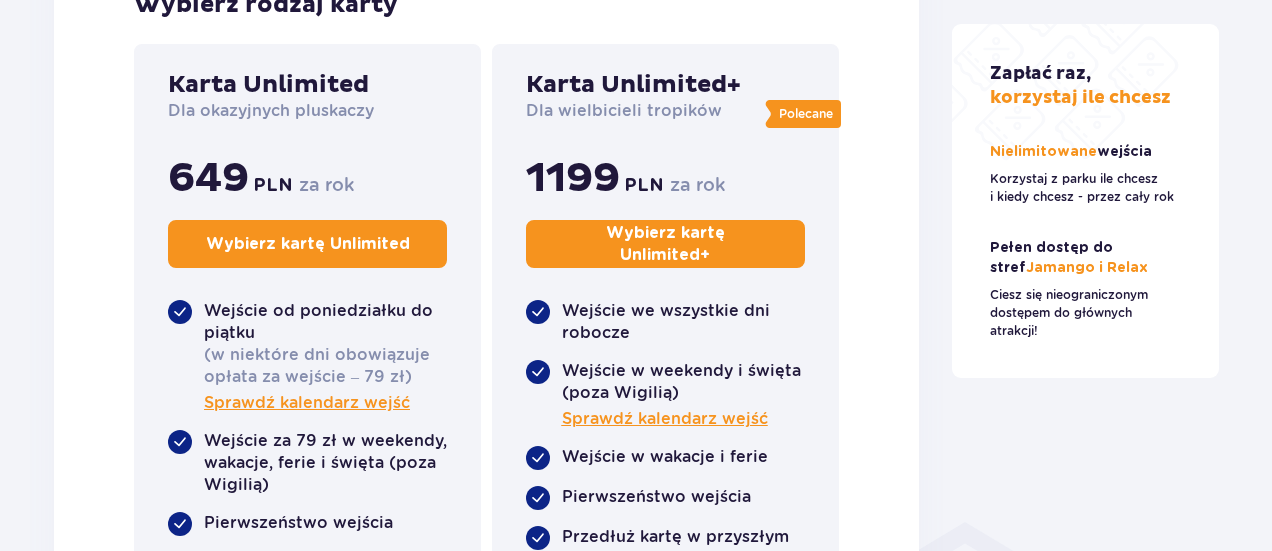scroll, scrollTop: 1068, scrollLeft: 0, axis: vertical 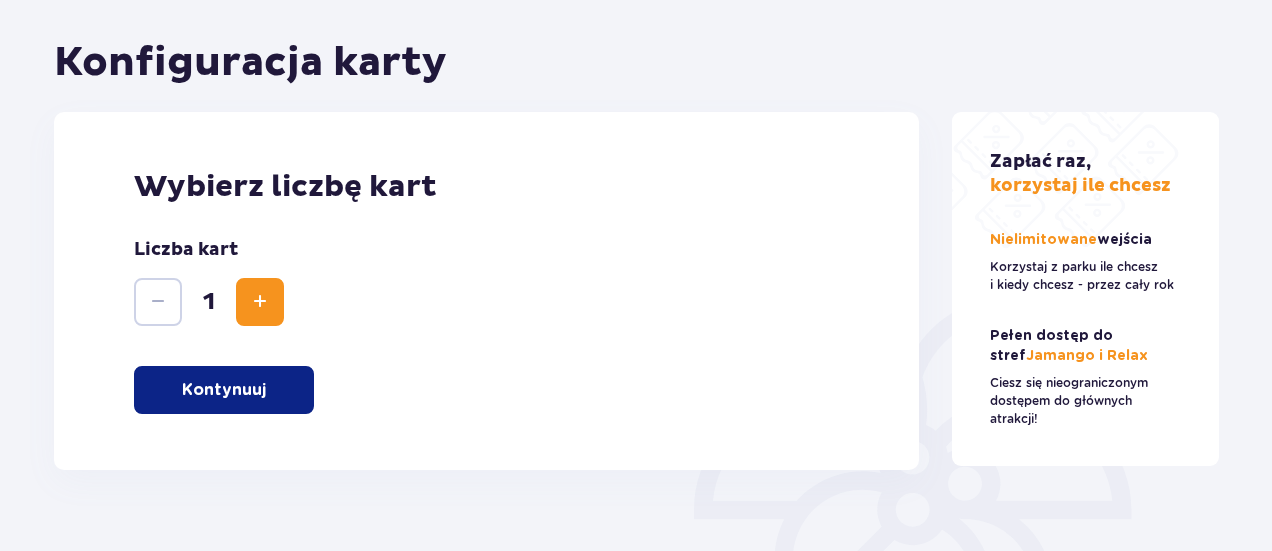 click on "Kontynuuj" at bounding box center [224, 390] 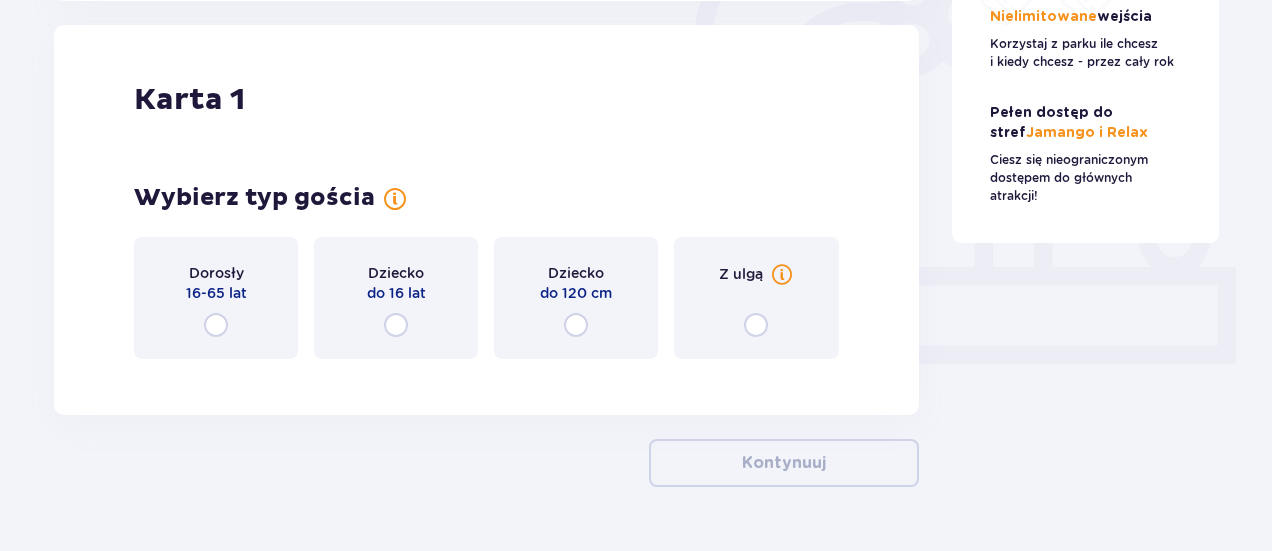 scroll, scrollTop: 670, scrollLeft: 0, axis: vertical 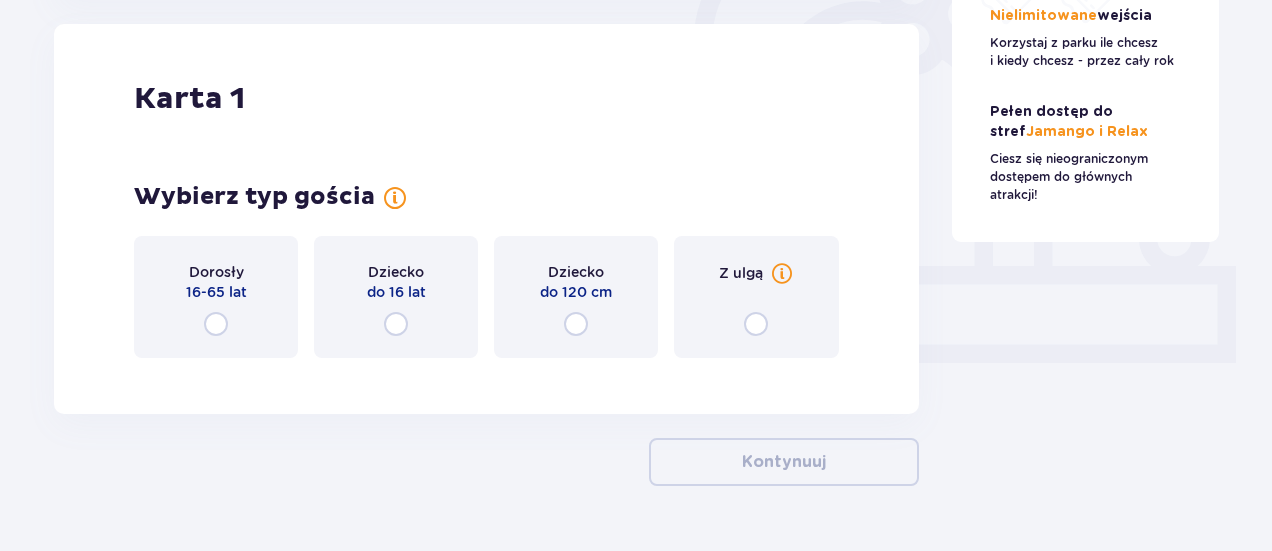 click on "Dorosły 16-65 lat" at bounding box center [216, 297] 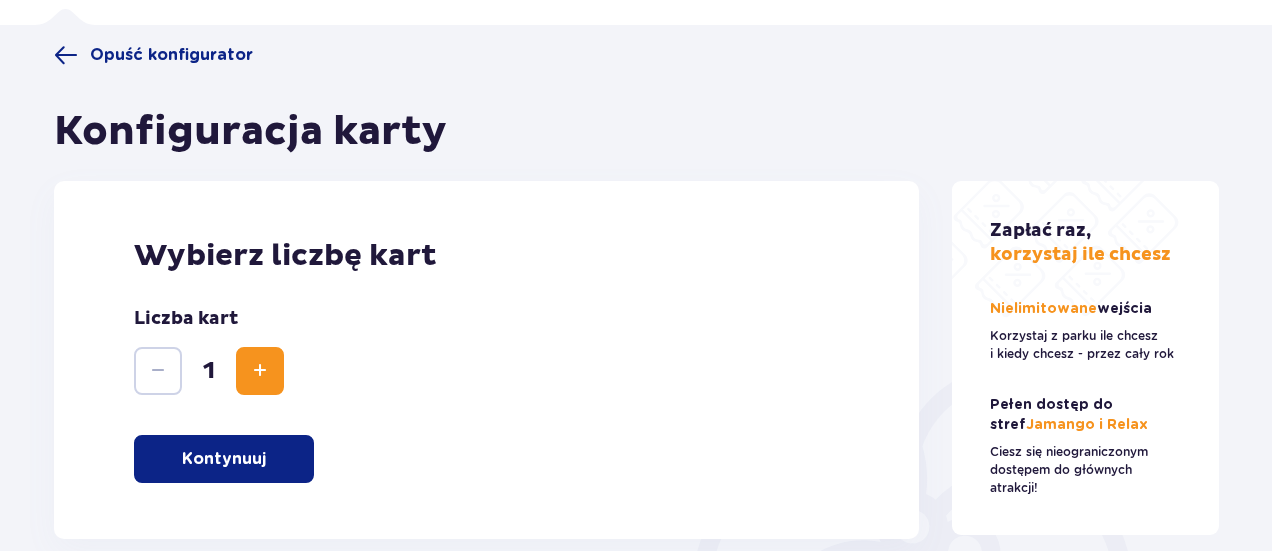 scroll, scrollTop: 0, scrollLeft: 0, axis: both 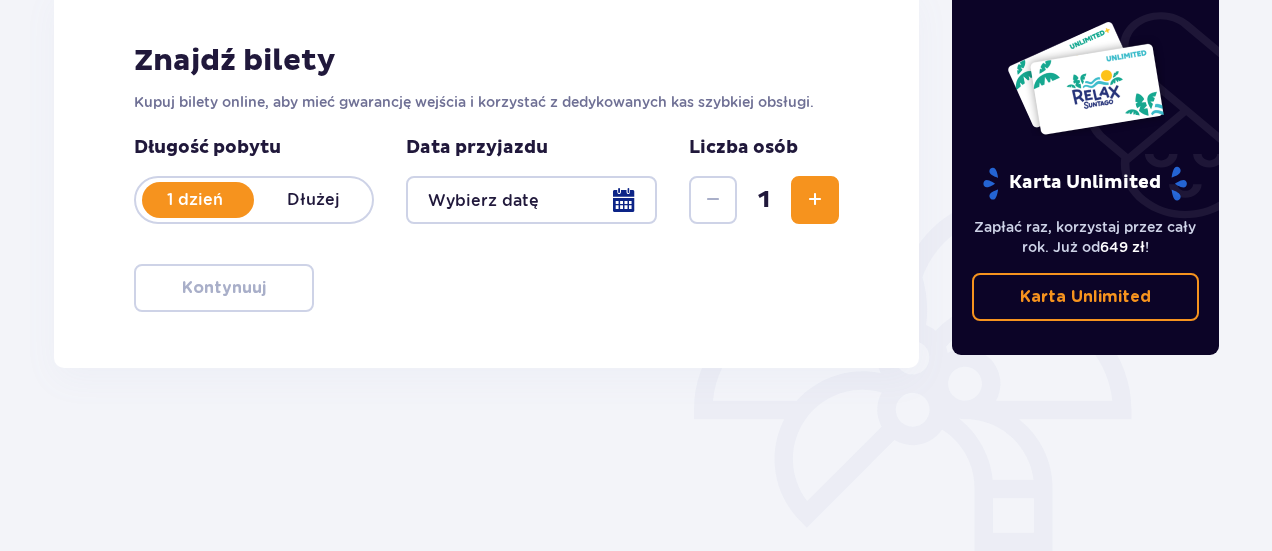 click at bounding box center [815, 200] 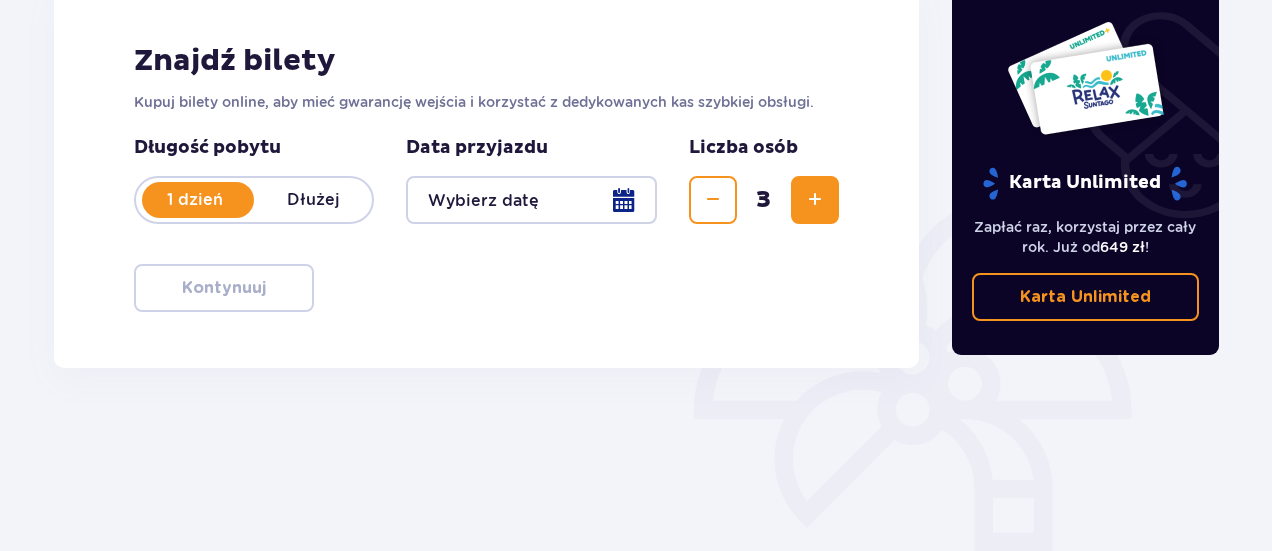 click at bounding box center [815, 200] 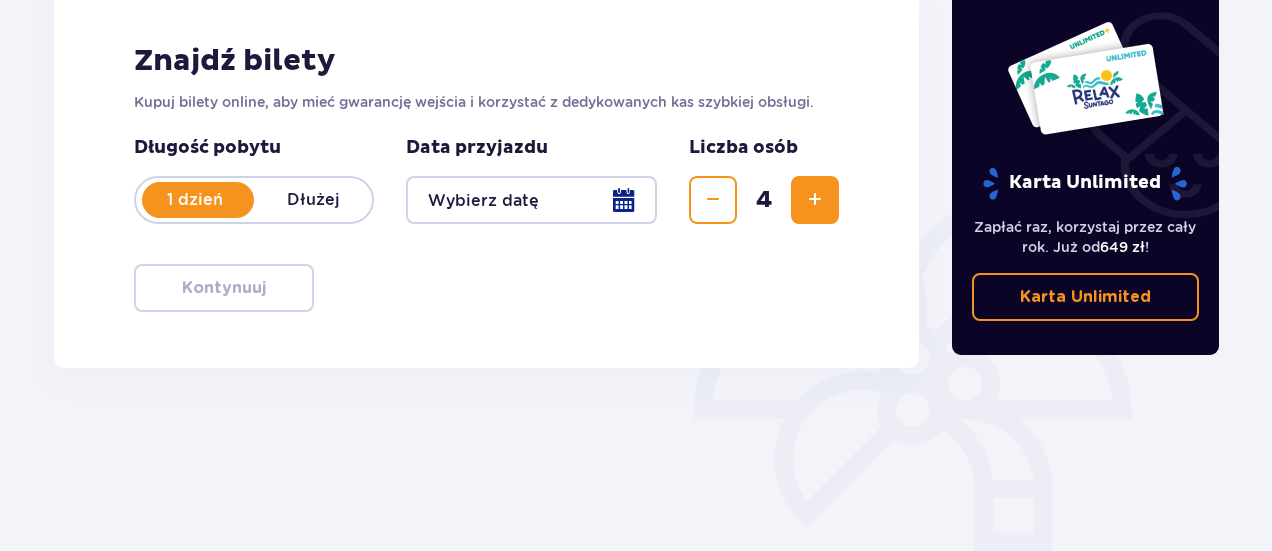 click at bounding box center (531, 200) 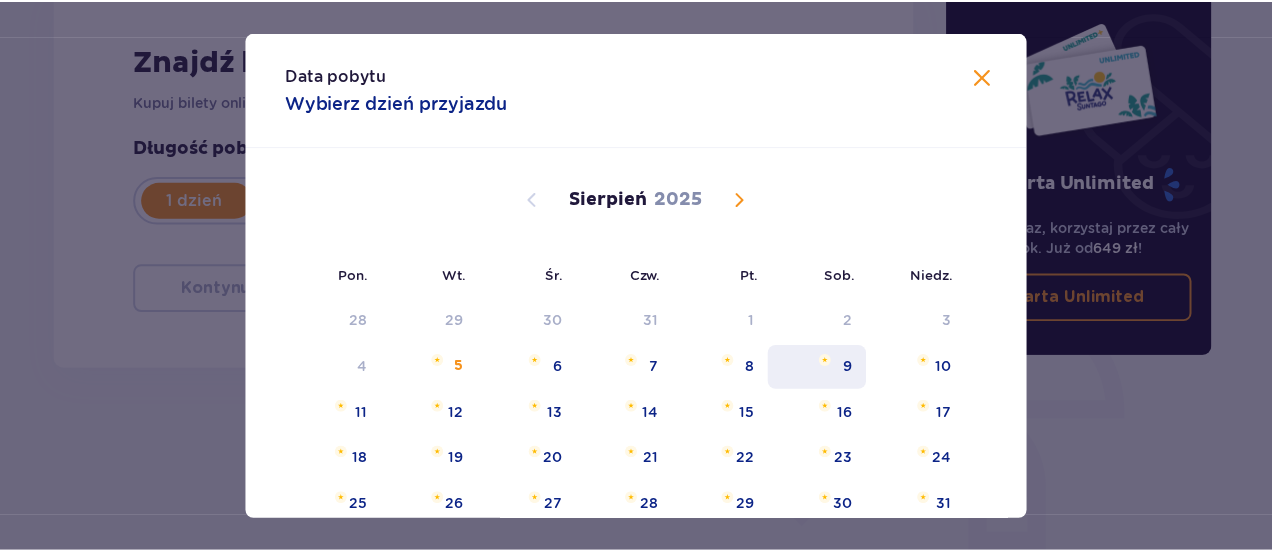 scroll, scrollTop: 225, scrollLeft: 0, axis: vertical 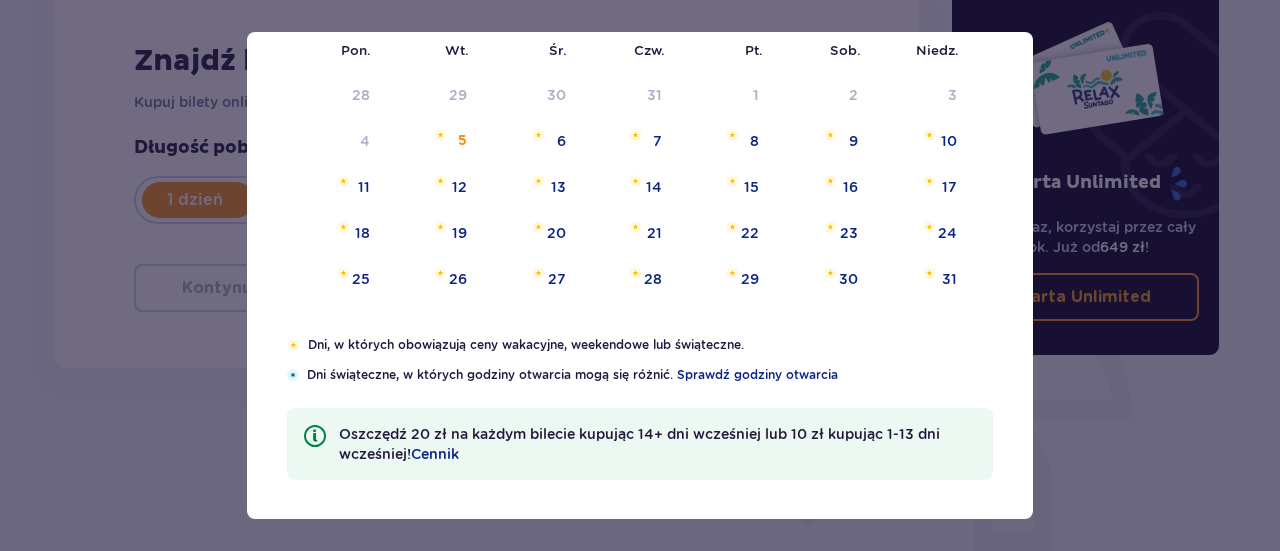 drag, startPoint x: 836, startPoint y: 289, endPoint x: 690, endPoint y: 489, distance: 247.62068 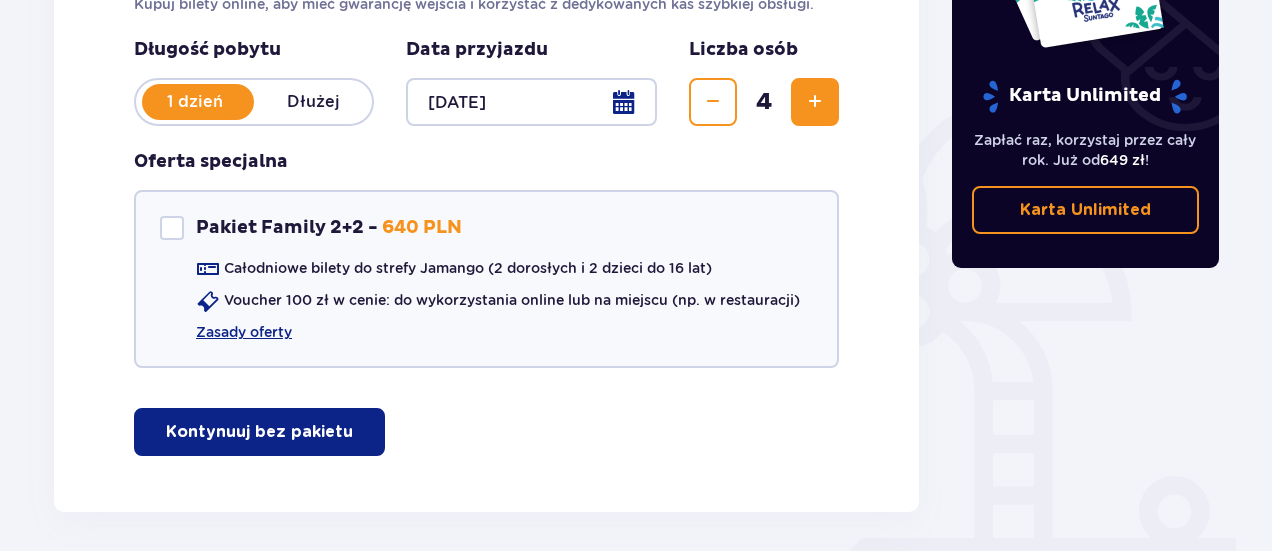 scroll, scrollTop: 478, scrollLeft: 0, axis: vertical 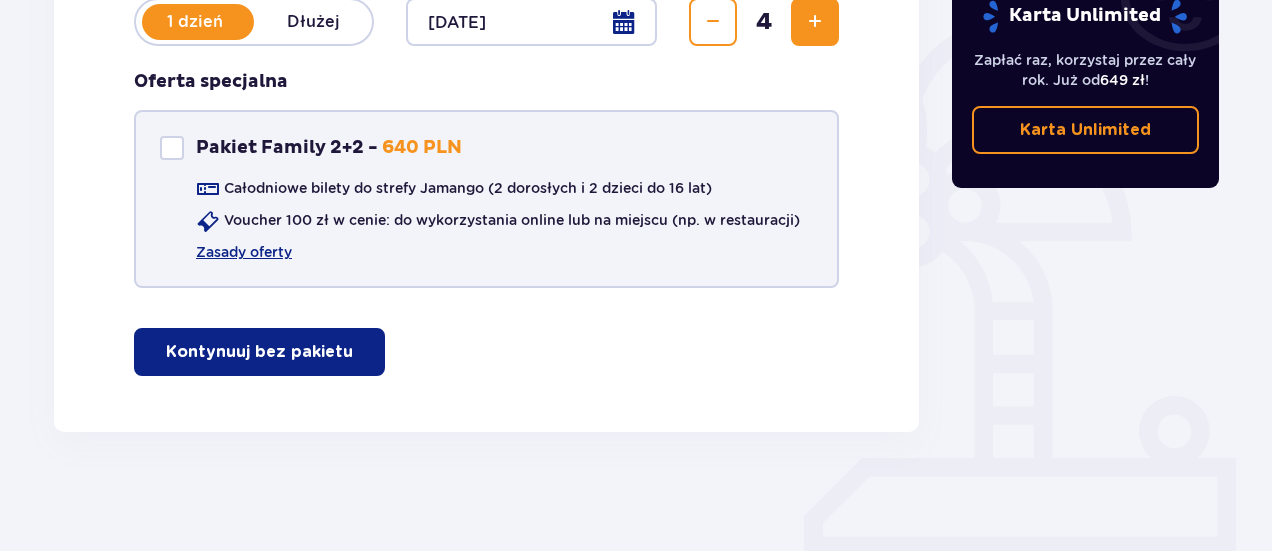 click at bounding box center (172, 148) 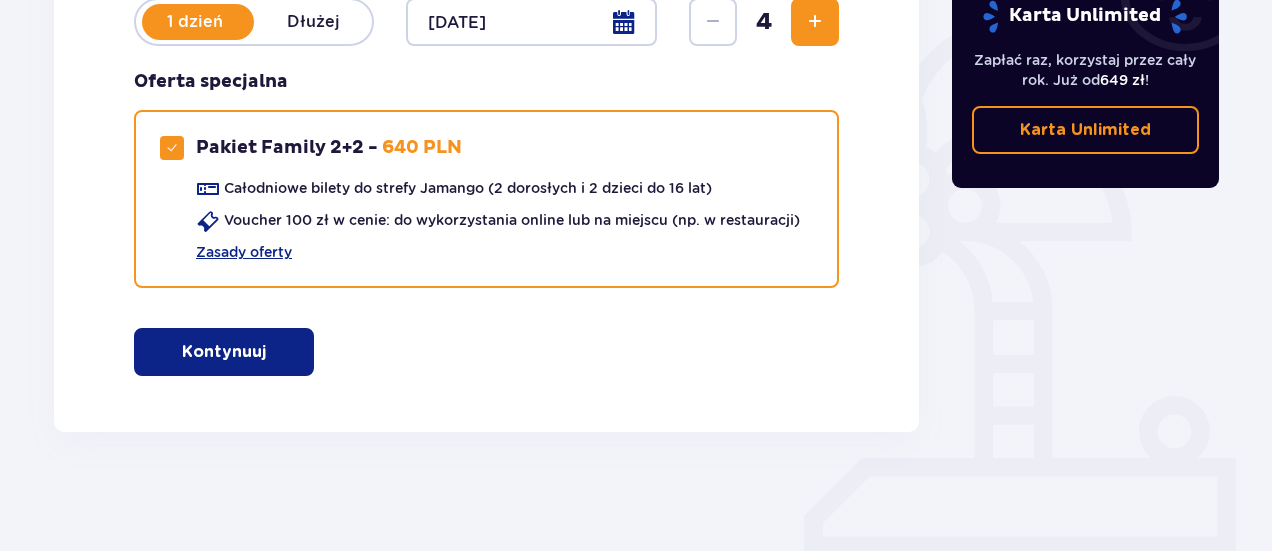 click on "Kontynuuj" at bounding box center (224, 352) 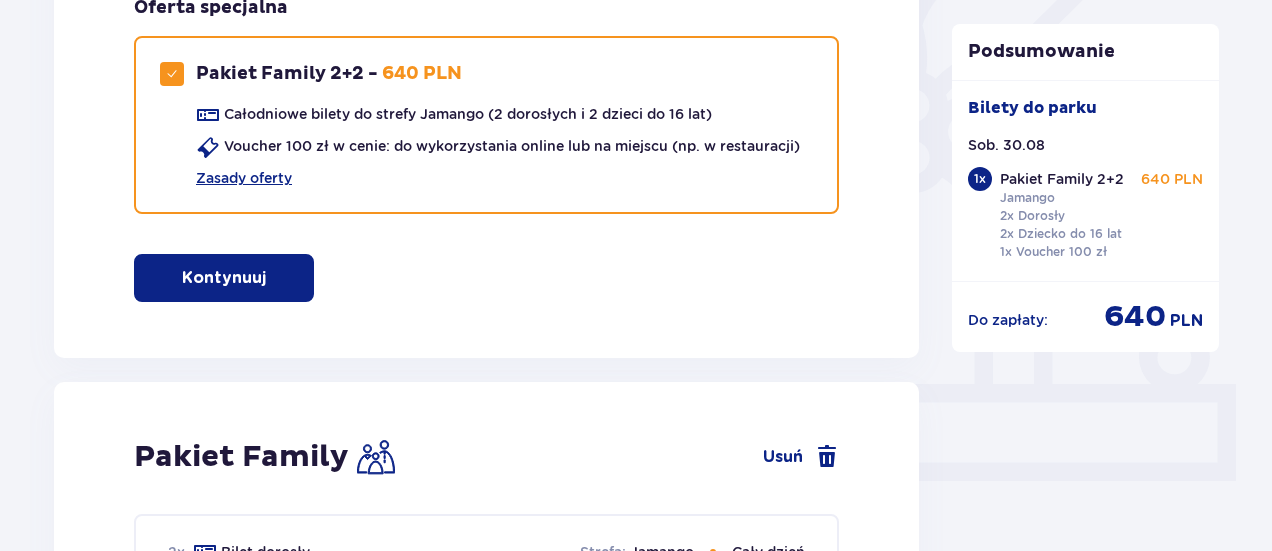 scroll, scrollTop: 410, scrollLeft: 0, axis: vertical 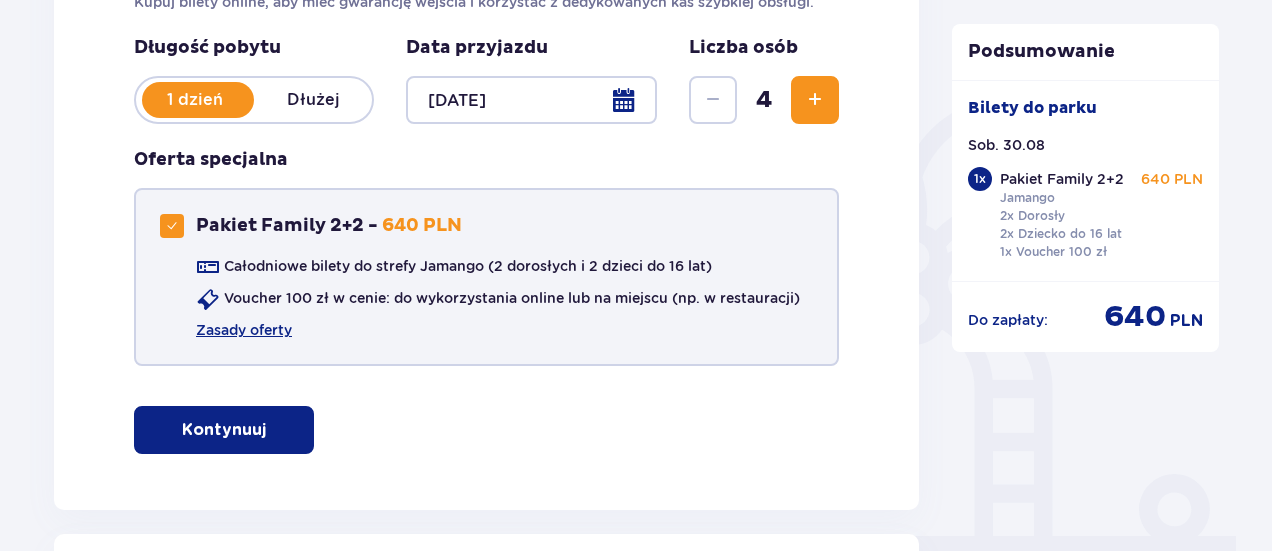 click on "Pakiet Family 2+2    -  640 PLN" at bounding box center [311, 226] 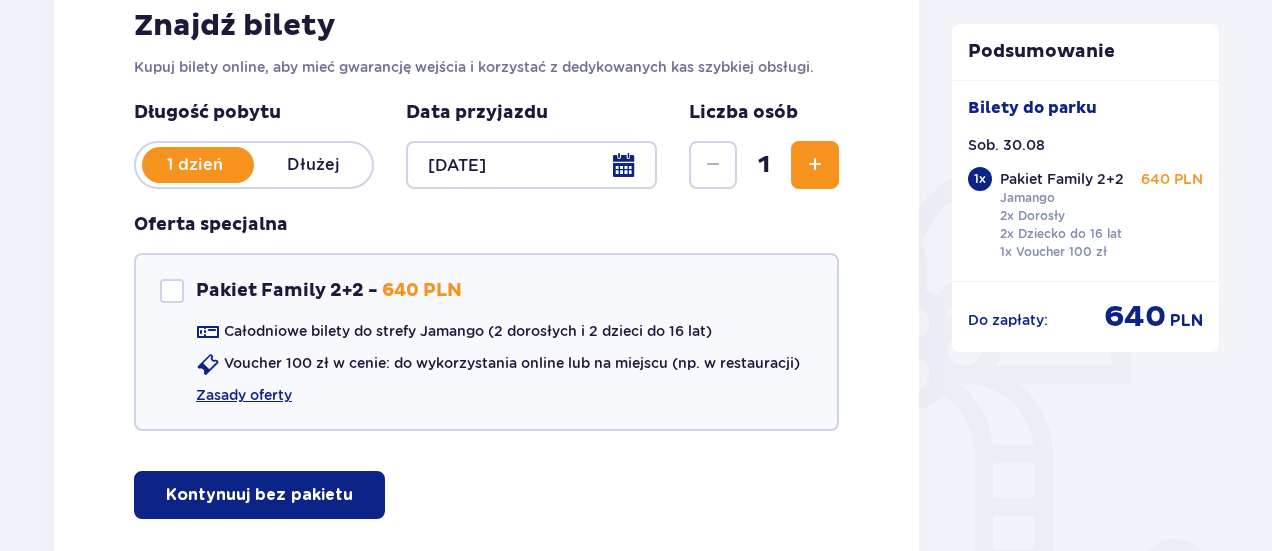 scroll, scrollTop: 200, scrollLeft: 0, axis: vertical 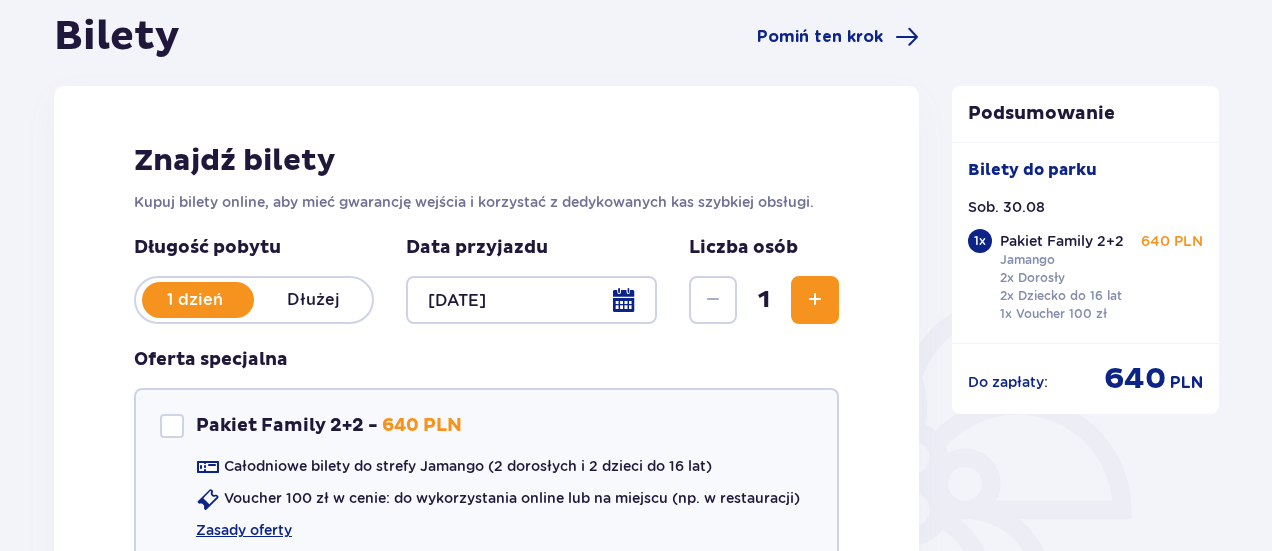 click at bounding box center [815, 300] 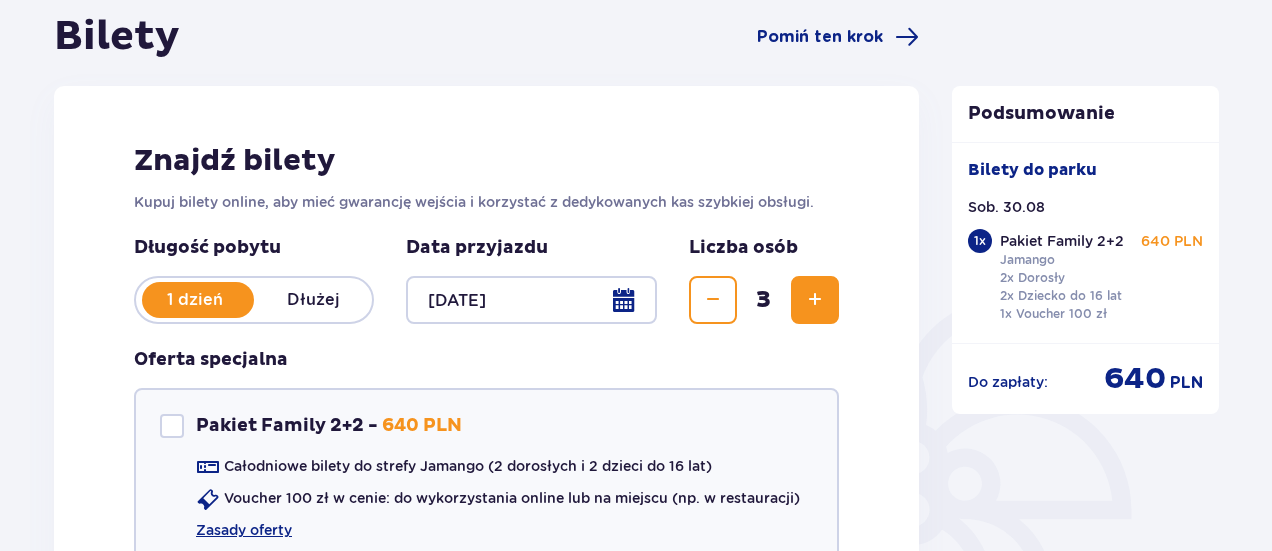 click at bounding box center [815, 300] 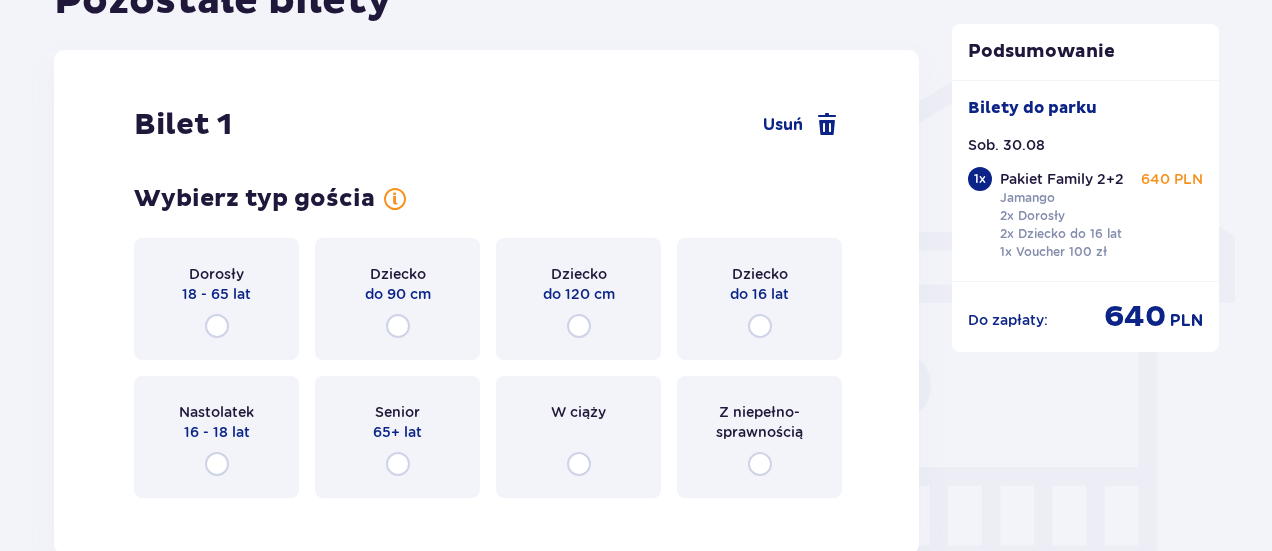 scroll, scrollTop: 1576, scrollLeft: 0, axis: vertical 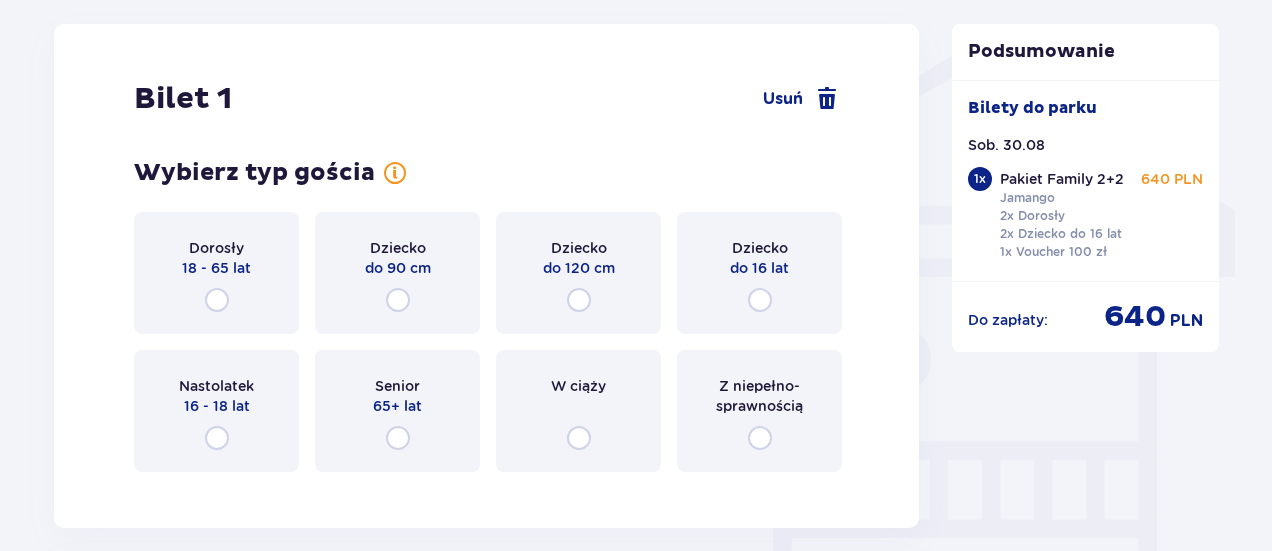 click on "Dorosły 18 - 65 lat" at bounding box center (216, 273) 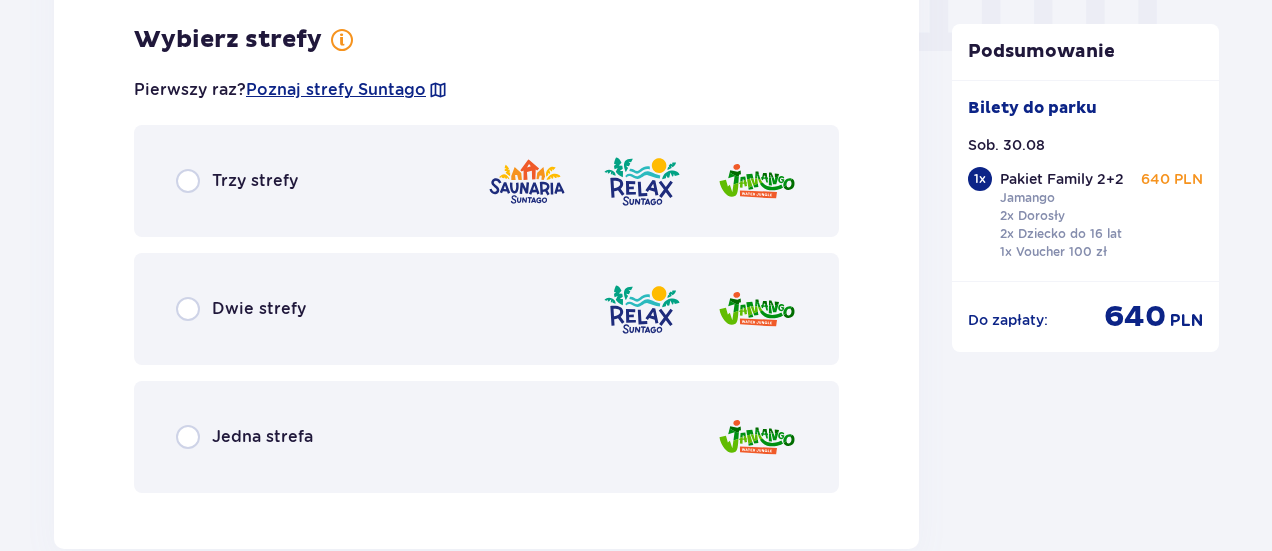 scroll, scrollTop: 2064, scrollLeft: 0, axis: vertical 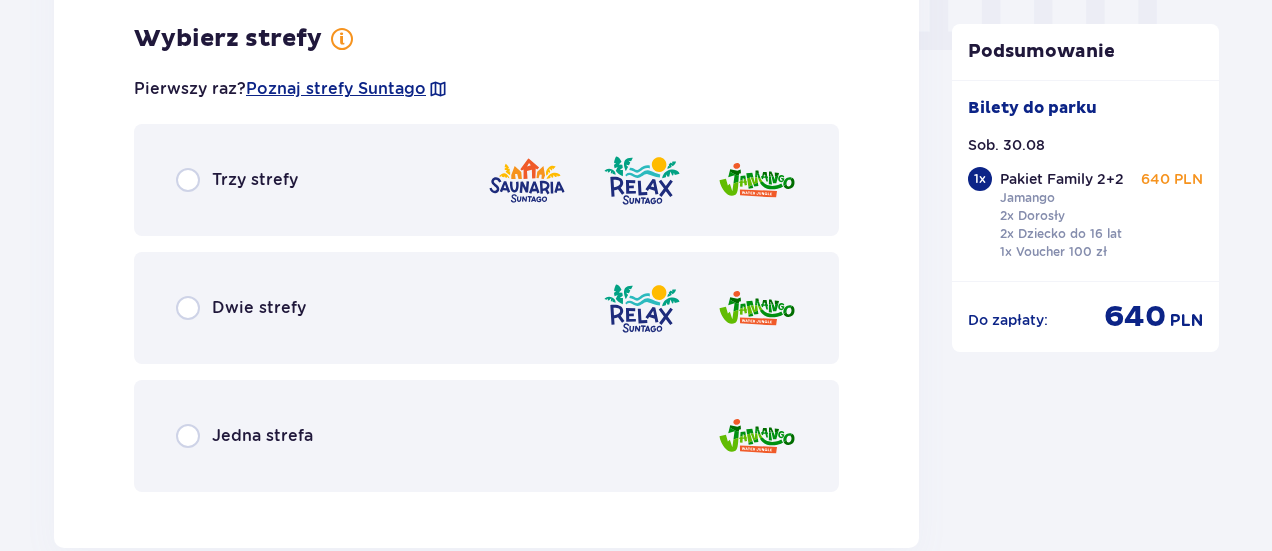 click on "Dwie strefy" at bounding box center [241, 308] 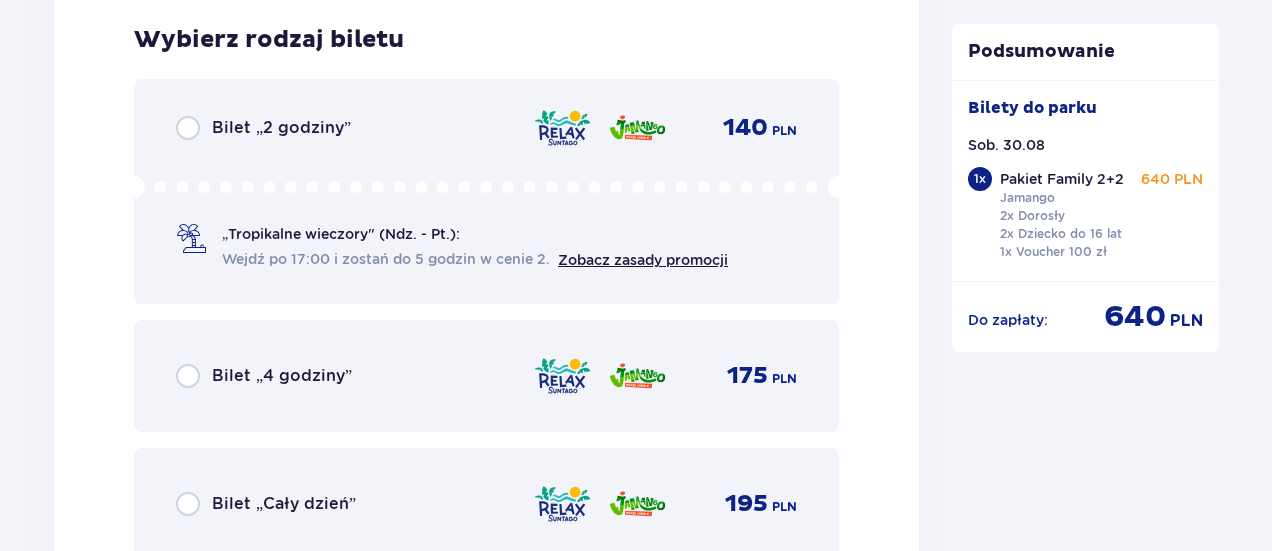 scroll, scrollTop: 2572, scrollLeft: 0, axis: vertical 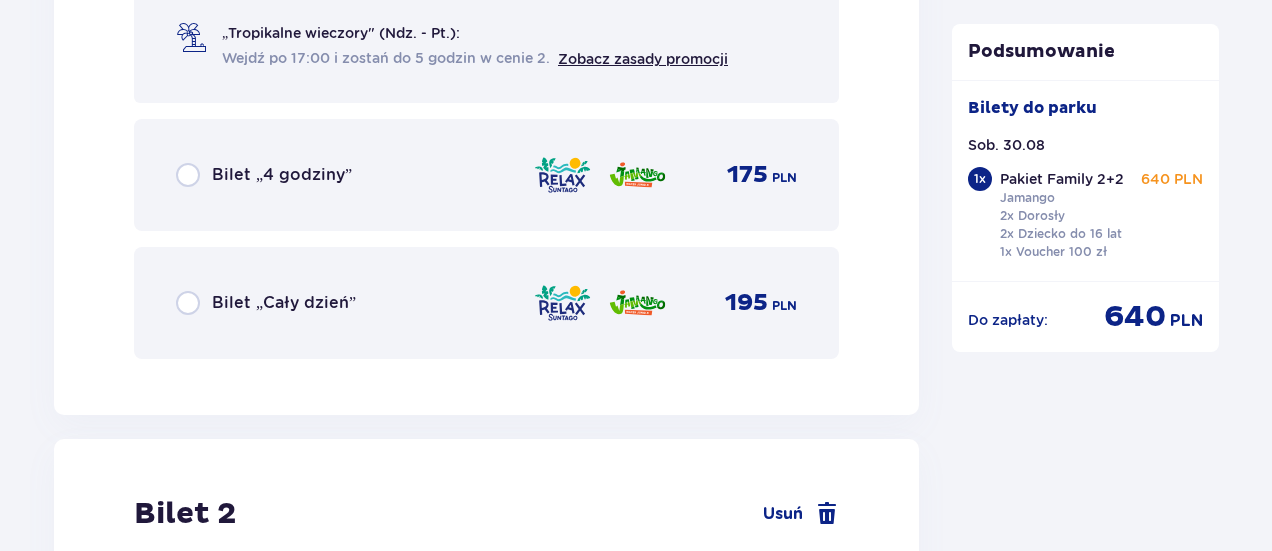 click on "Bilet „4 godziny”" at bounding box center (264, 175) 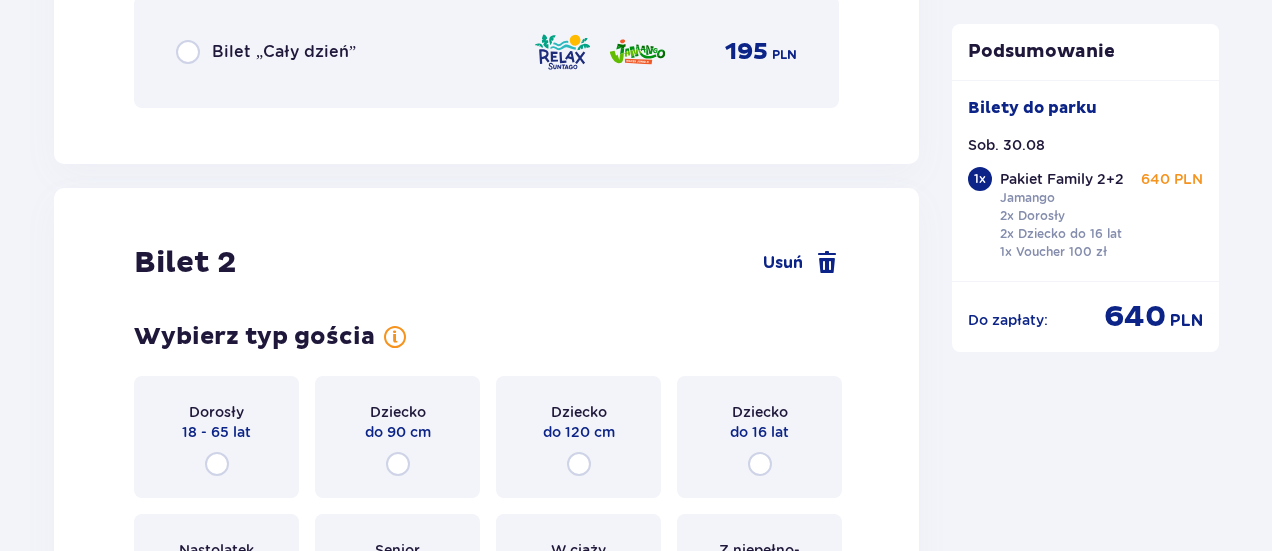 checkbox on "true" 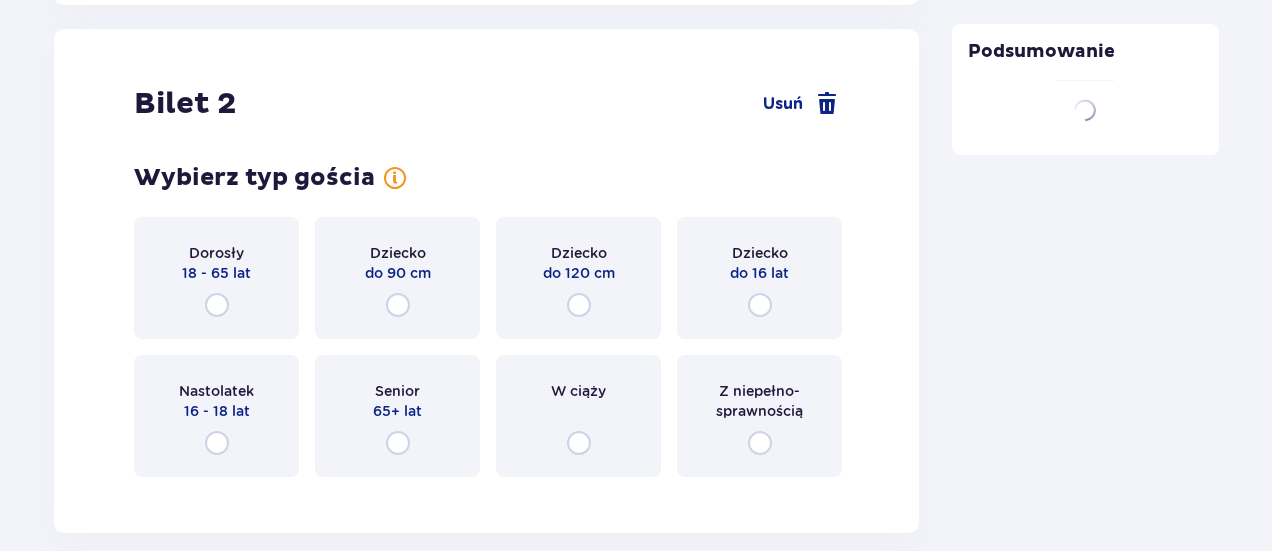 scroll, scrollTop: 3187, scrollLeft: 0, axis: vertical 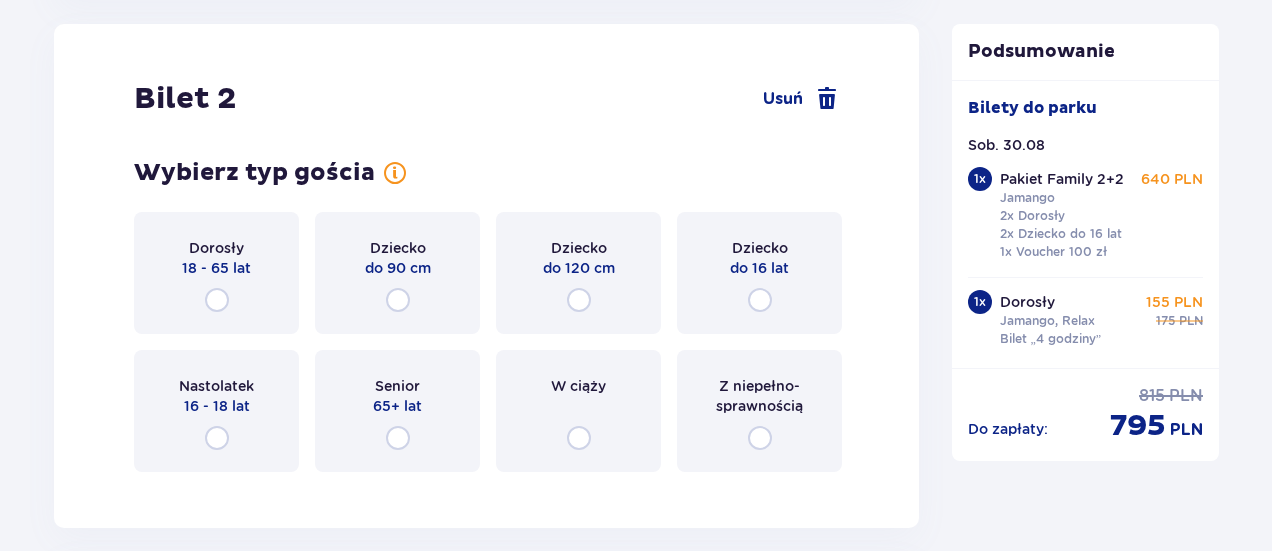 click on "Dorosły 18 - 65 lat" at bounding box center (216, 273) 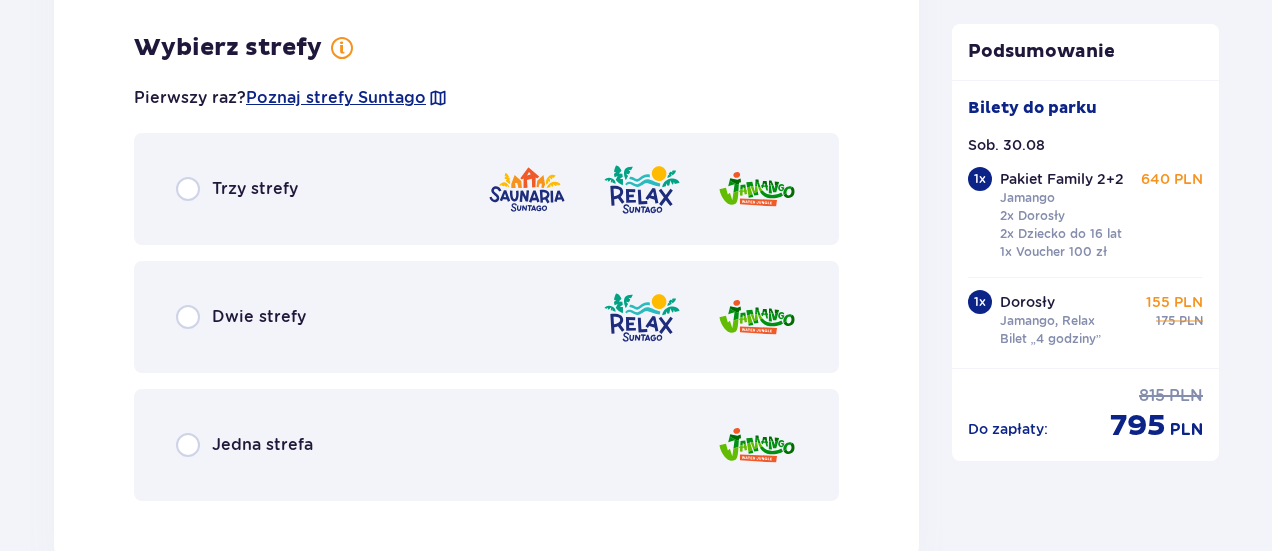 scroll, scrollTop: 3675, scrollLeft: 0, axis: vertical 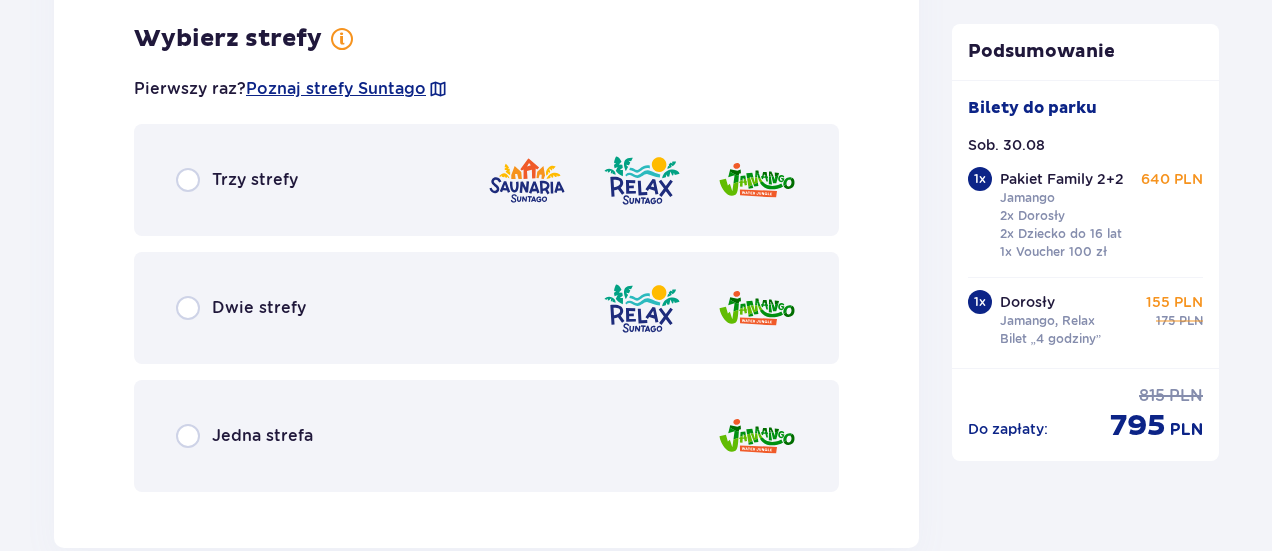 click on "Jedna strefa" at bounding box center [262, 436] 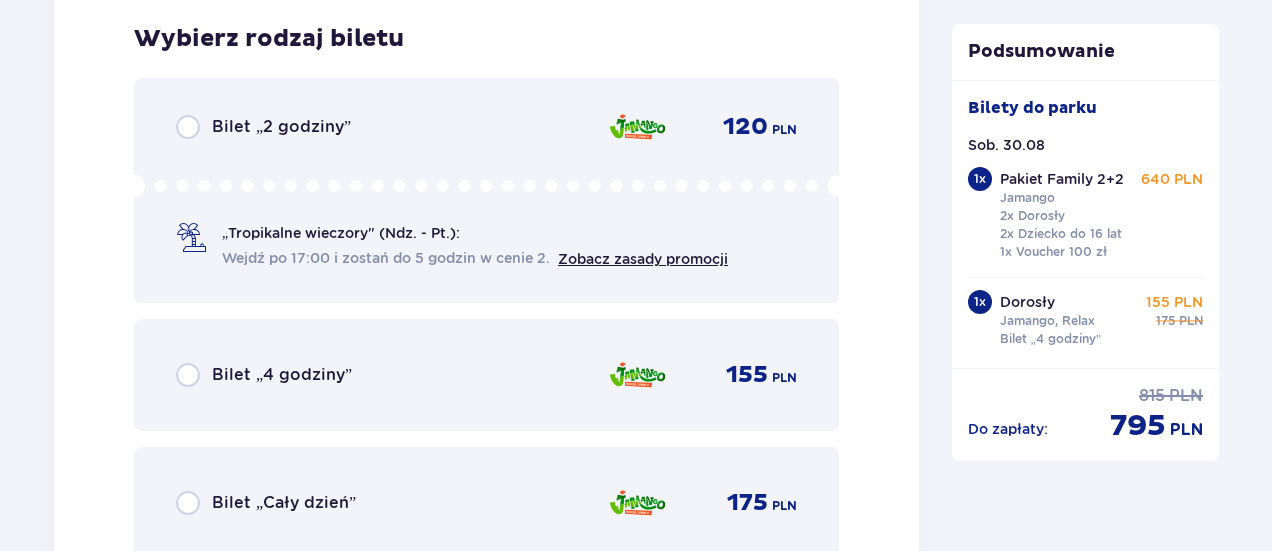 click on "Bilet „4 godziny” 155 PLN" at bounding box center [486, 375] 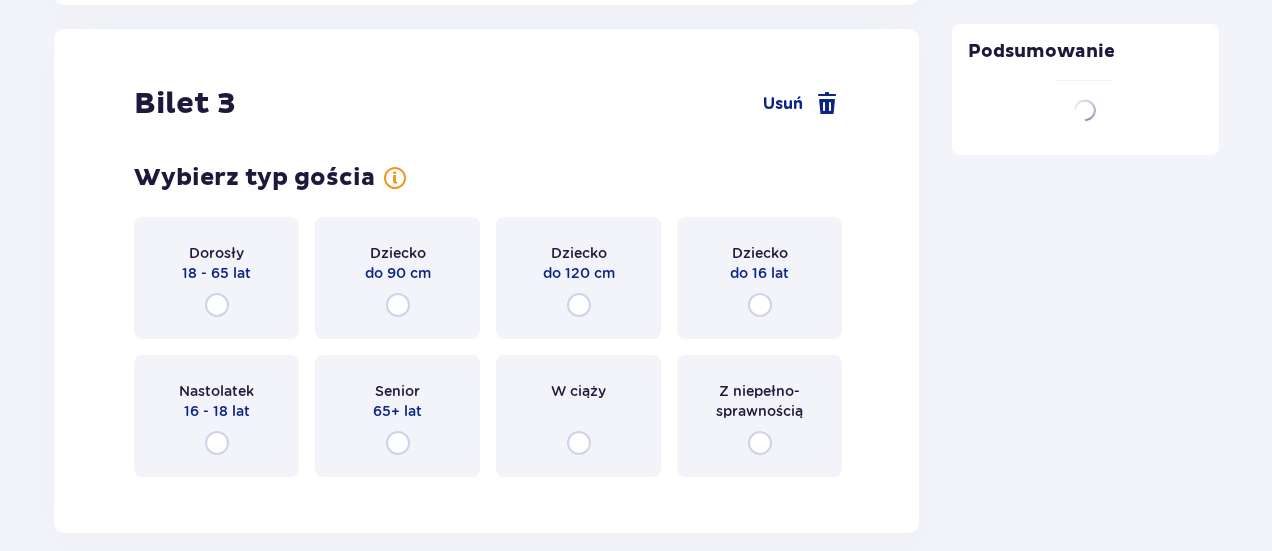 scroll, scrollTop: 4798, scrollLeft: 0, axis: vertical 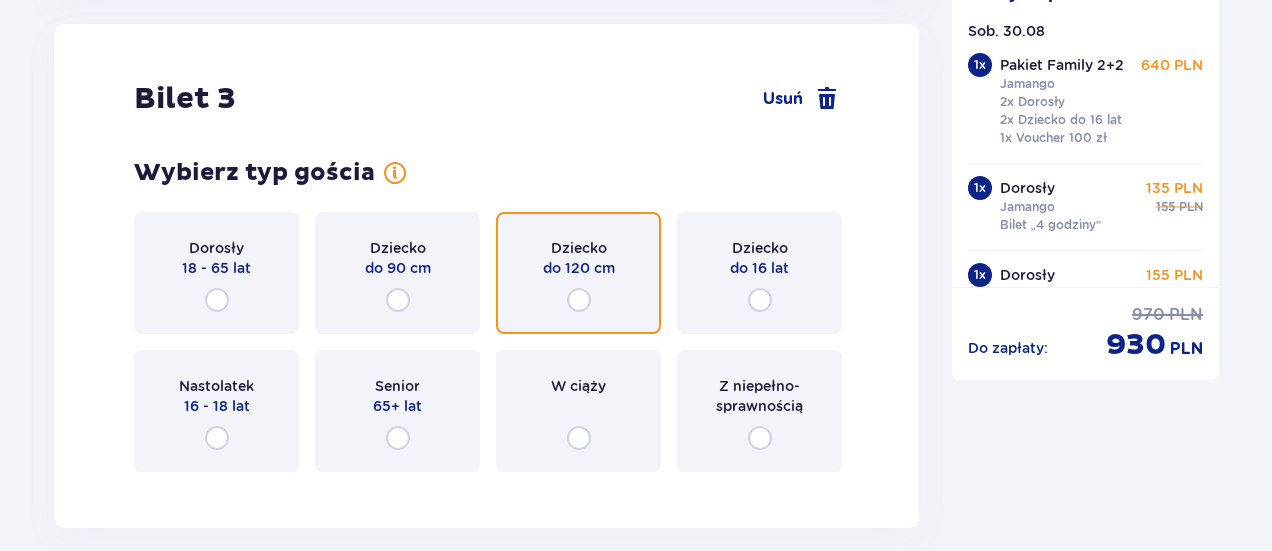 click at bounding box center (579, 300) 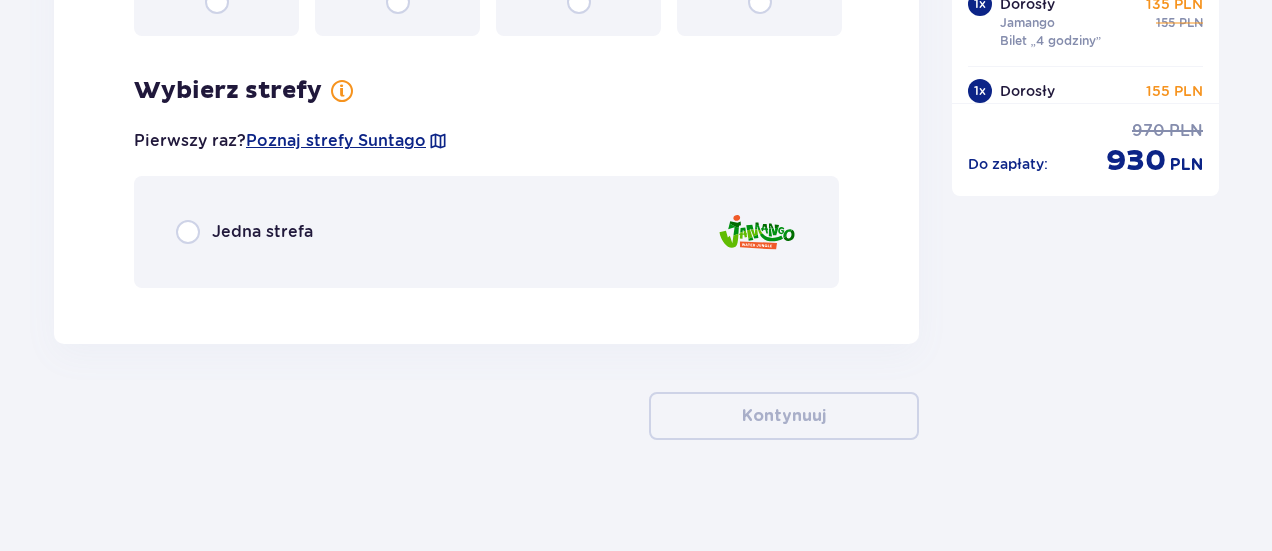 scroll, scrollTop: 5242, scrollLeft: 0, axis: vertical 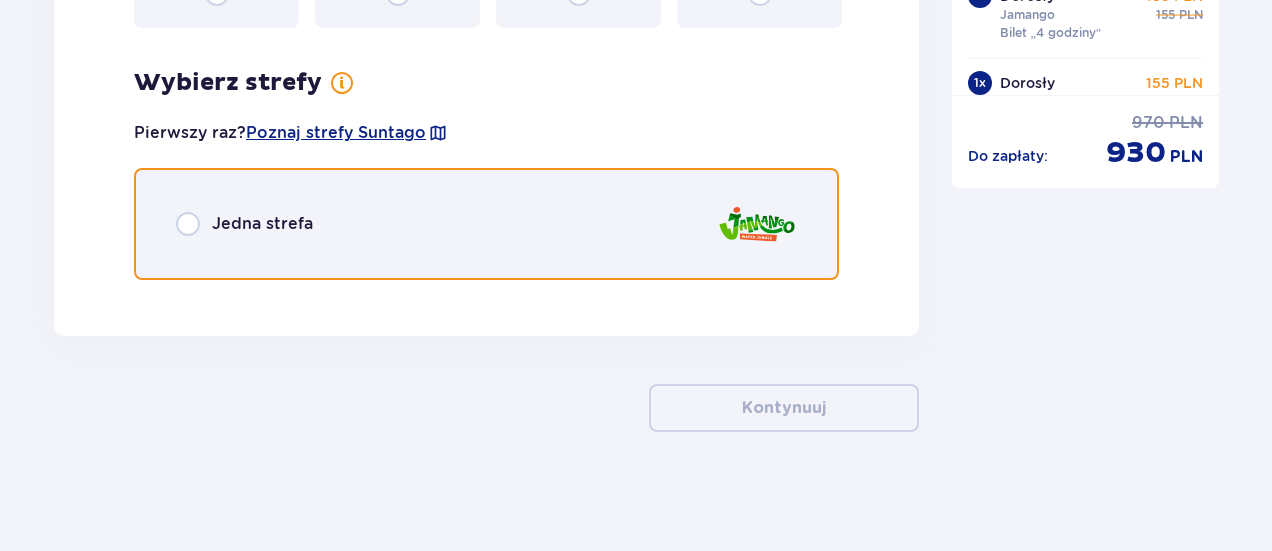 click at bounding box center (188, 224) 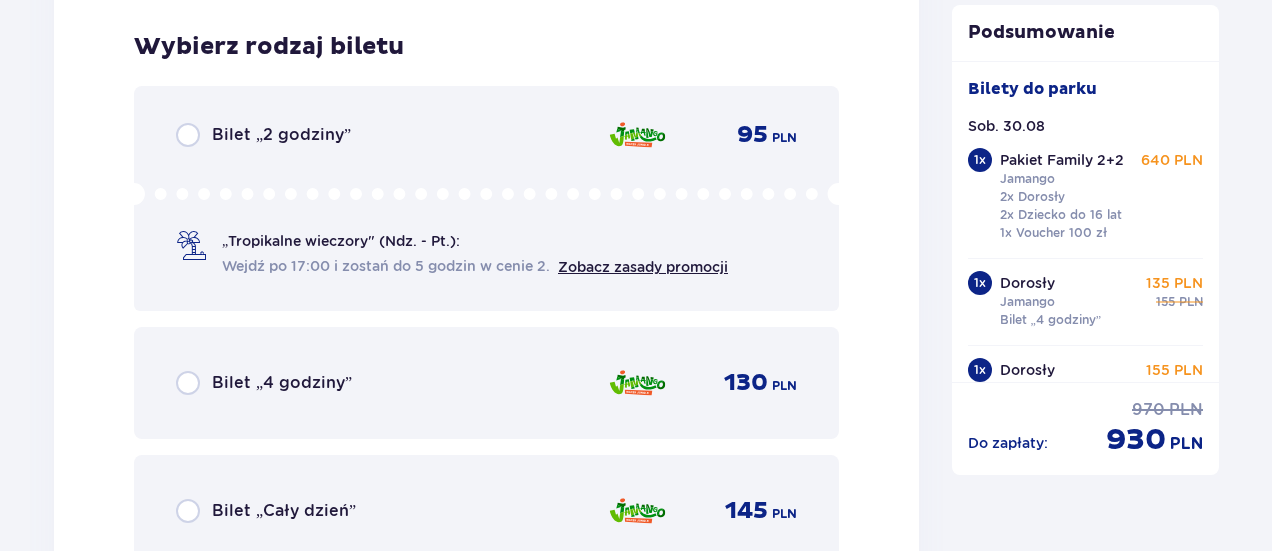 scroll, scrollTop: 5538, scrollLeft: 0, axis: vertical 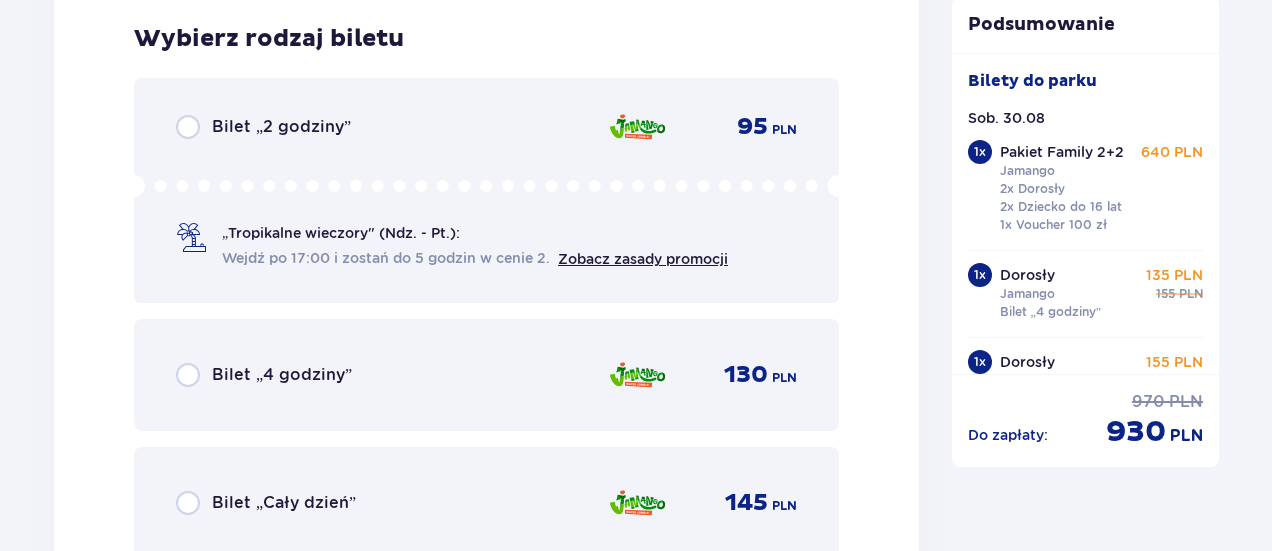 click on "Bilet „4 godziny” 130 PLN" at bounding box center [486, 375] 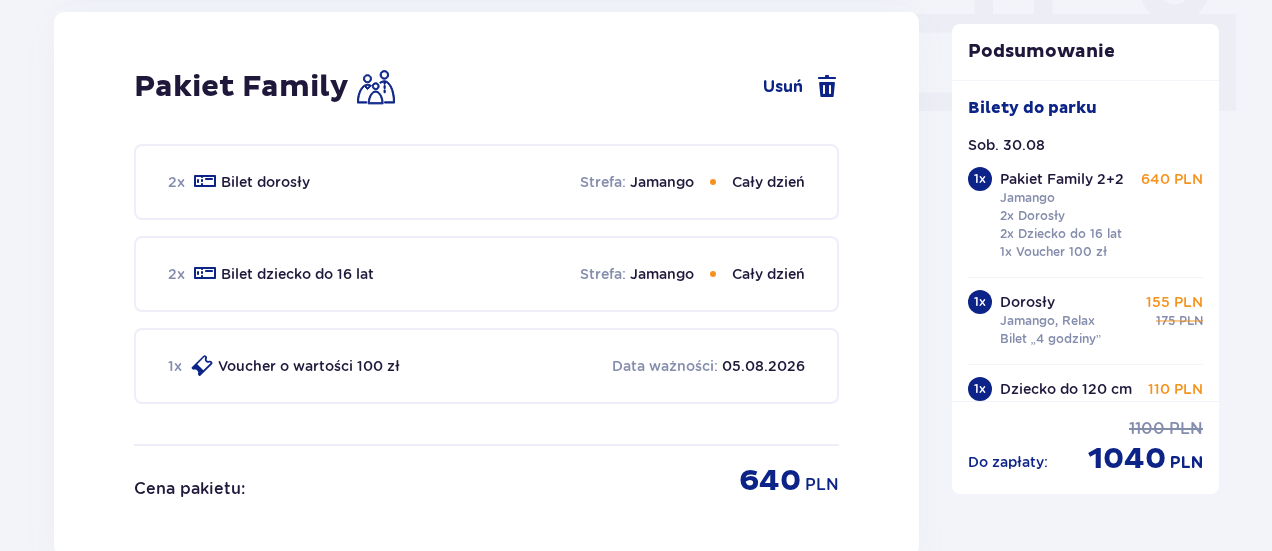 scroll, scrollTop: 322, scrollLeft: 0, axis: vertical 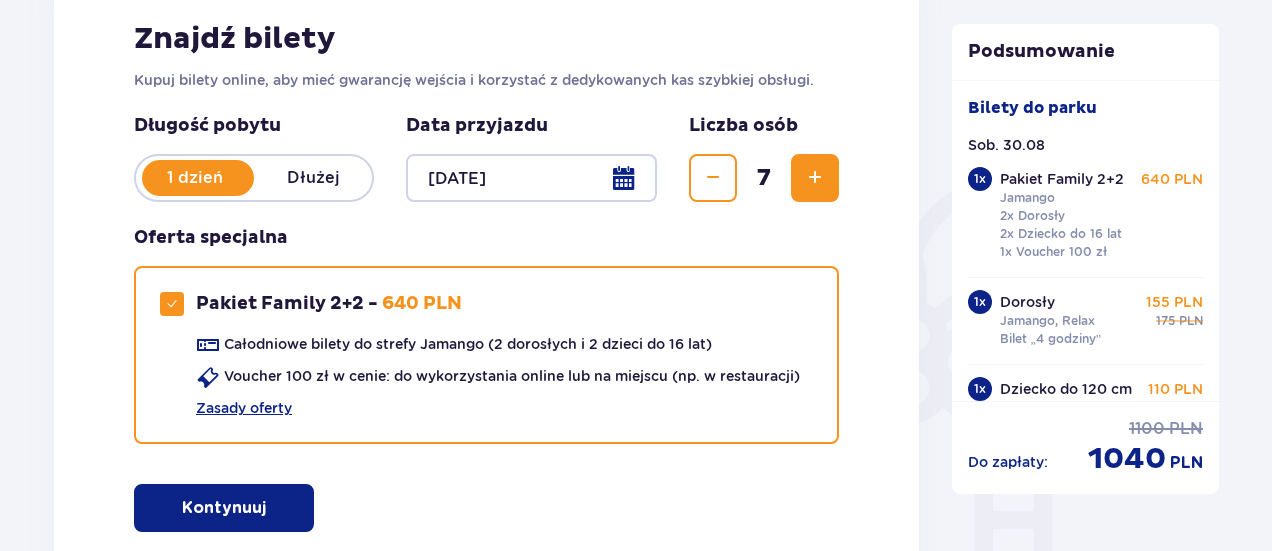click at bounding box center (713, 178) 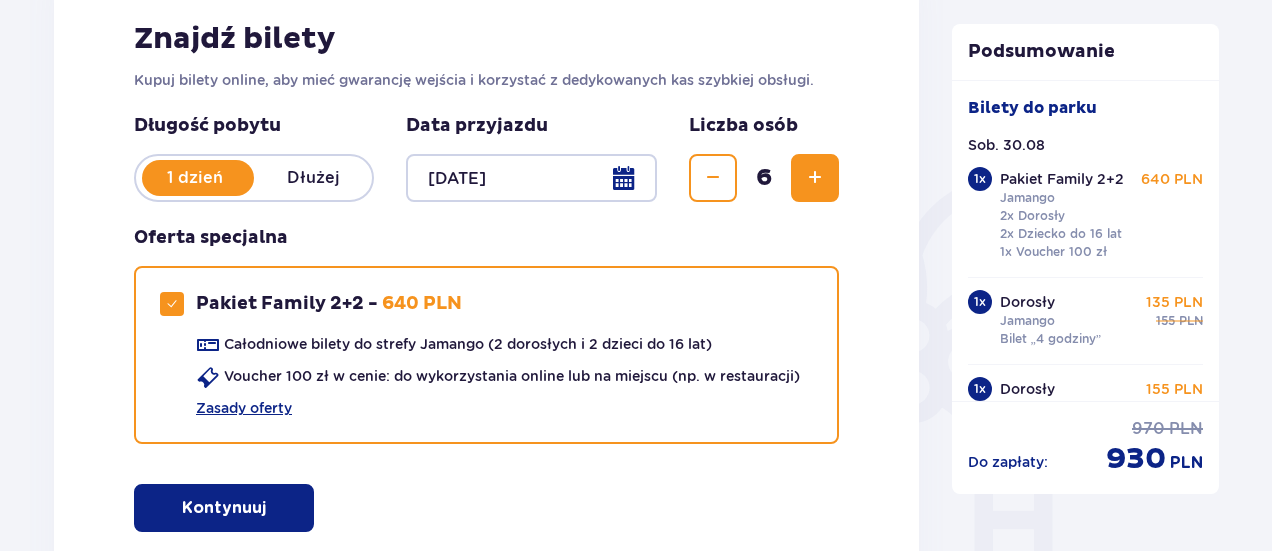 click at bounding box center [713, 178] 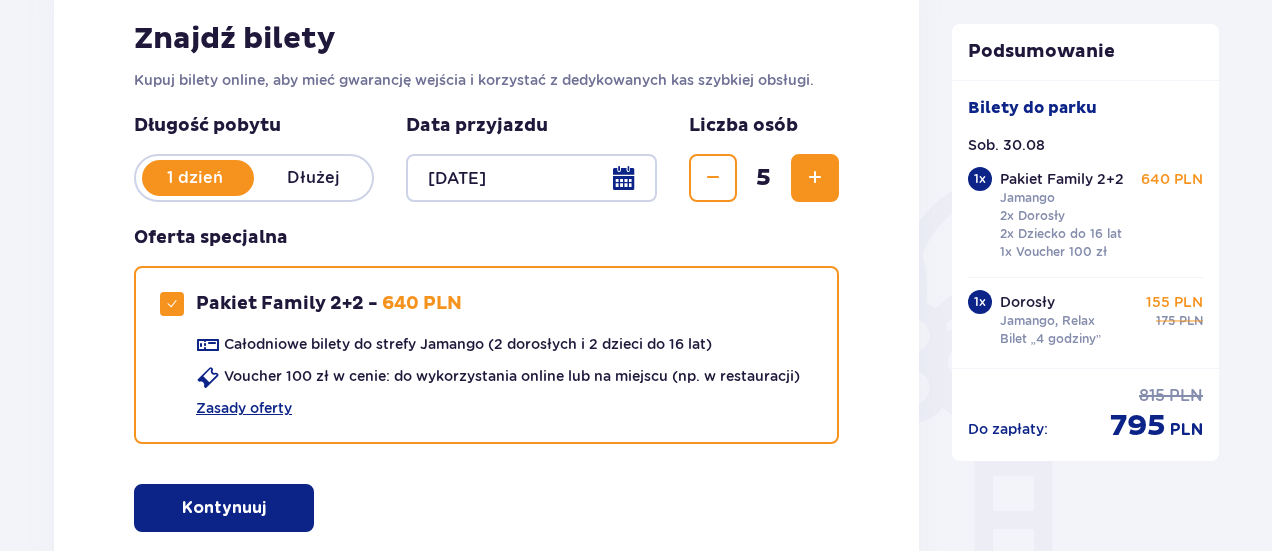 click at bounding box center (713, 178) 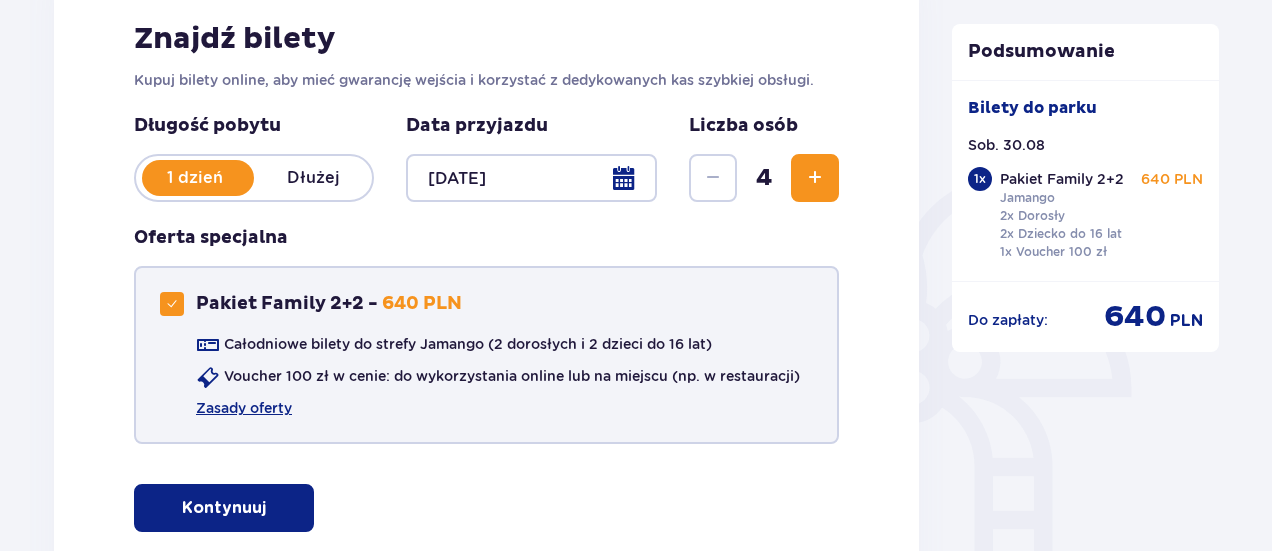 drag, startPoint x: 180, startPoint y: 299, endPoint x: 184, endPoint y: 313, distance: 14.56022 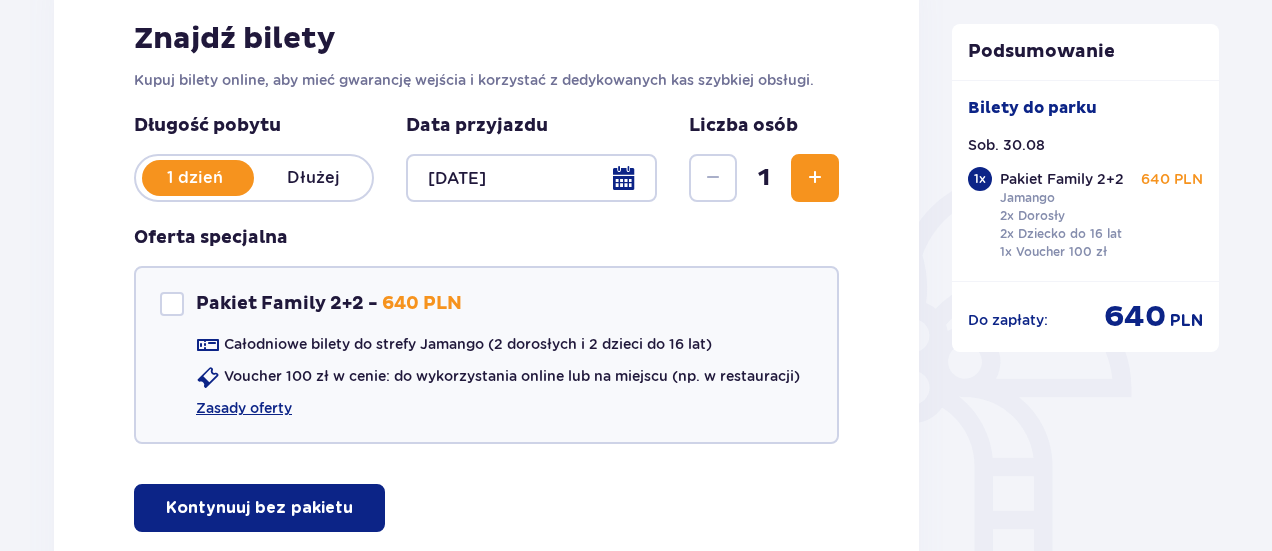click on "Kontynuuj bez pakietu" at bounding box center [259, 508] 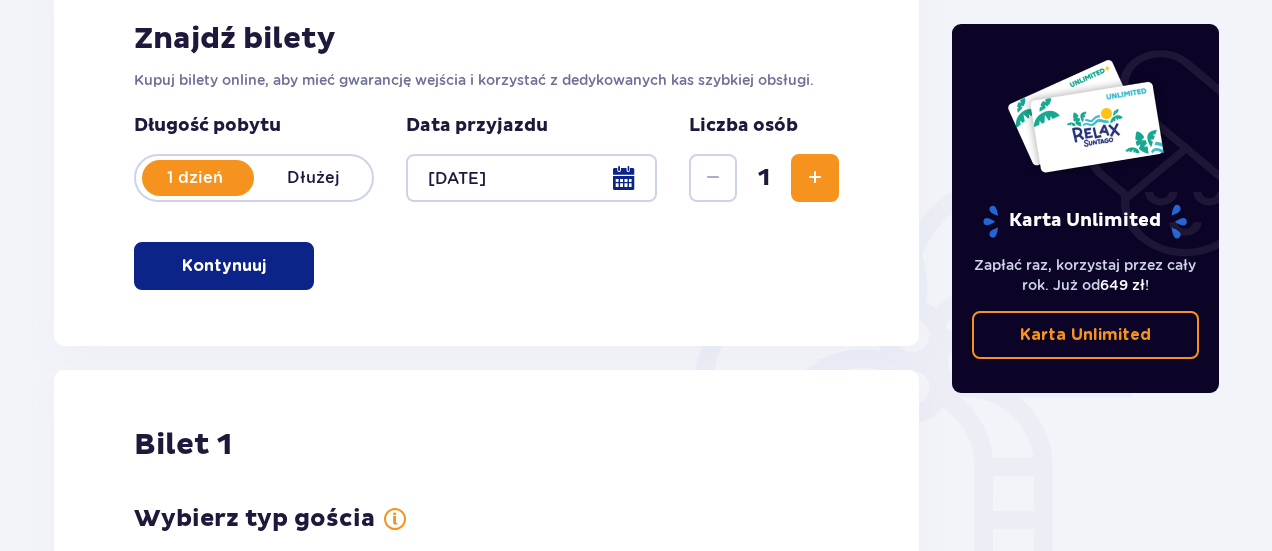 click at bounding box center [815, 178] 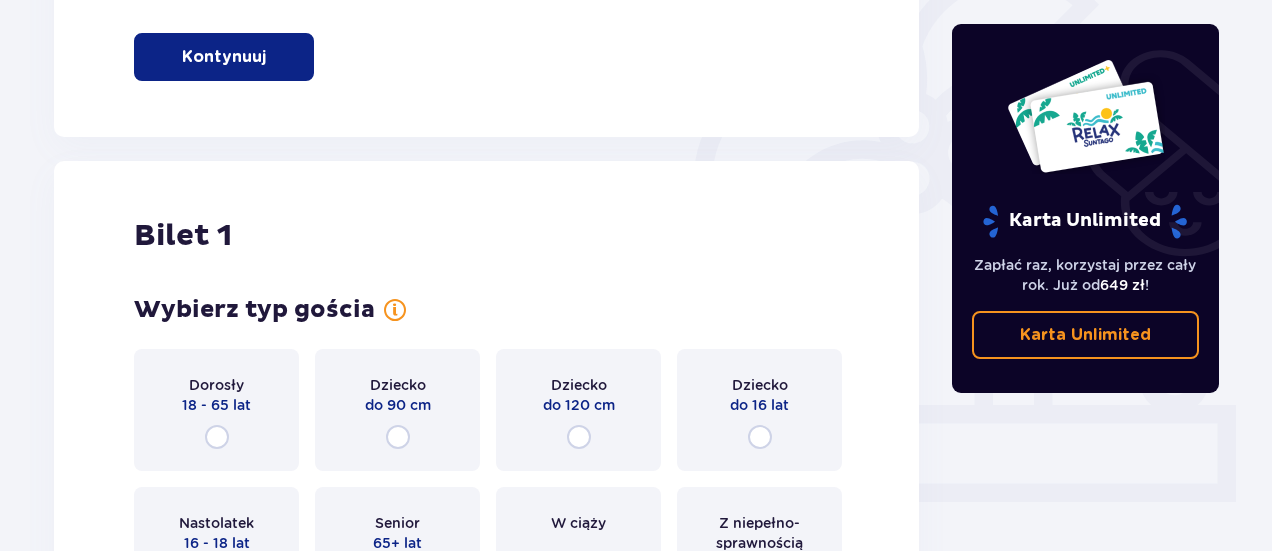 click on "Bilet   1 Wybierz typ gościa Dorosły 18 - 65 lat Dziecko do 90 cm Dziecko do 120 cm Dziecko do 16 lat Nastolatek 16 - 18 lat Senior 65+ lat W ciąży Z niepełno­sprawnością" at bounding box center [486, 413] 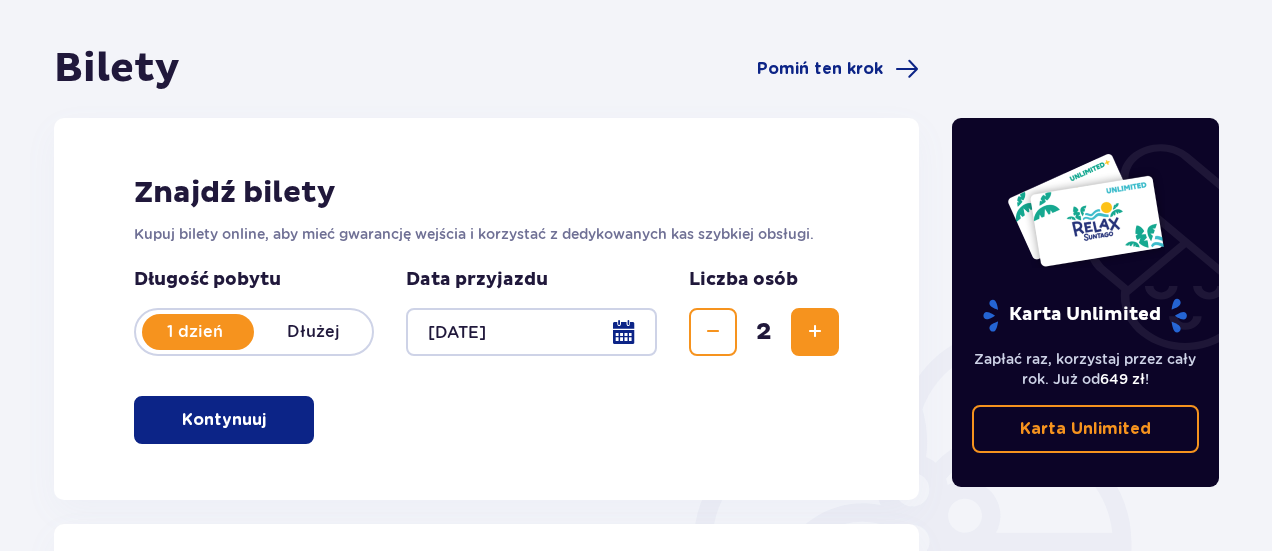click at bounding box center [815, 332] 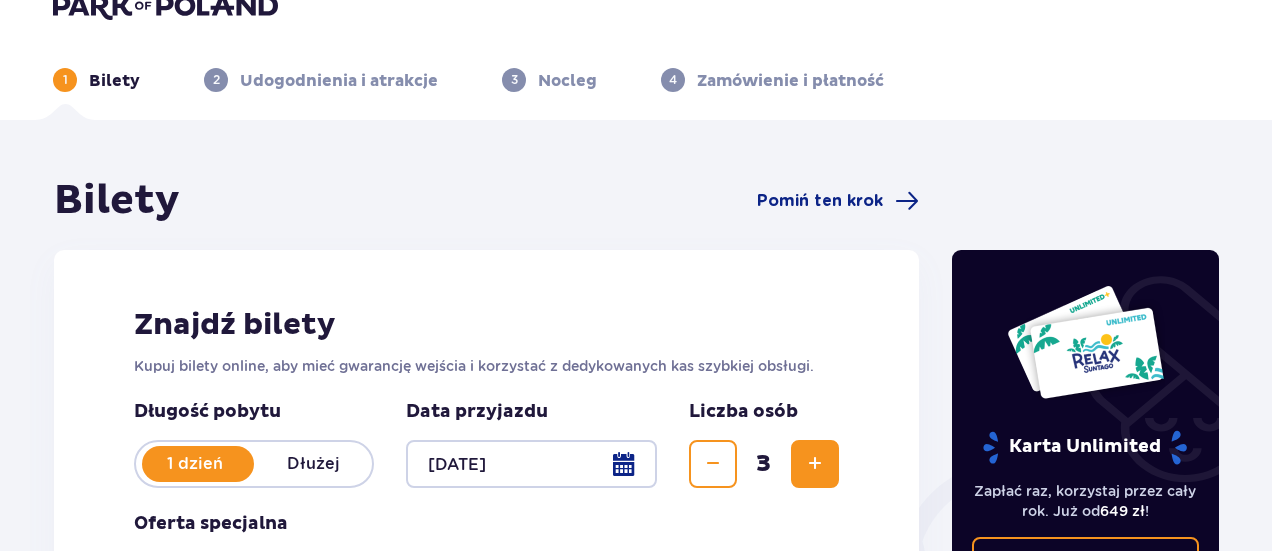 scroll, scrollTop: 0, scrollLeft: 0, axis: both 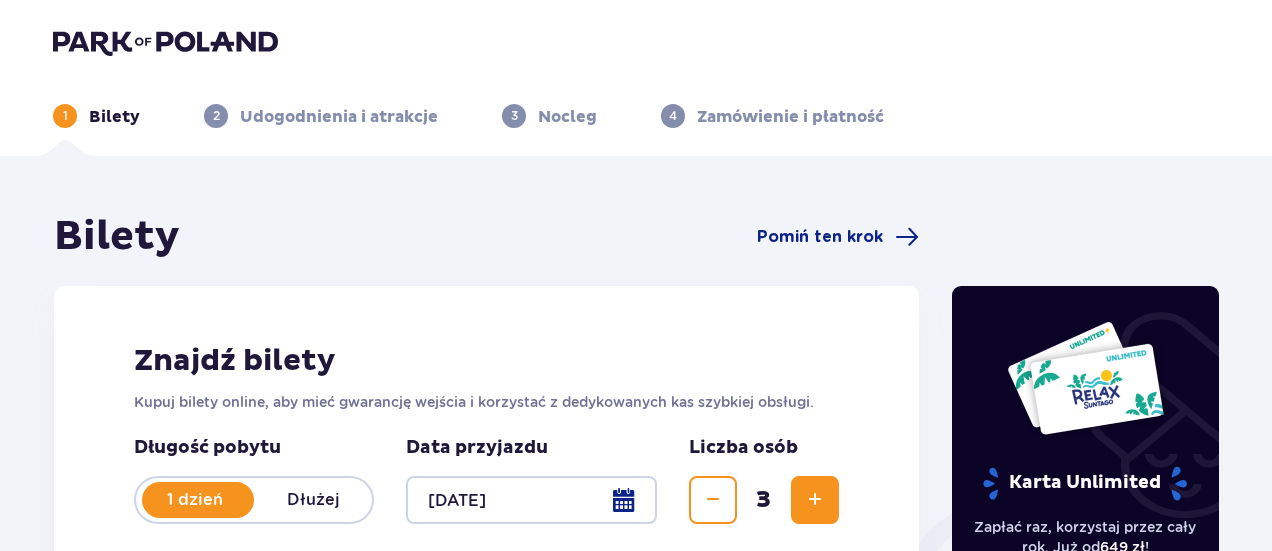 click at bounding box center (815, 500) 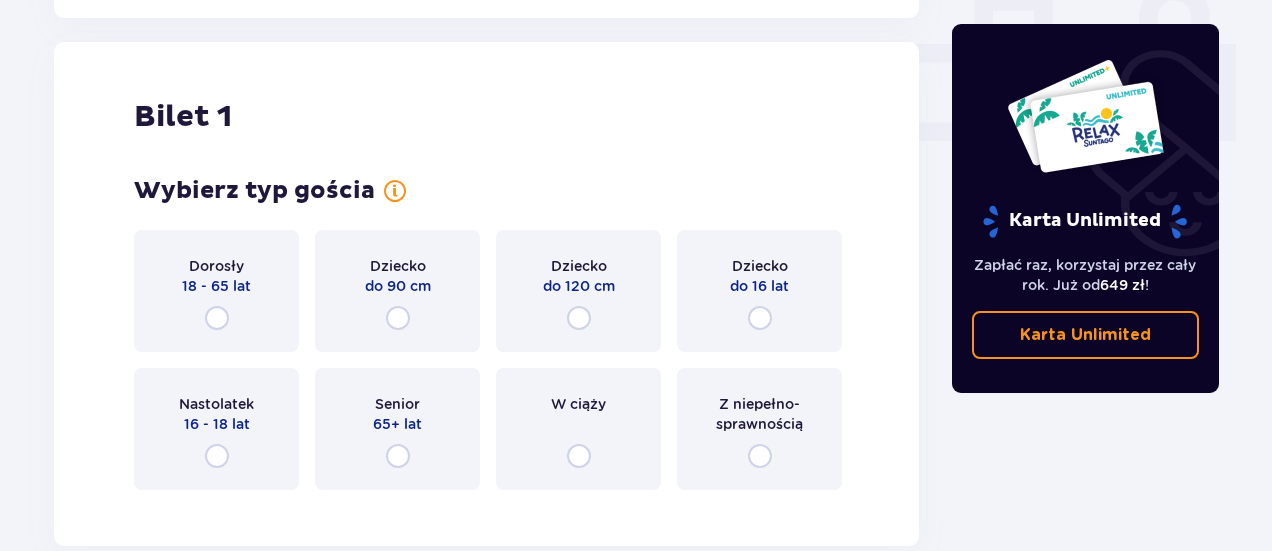 scroll, scrollTop: 910, scrollLeft: 0, axis: vertical 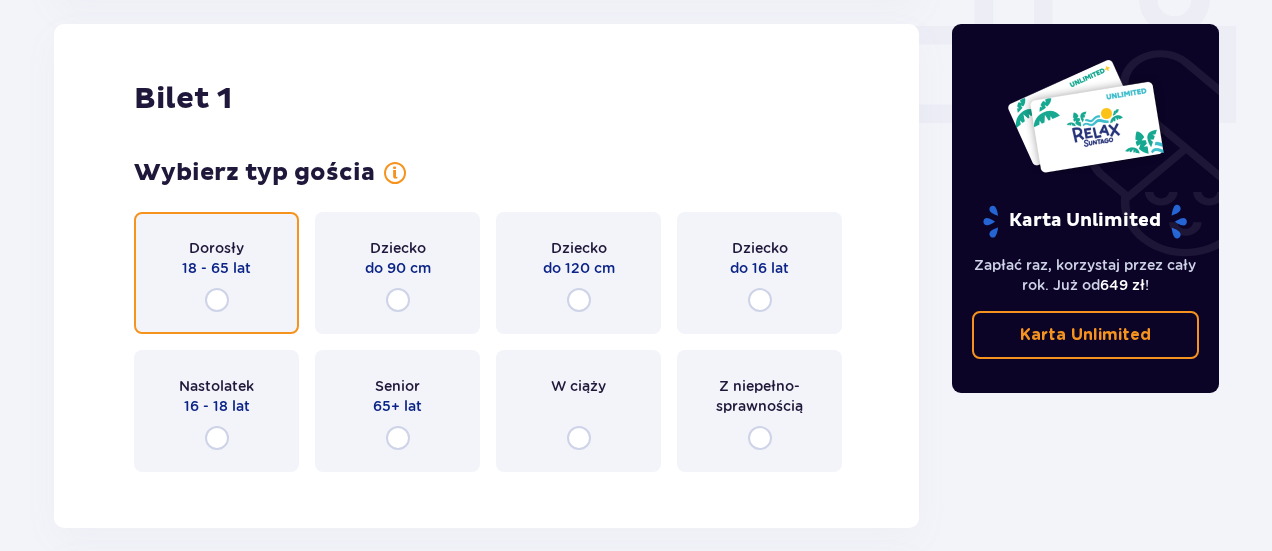 click at bounding box center (217, 300) 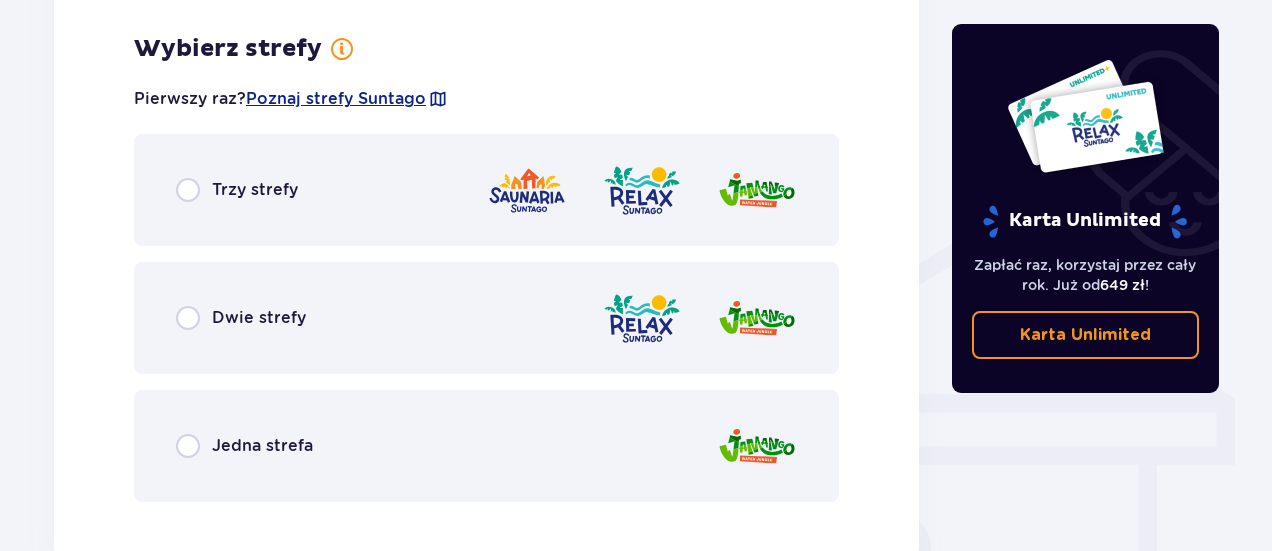 scroll, scrollTop: 1398, scrollLeft: 0, axis: vertical 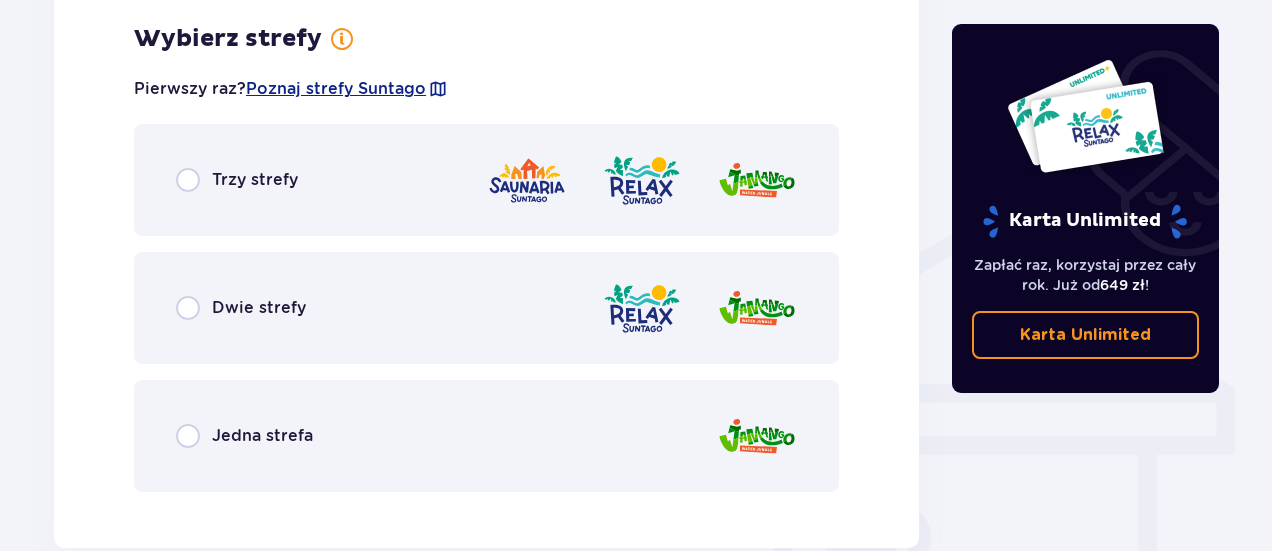click on "Dwie strefy" at bounding box center (259, 308) 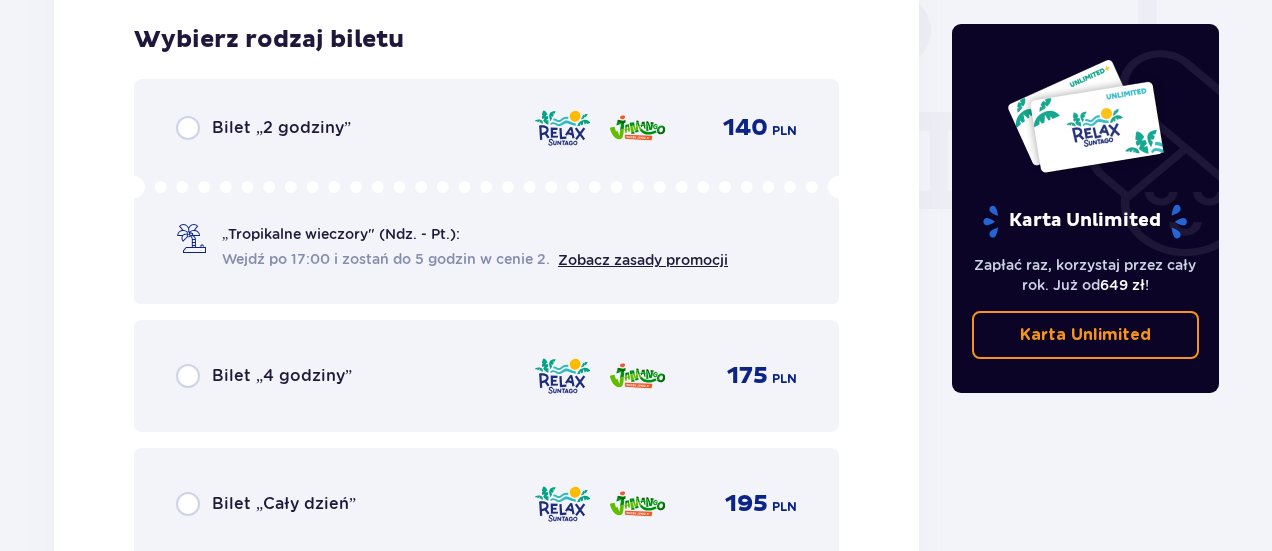 scroll, scrollTop: 1906, scrollLeft: 0, axis: vertical 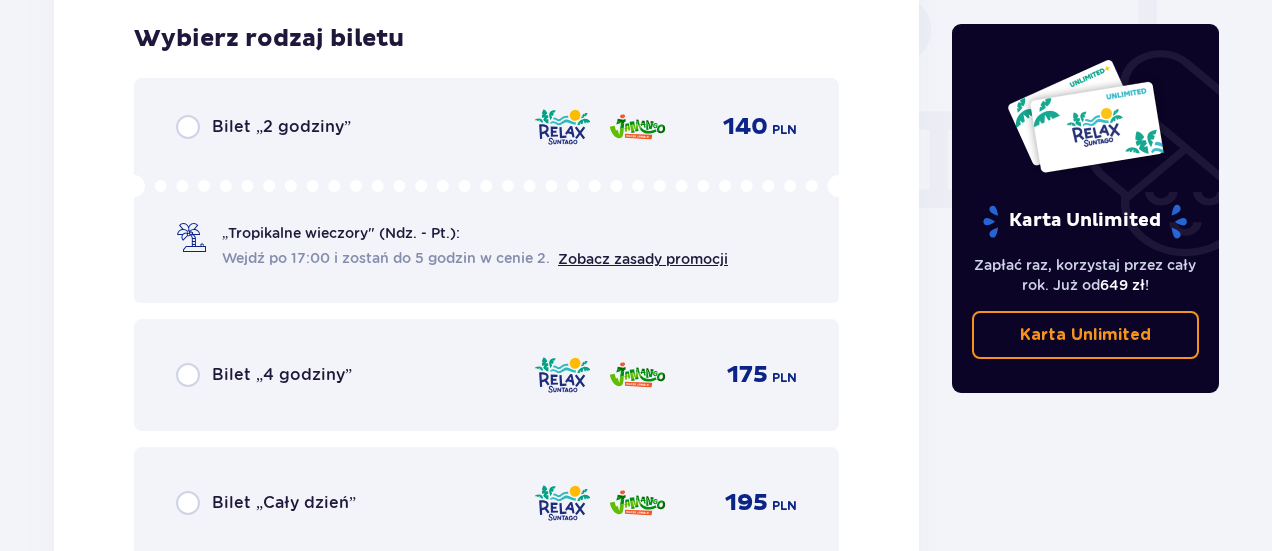 click on "Bilet „4 godziny”" at bounding box center [282, 375] 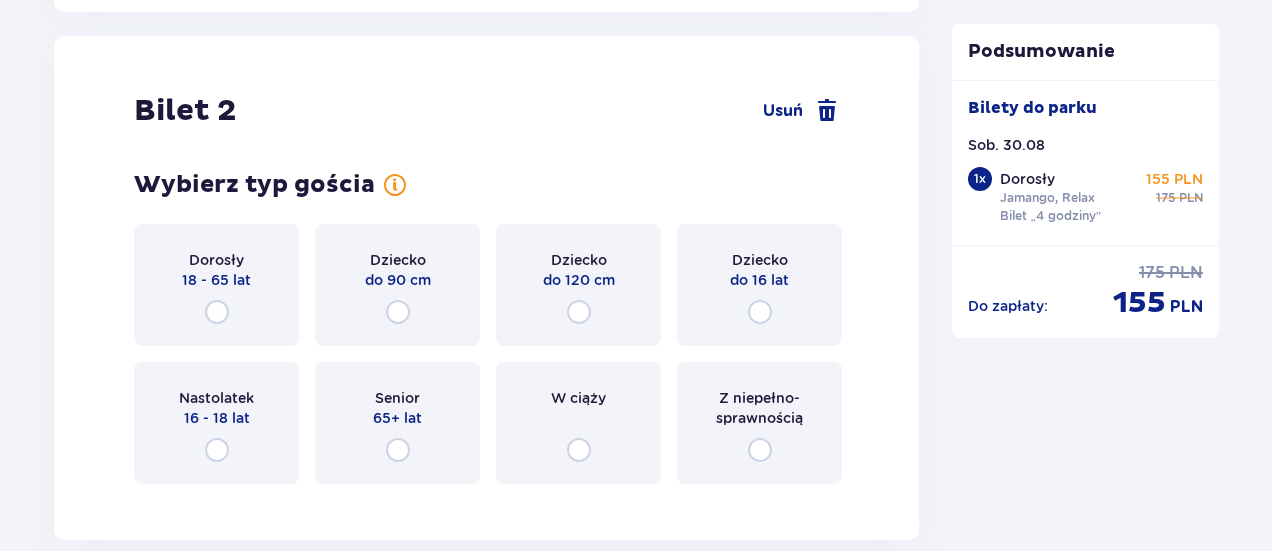 scroll, scrollTop: 2521, scrollLeft: 0, axis: vertical 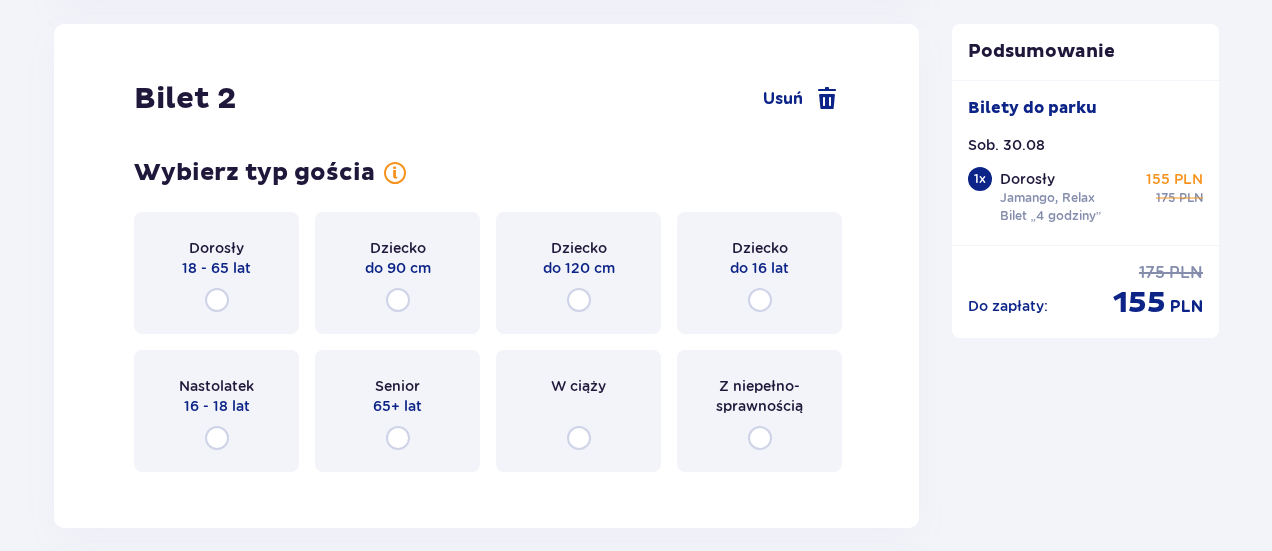 click on "Dorosły 18 - 65 lat" at bounding box center [216, 273] 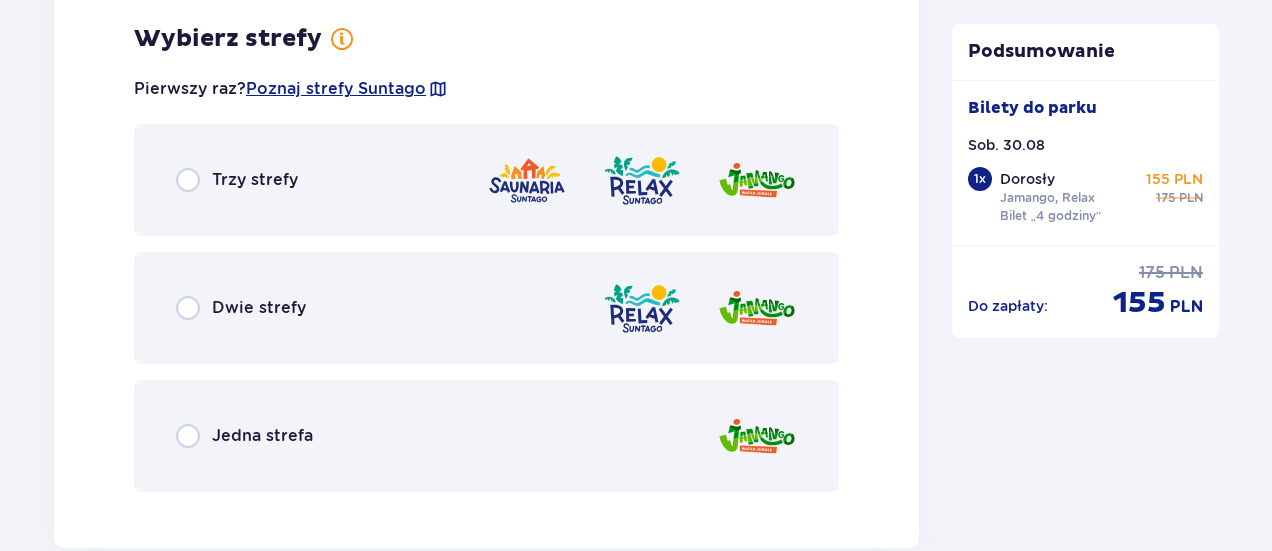 click on "Jedna strefa" at bounding box center [486, 436] 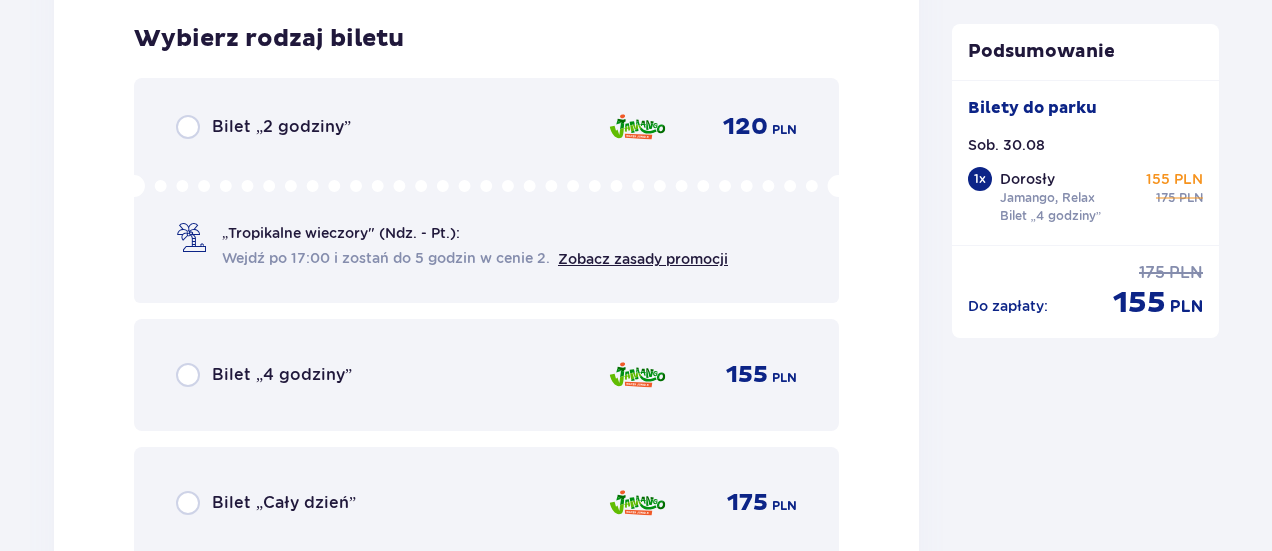 click on "Bilet „4 godziny” 155 PLN" at bounding box center (486, 375) 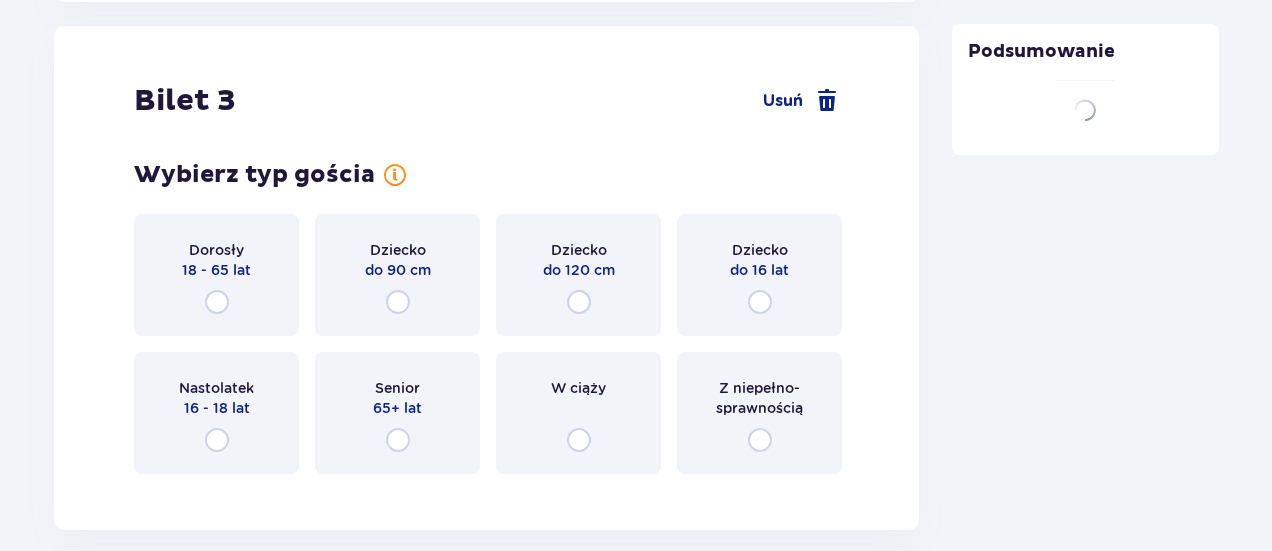 scroll, scrollTop: 4132, scrollLeft: 0, axis: vertical 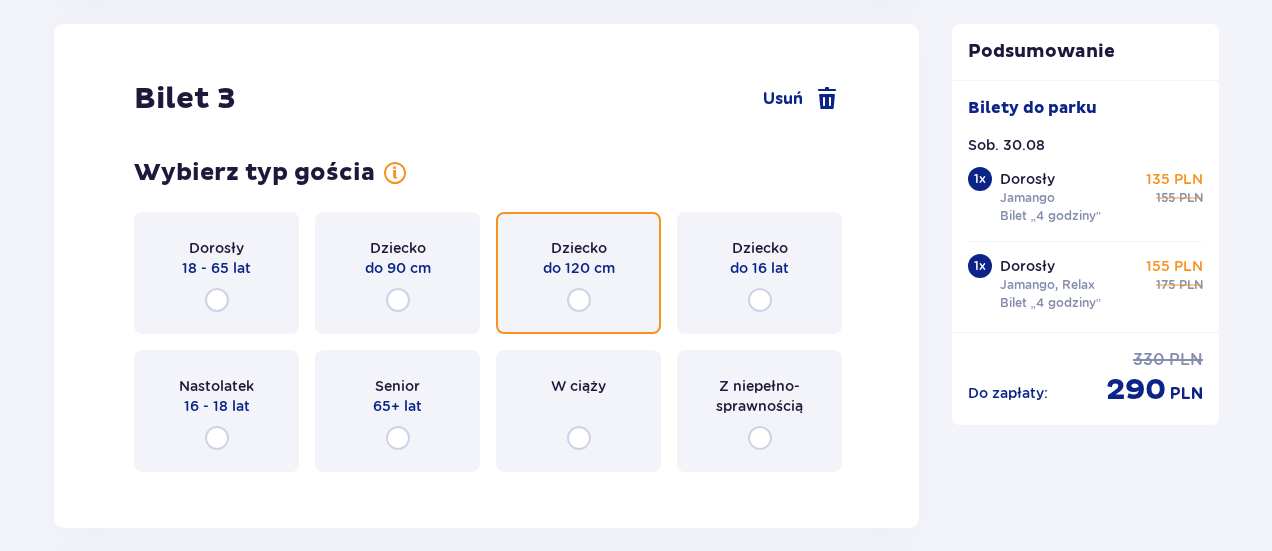 click at bounding box center (579, 300) 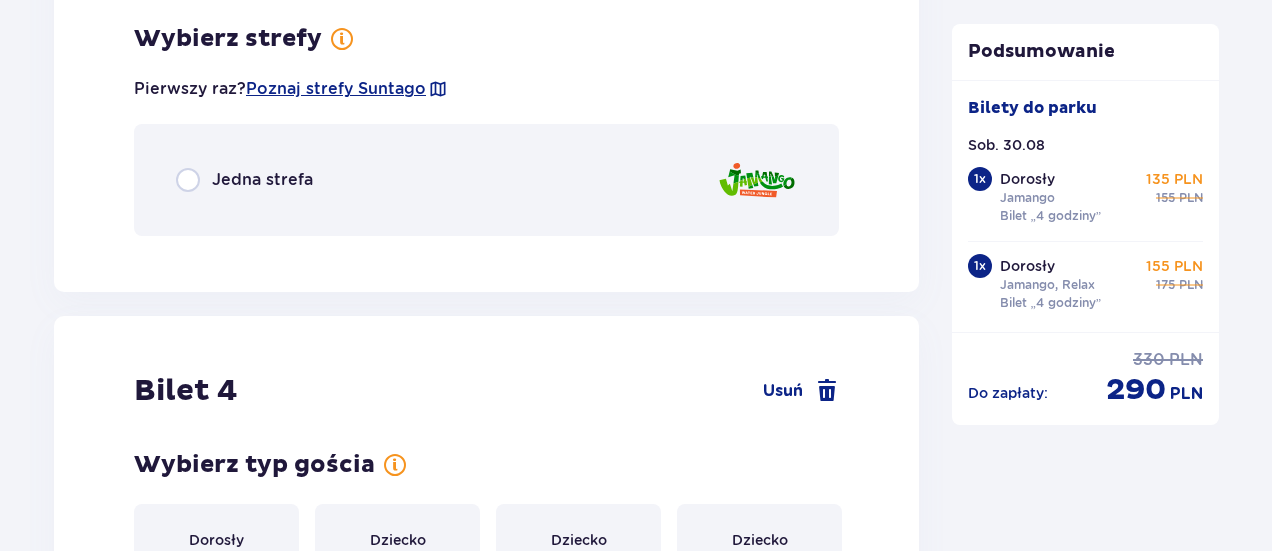 click on "Jedna strefa" at bounding box center (262, 180) 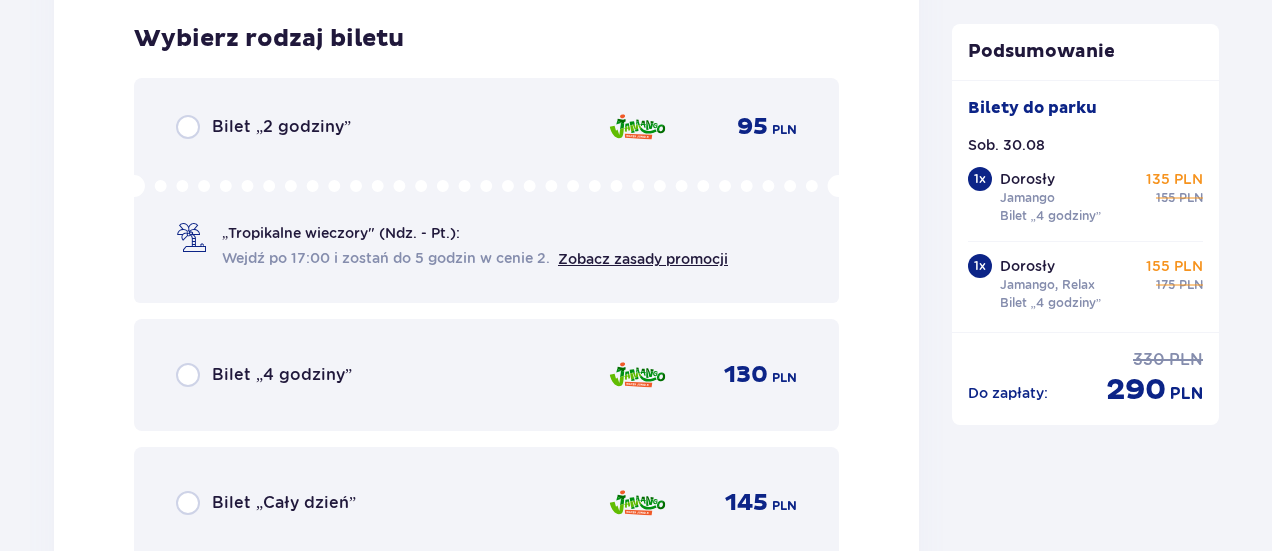 click on "Bilet „4 godziny”" at bounding box center (282, 375) 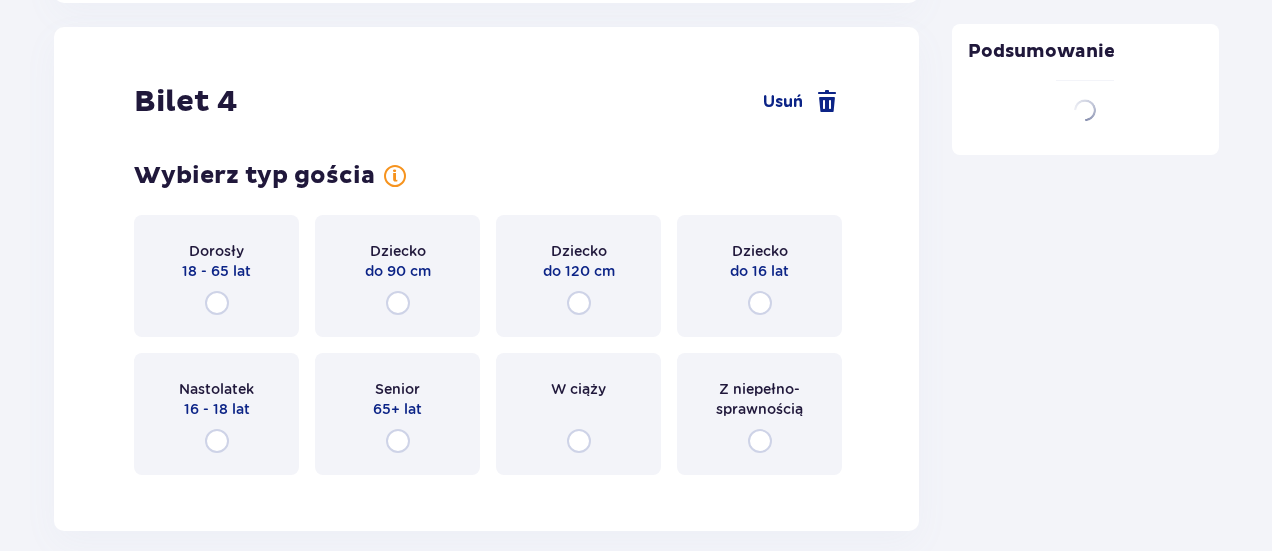 scroll, scrollTop: 5487, scrollLeft: 0, axis: vertical 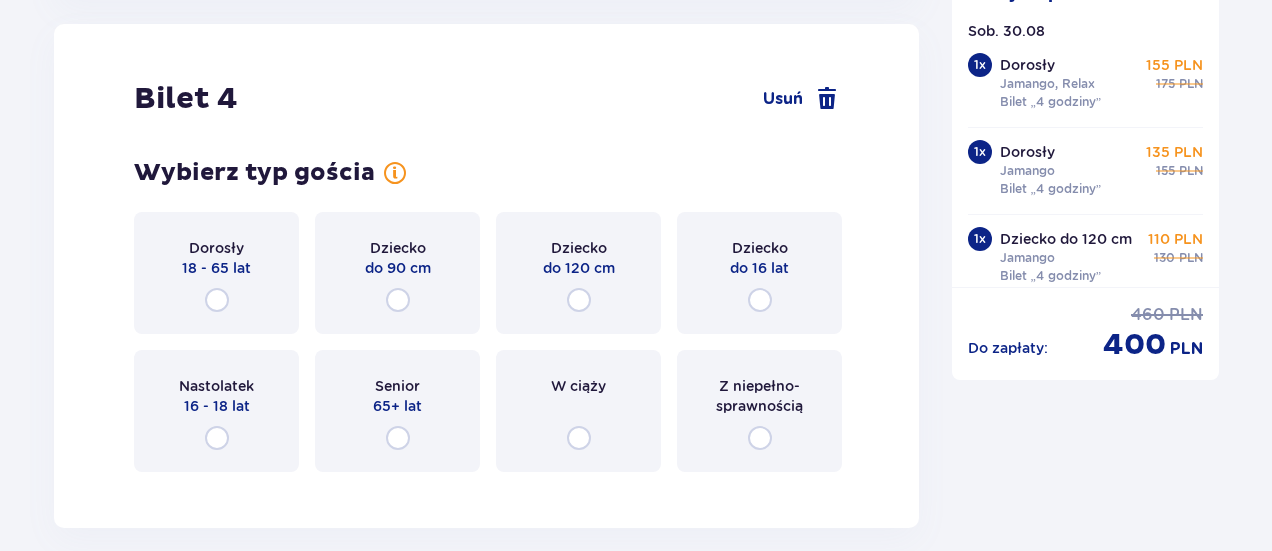drag, startPoint x: 779, startPoint y: 300, endPoint x: 768, endPoint y: 337, distance: 38.600517 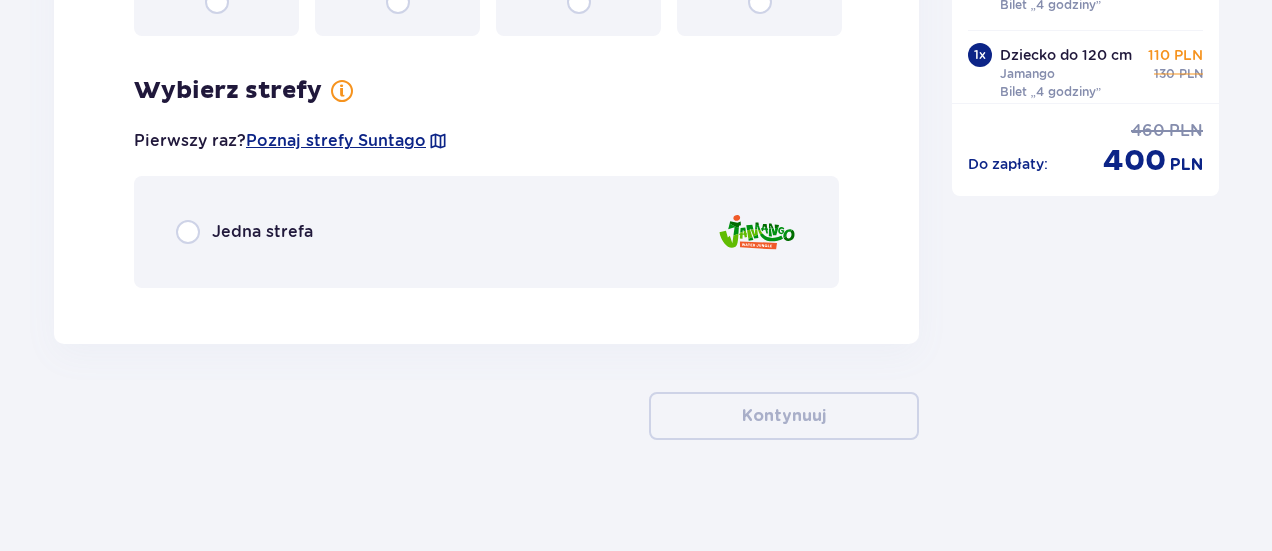 scroll, scrollTop: 5932, scrollLeft: 0, axis: vertical 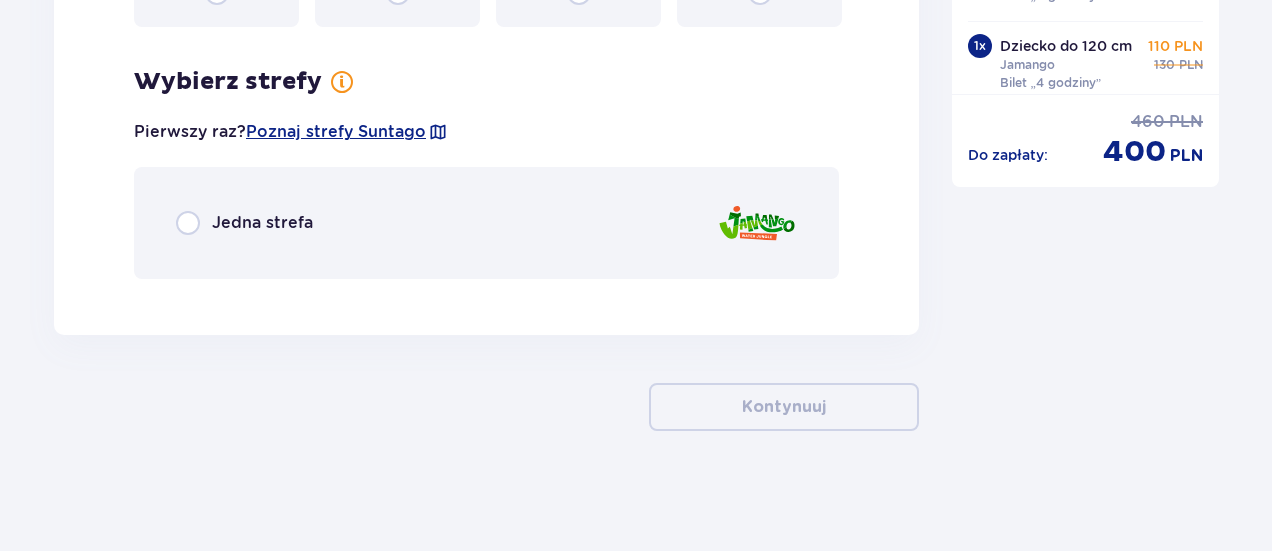 click on "Jedna strefa" at bounding box center (486, 223) 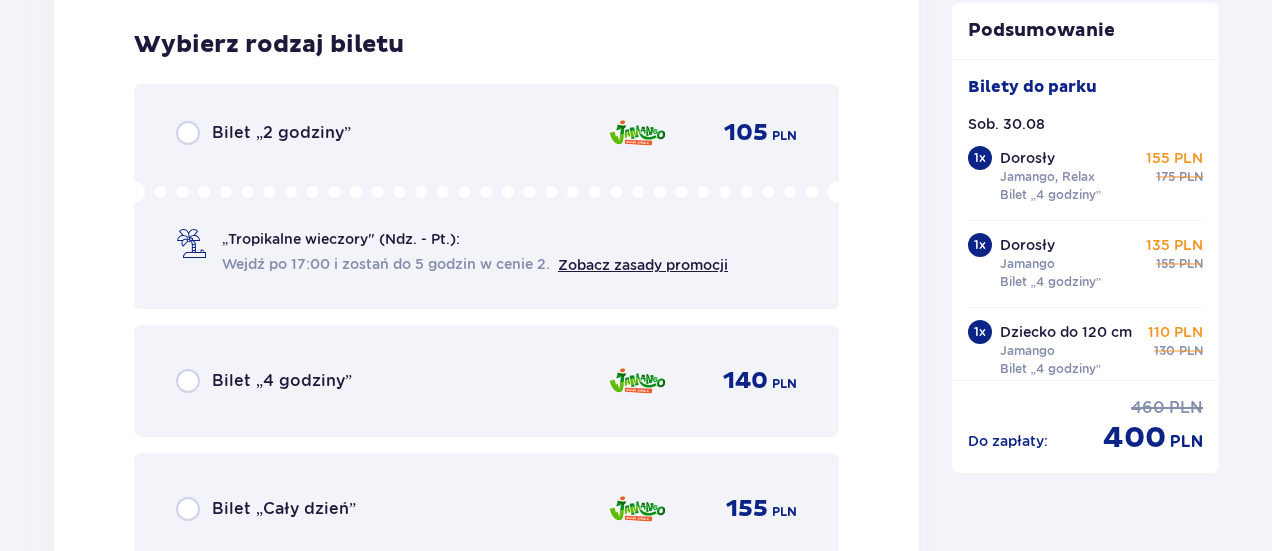 scroll, scrollTop: 6227, scrollLeft: 0, axis: vertical 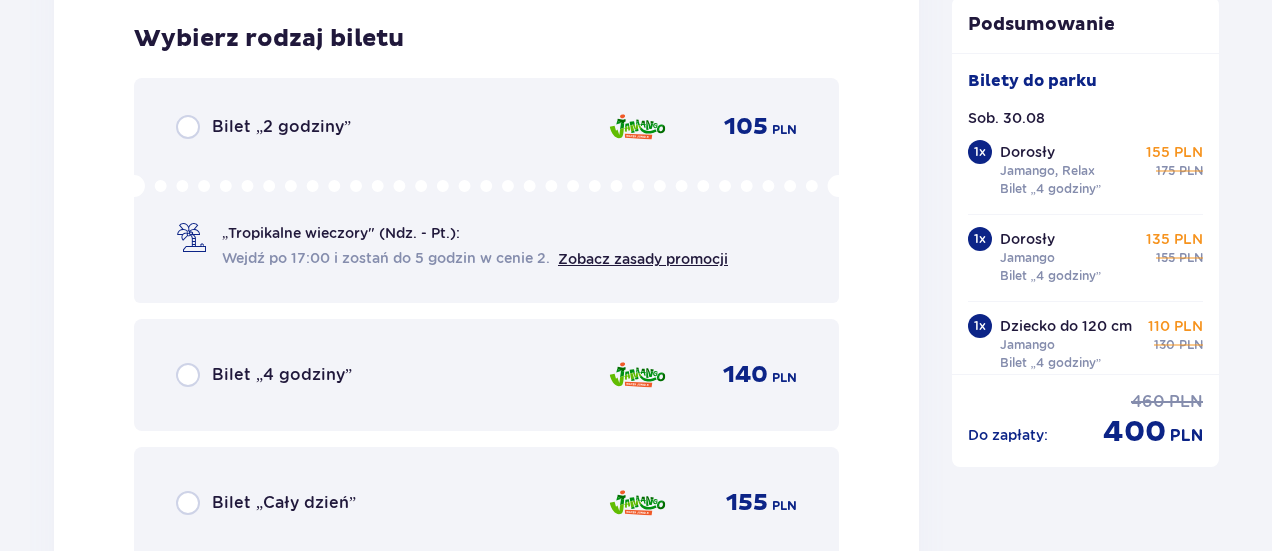 click on "Bilet „4 godziny” 140 PLN" at bounding box center [486, 375] 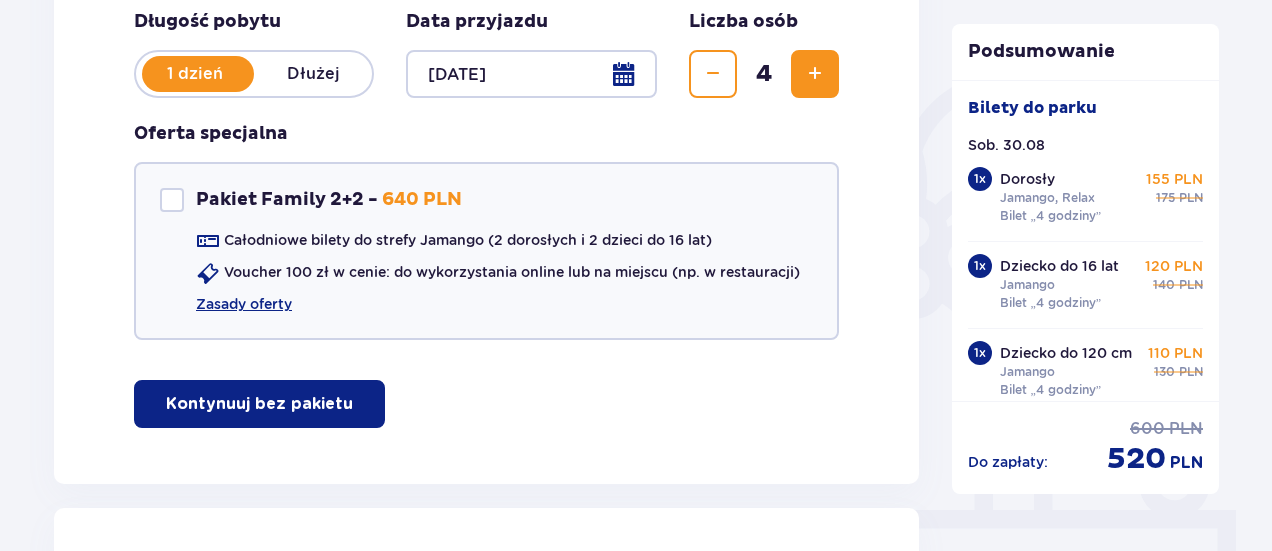 scroll, scrollTop: 410, scrollLeft: 0, axis: vertical 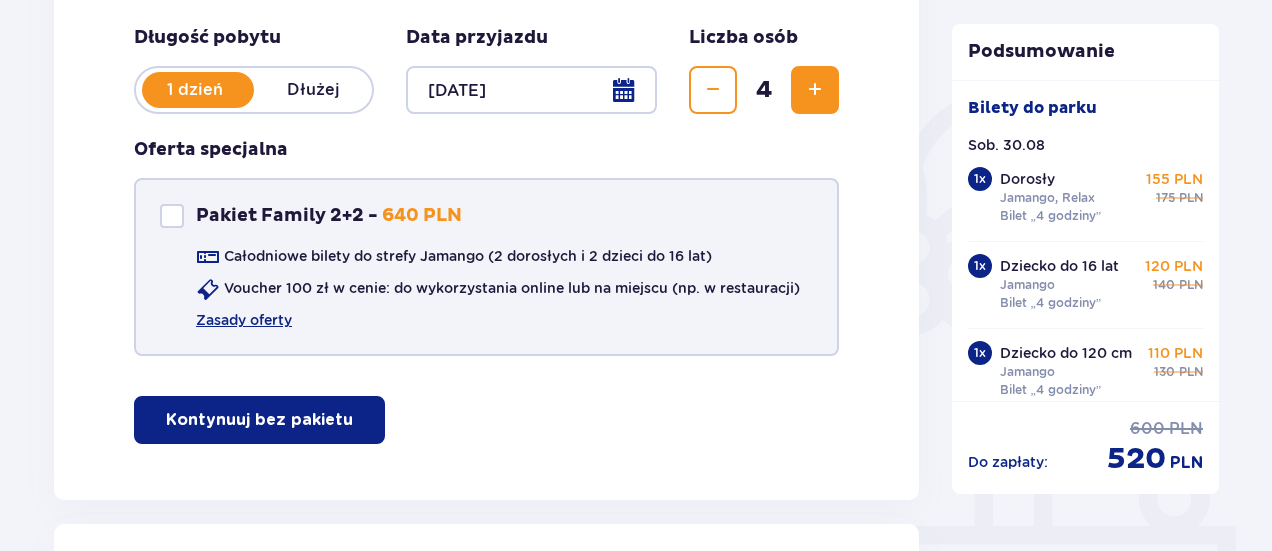 click at bounding box center [172, 216] 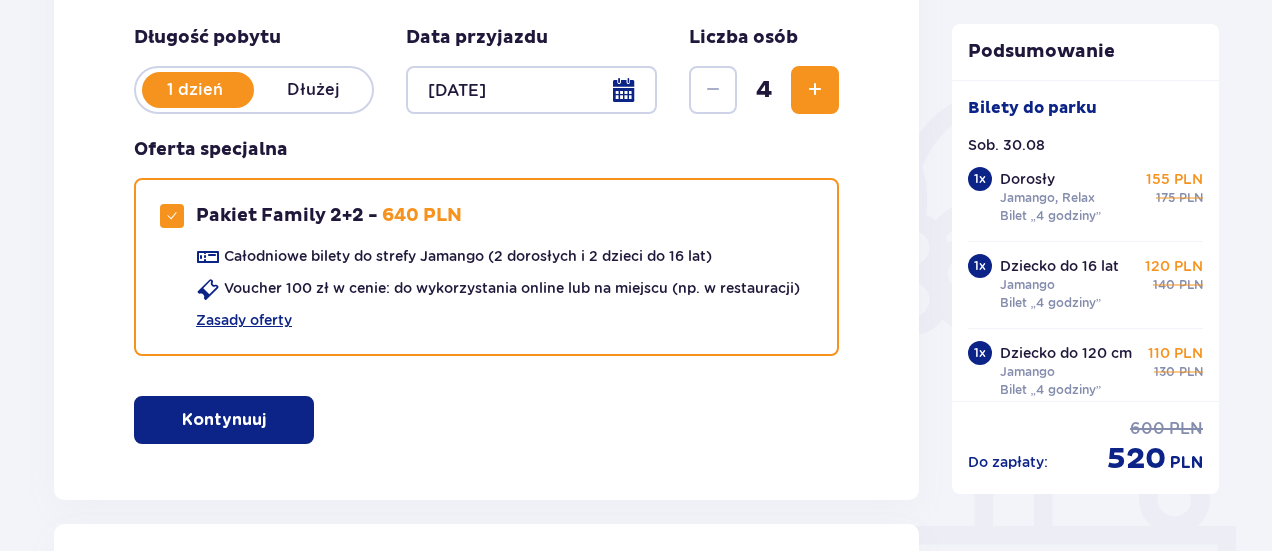 click on "Kontynuuj" at bounding box center [224, 420] 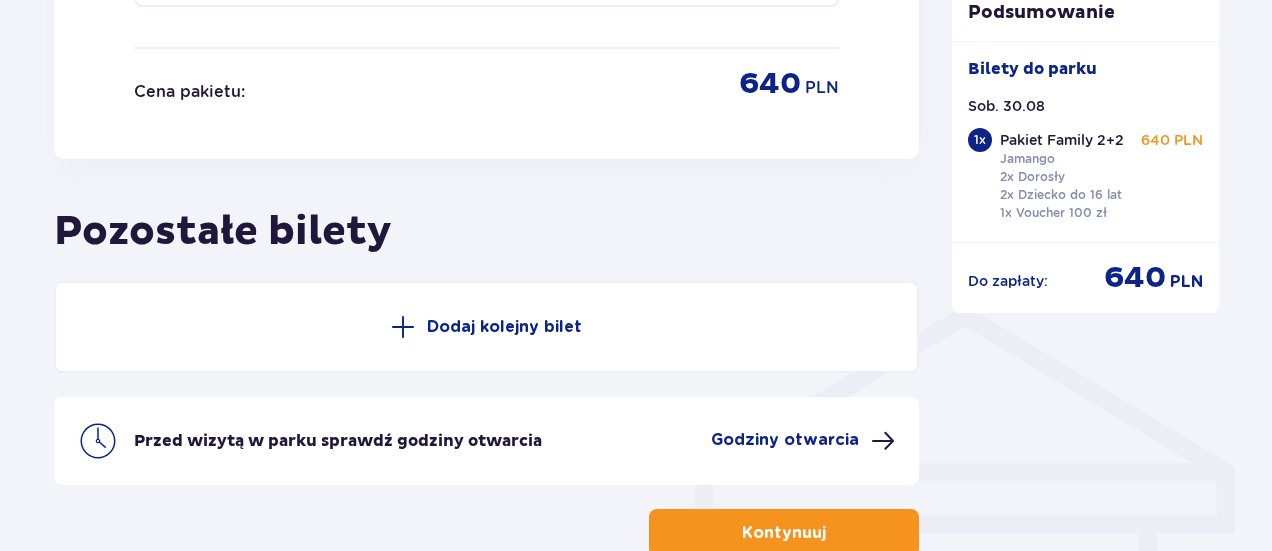 scroll, scrollTop: 1410, scrollLeft: 0, axis: vertical 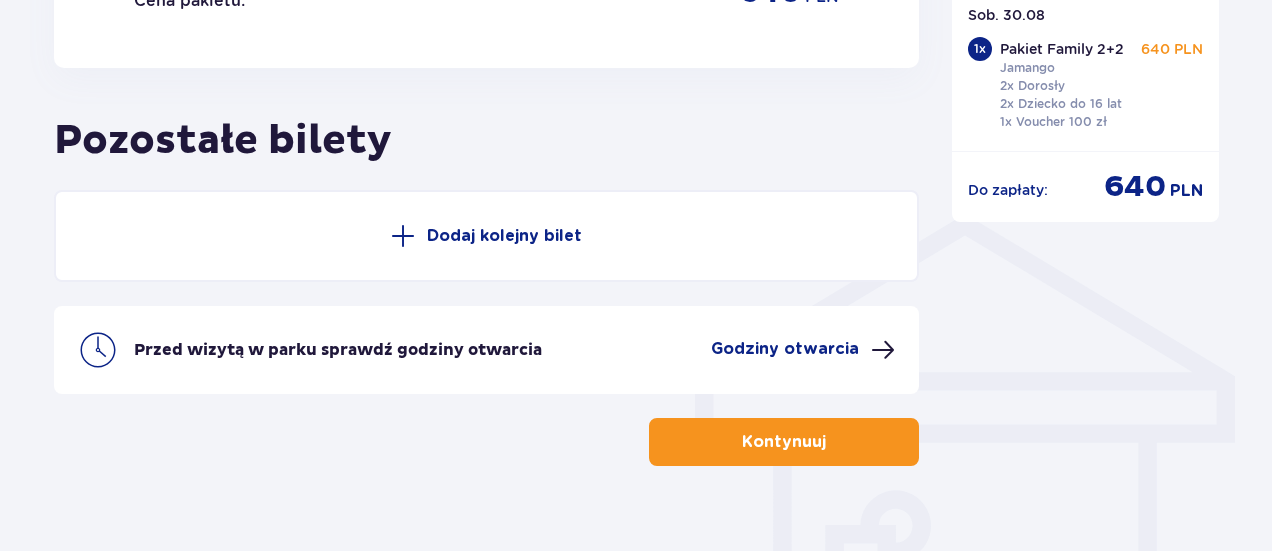 click on "Kontynuuj" at bounding box center [784, 442] 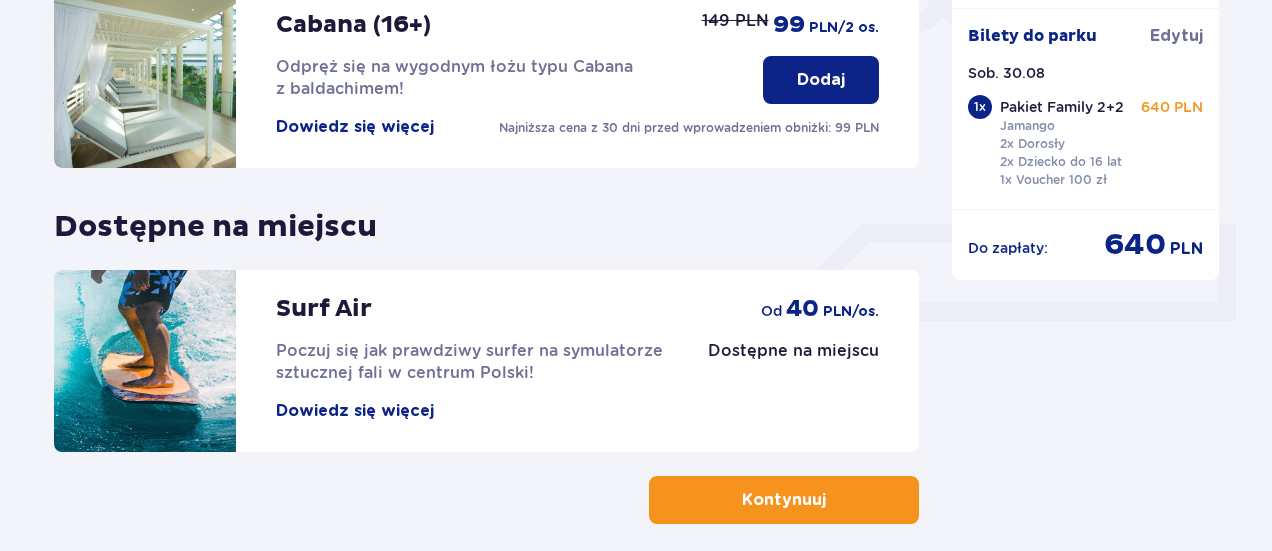 scroll, scrollTop: 804, scrollLeft: 0, axis: vertical 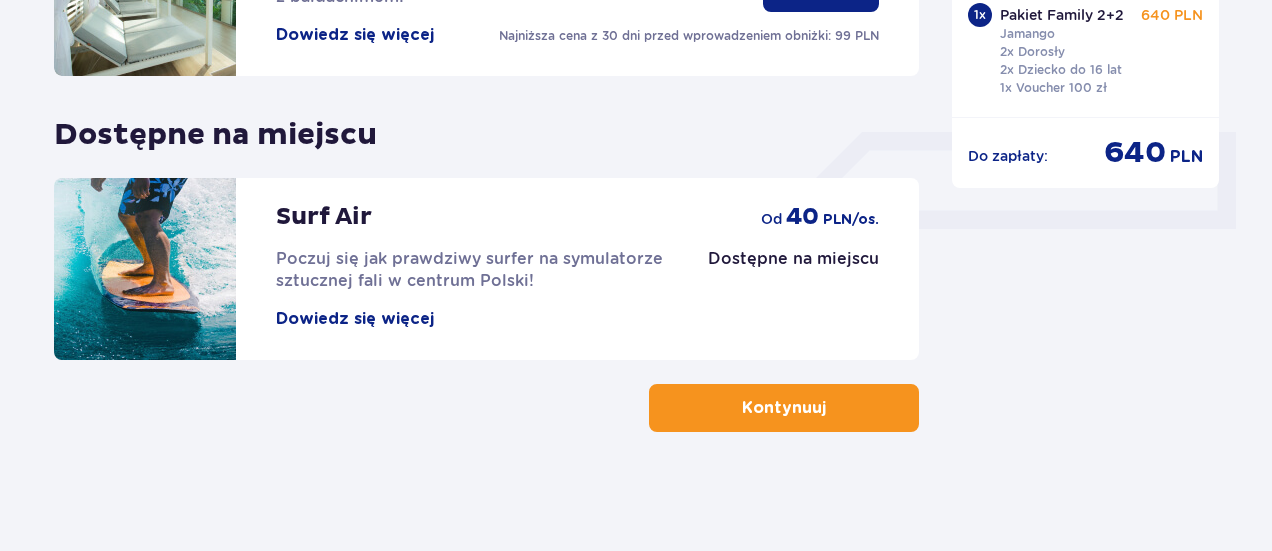 click on "Kontynuuj" at bounding box center (784, 408) 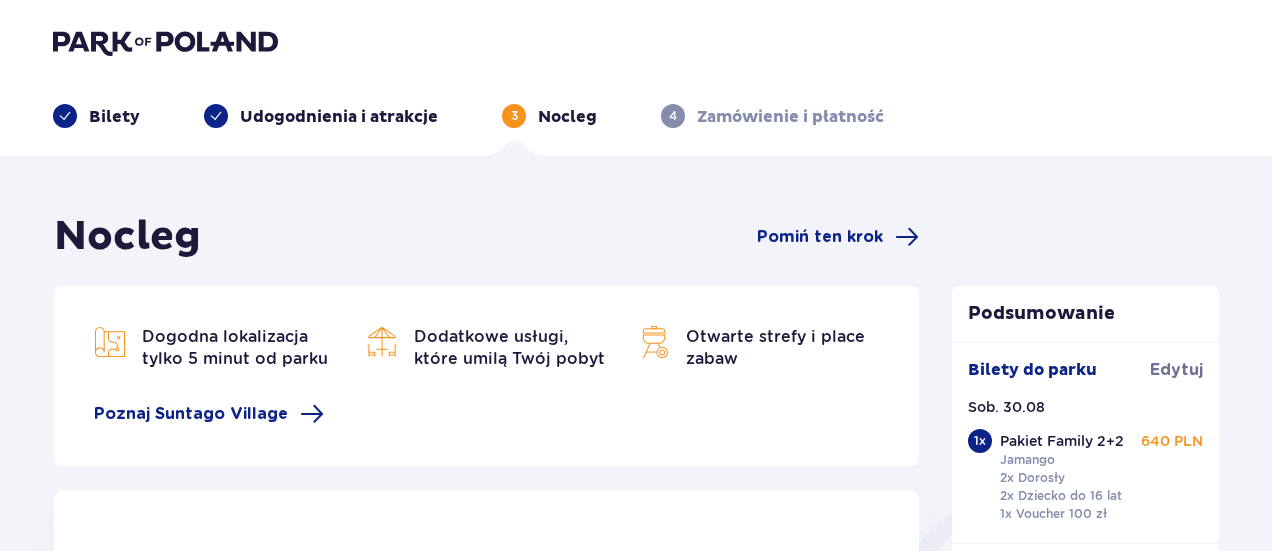scroll, scrollTop: 500, scrollLeft: 0, axis: vertical 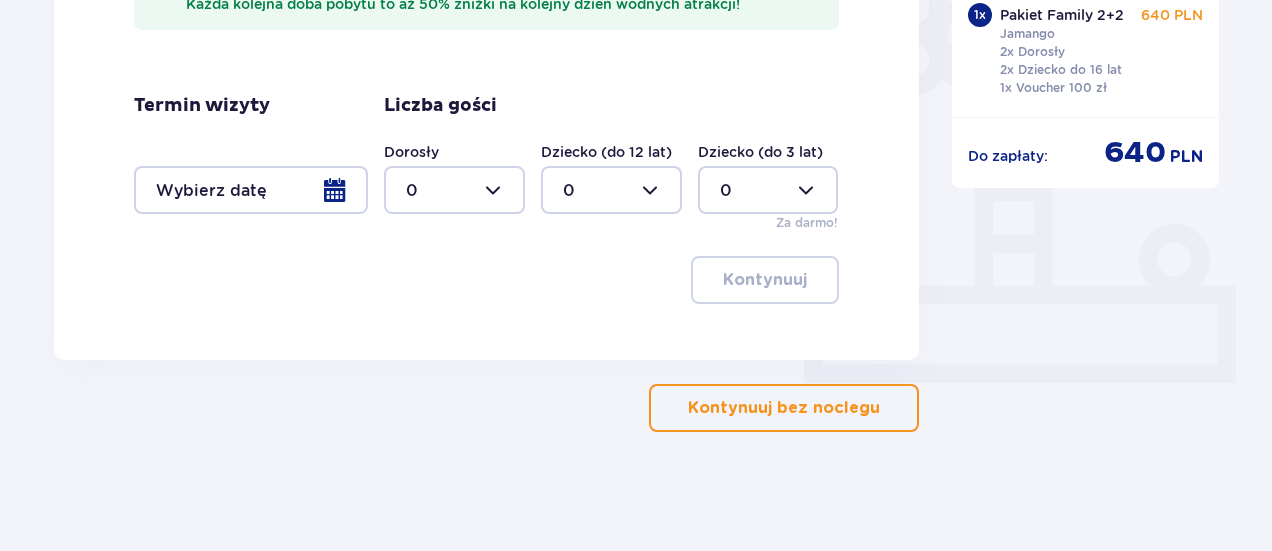 click on "Kontynuuj bez noclegu" at bounding box center (784, 408) 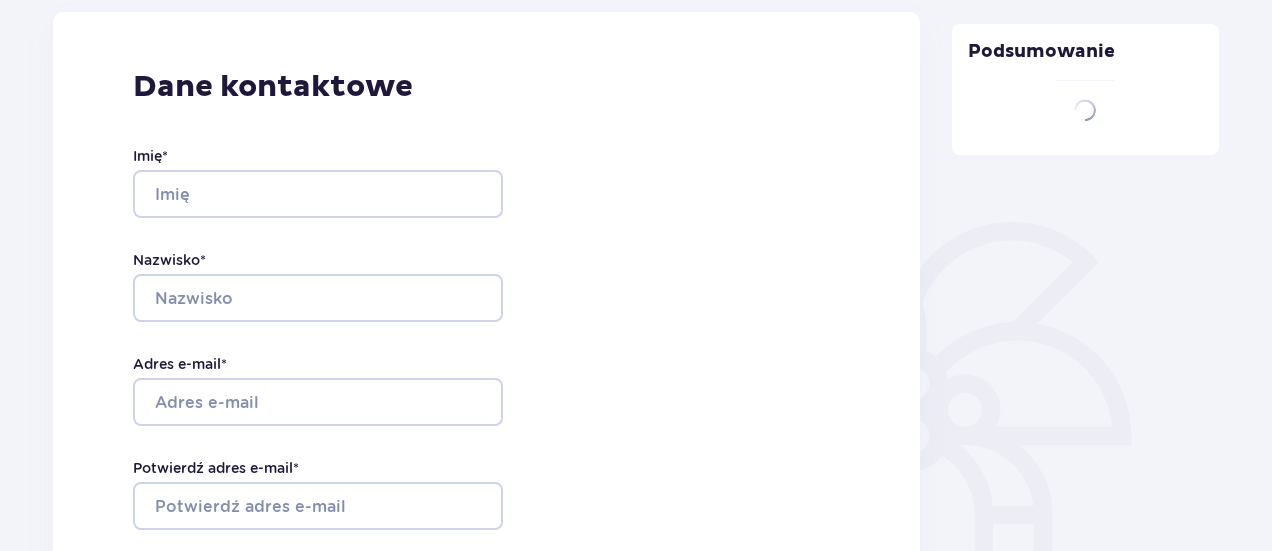 type on "Dorota" 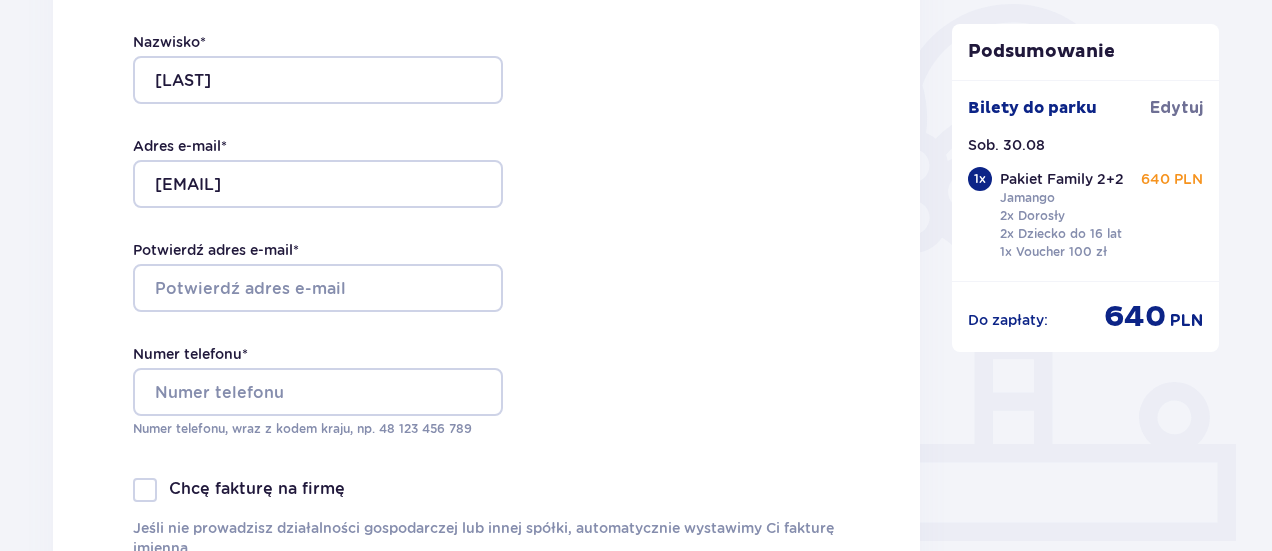 scroll, scrollTop: 500, scrollLeft: 0, axis: vertical 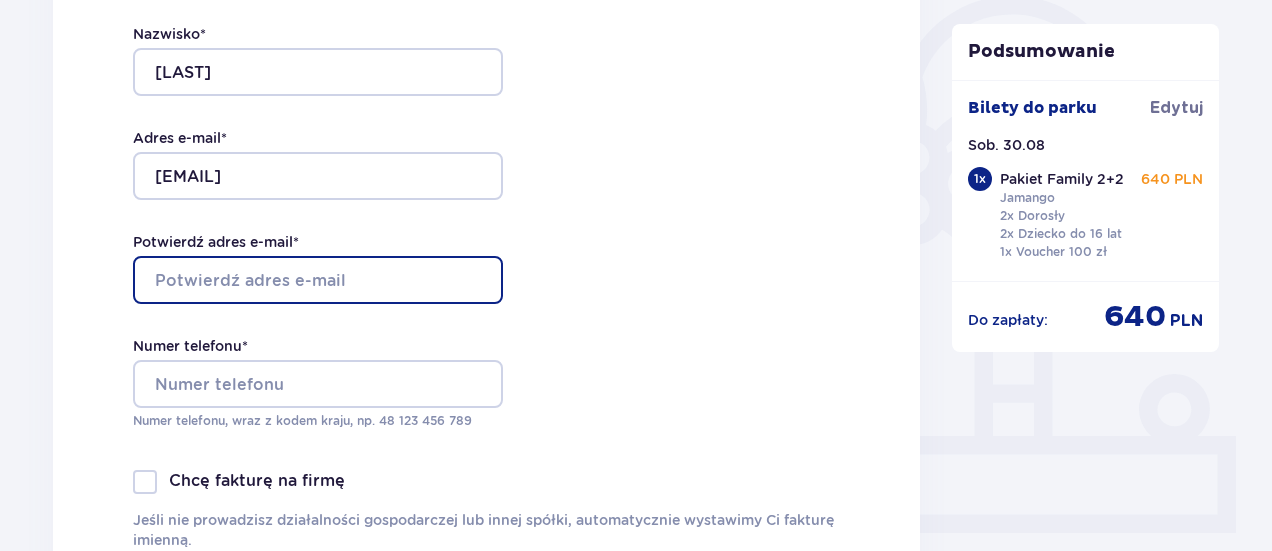 click on "Potwierdź adres e-mail *" at bounding box center (318, 280) 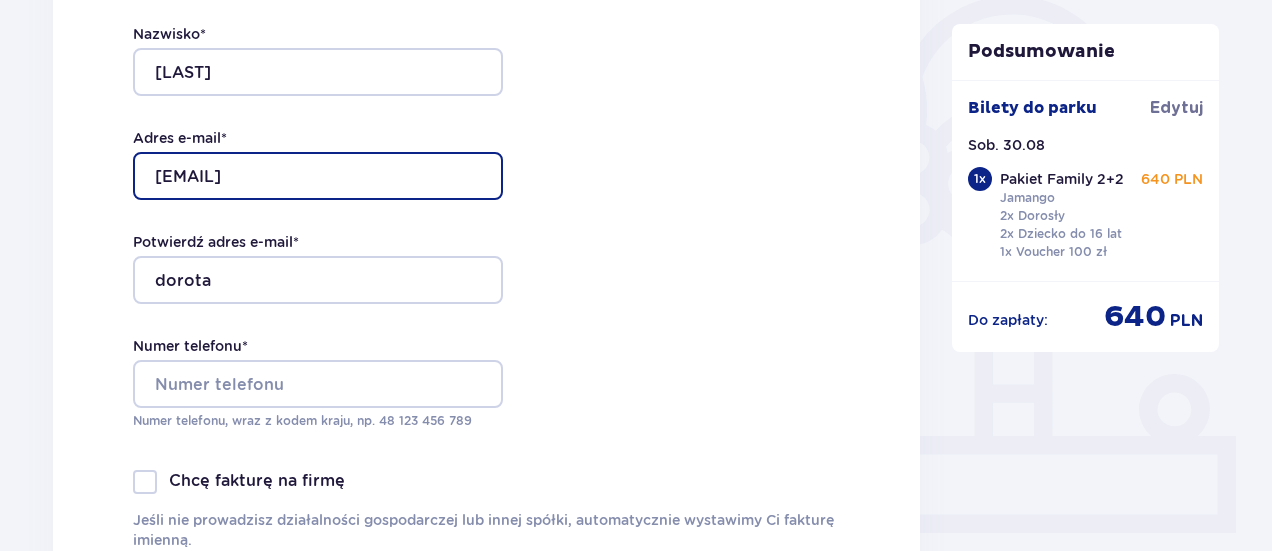 drag, startPoint x: 350, startPoint y: 170, endPoint x: 152, endPoint y: 168, distance: 198.0101 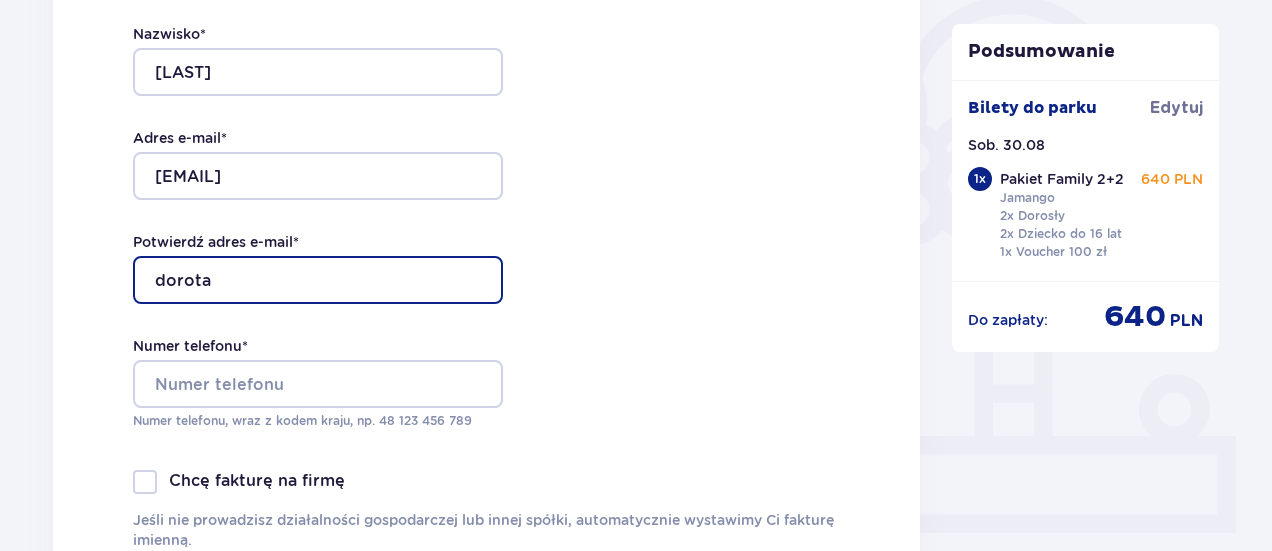 click on "dorota" at bounding box center (318, 280) 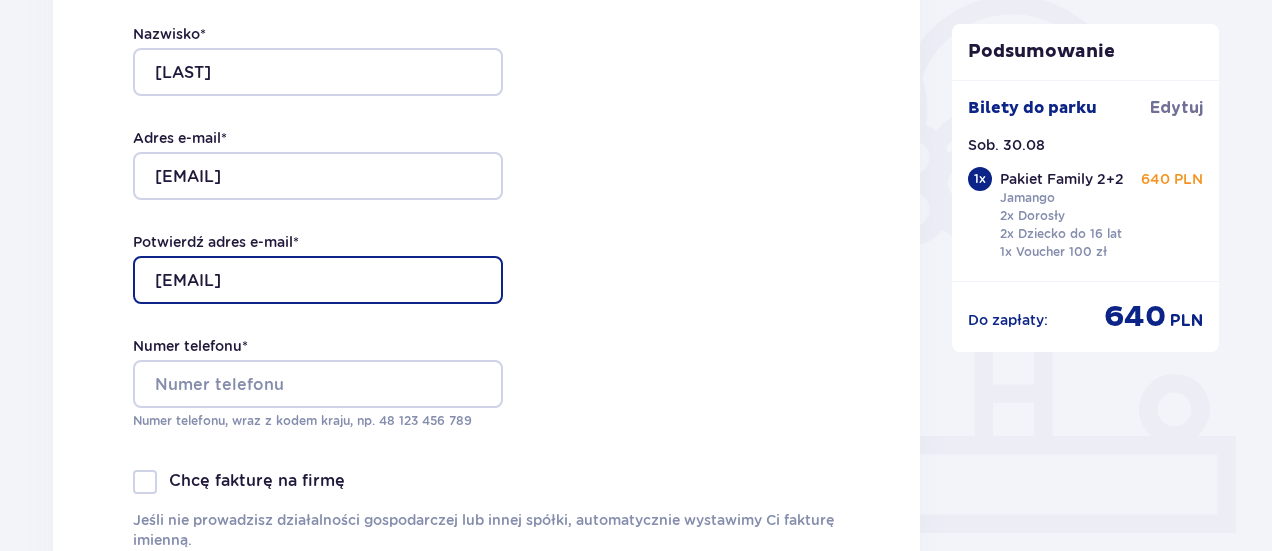 type on "dorota.widel@gmail.com" 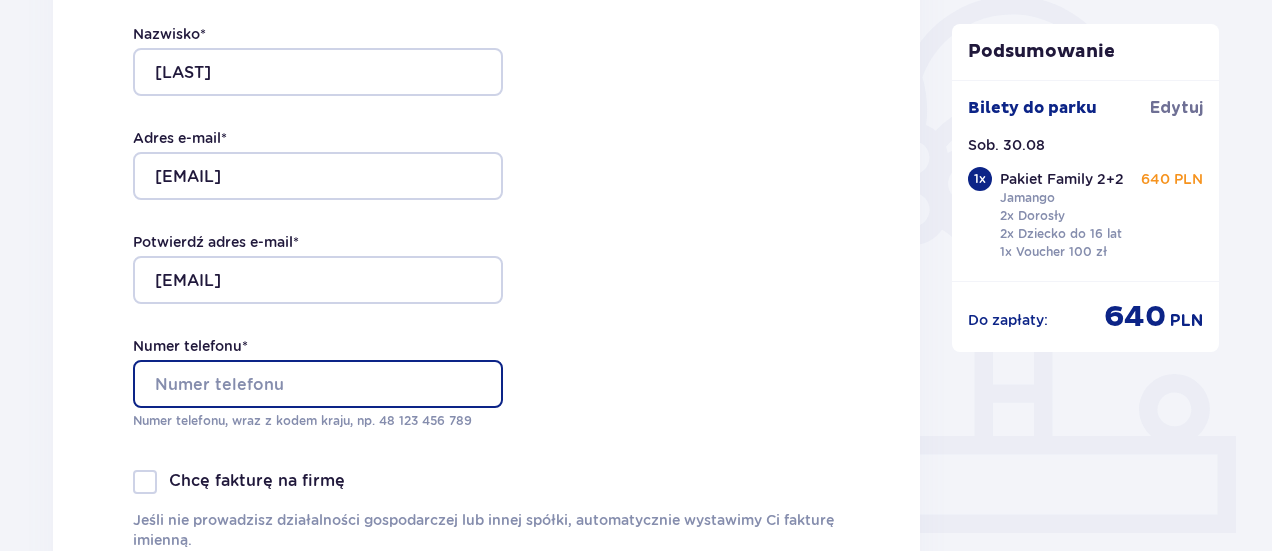 click on "Numer telefonu *" at bounding box center (318, 384) 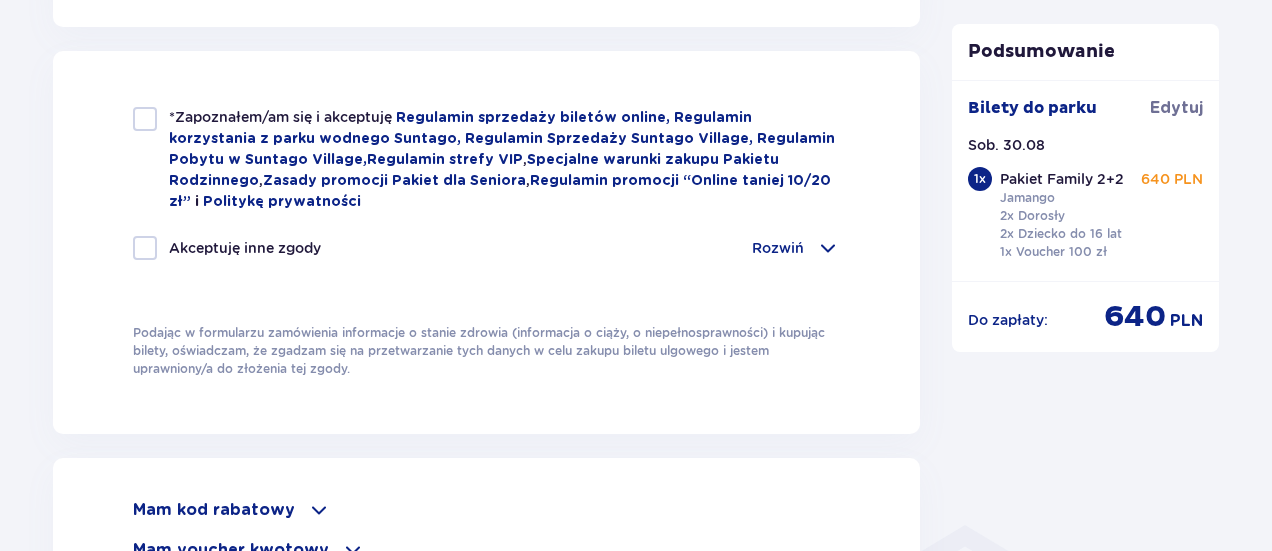scroll, scrollTop: 1100, scrollLeft: 0, axis: vertical 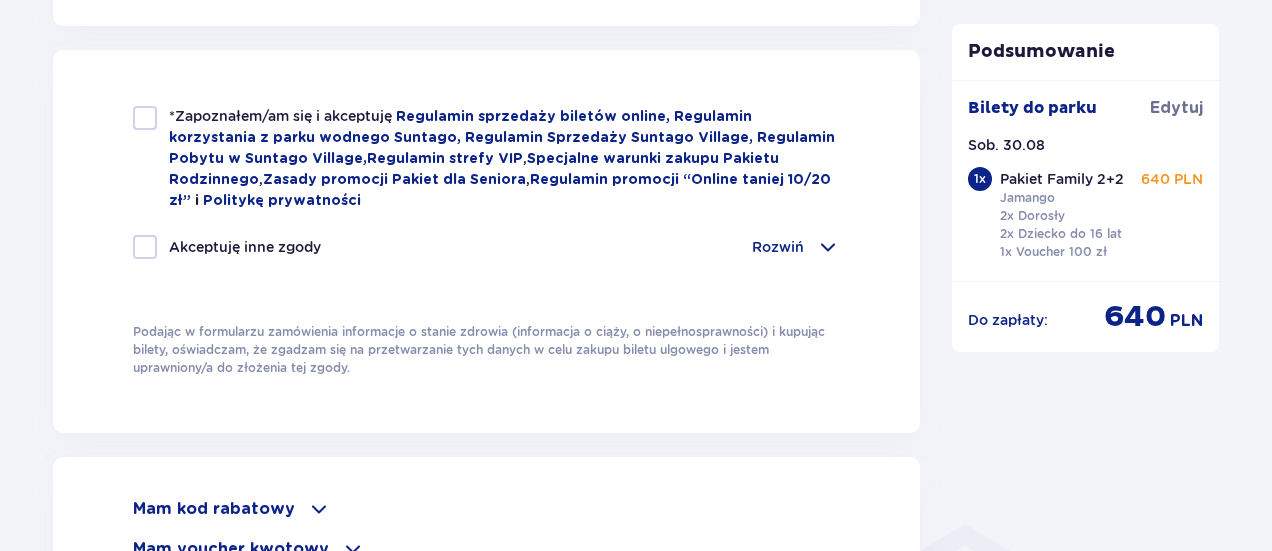 type on "696460654" 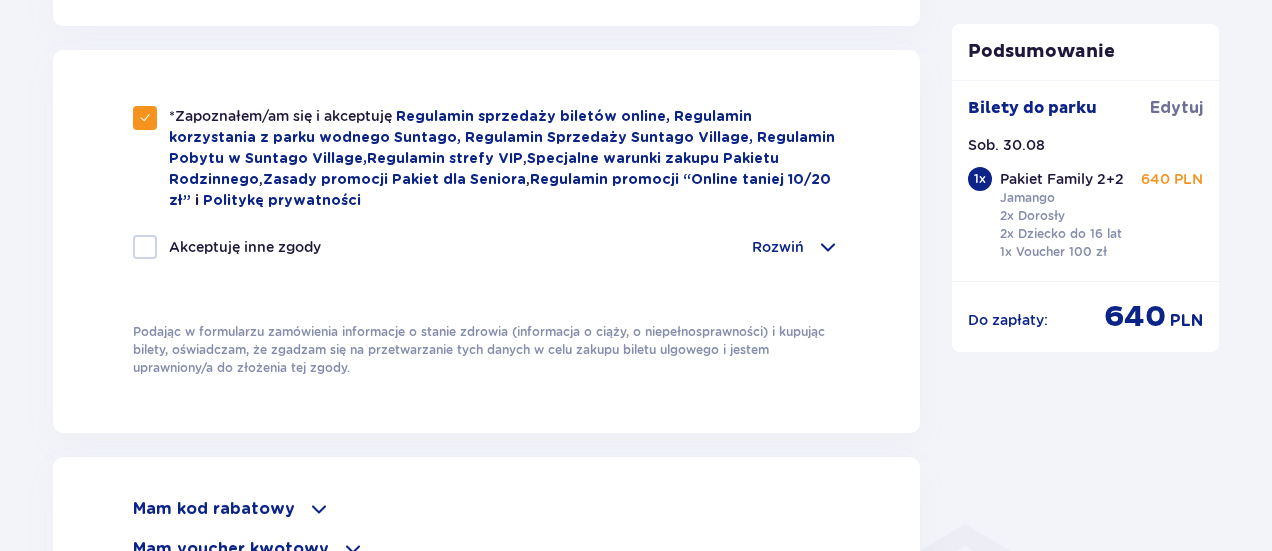 scroll, scrollTop: 1400, scrollLeft: 0, axis: vertical 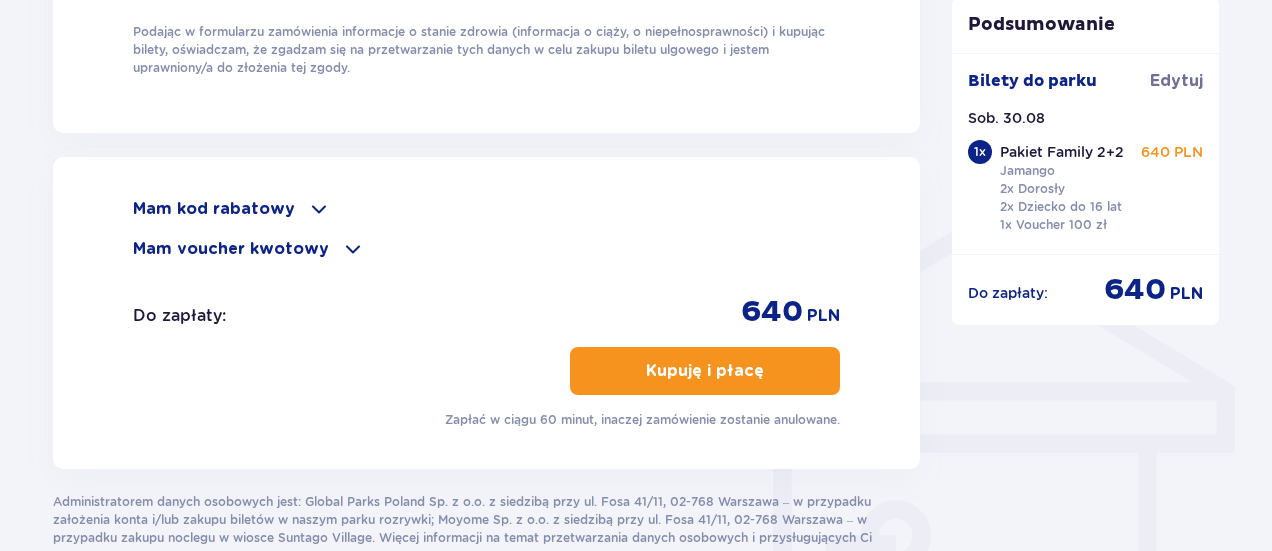 click at bounding box center [353, 249] 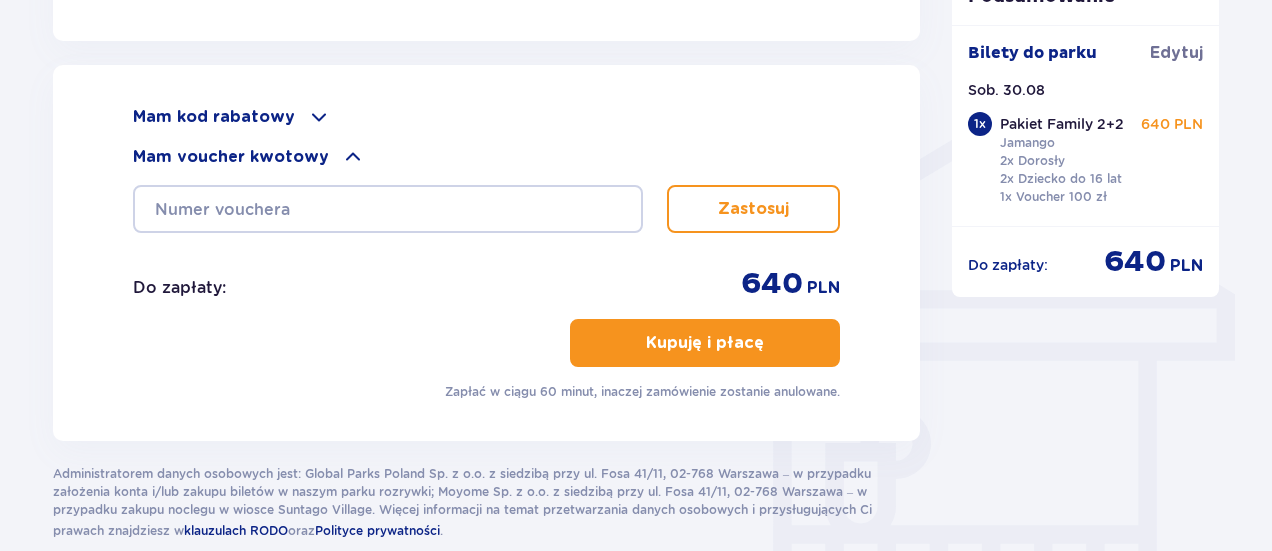 scroll, scrollTop: 1500, scrollLeft: 0, axis: vertical 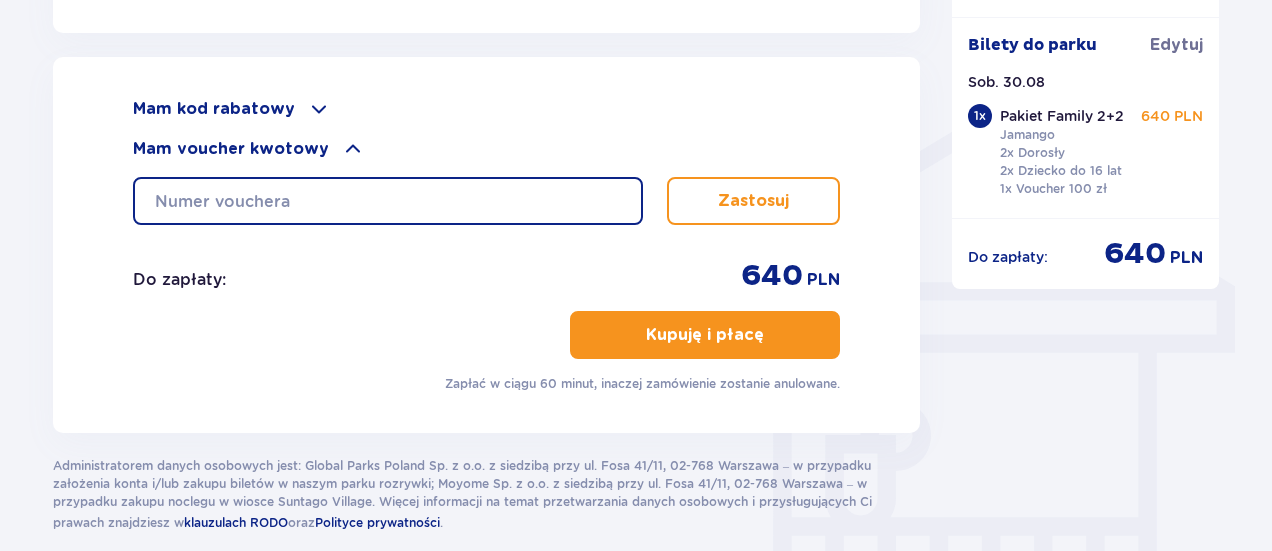 click at bounding box center [388, 201] 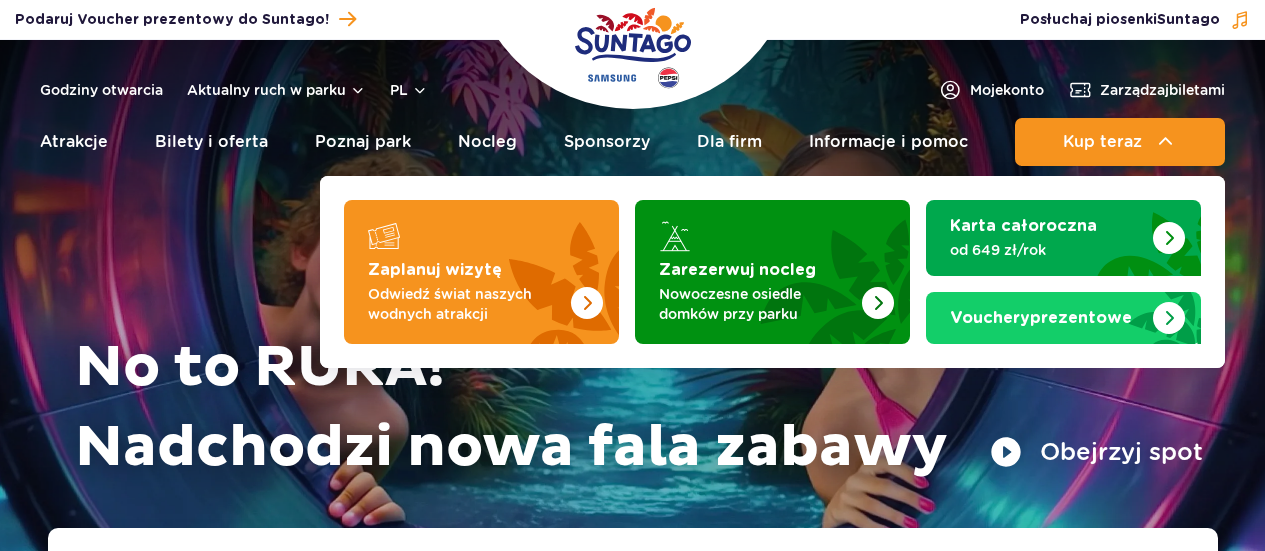 scroll, scrollTop: 0, scrollLeft: 0, axis: both 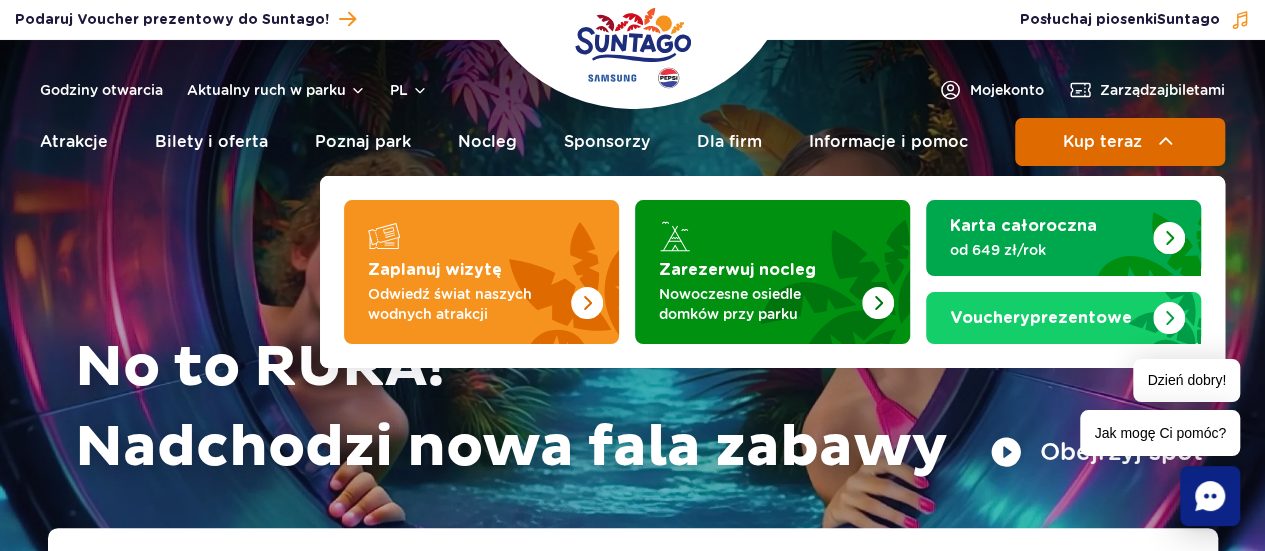 click on "Kup teraz" at bounding box center [1102, 142] 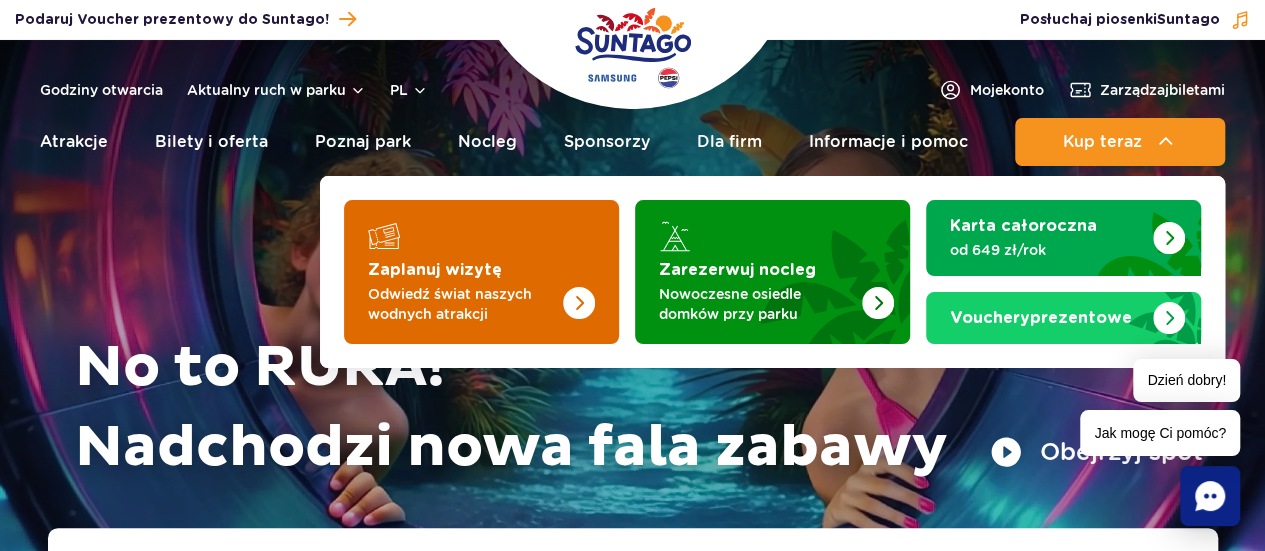 click on "Odwiedź świat naszych wodnych atrakcji" at bounding box center (465, 304) 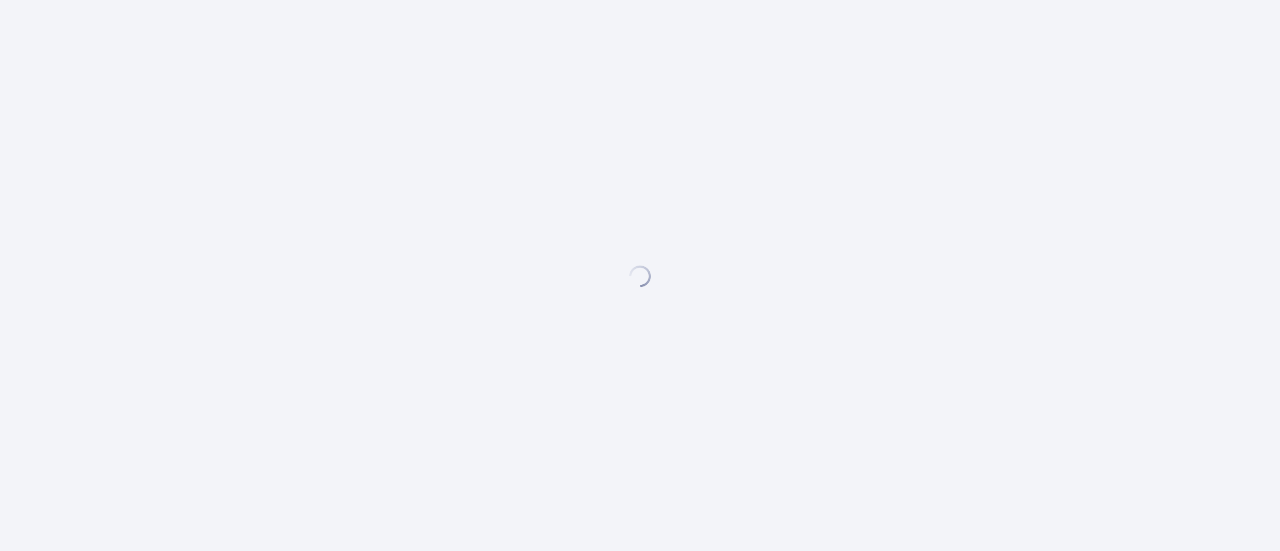 scroll, scrollTop: 0, scrollLeft: 0, axis: both 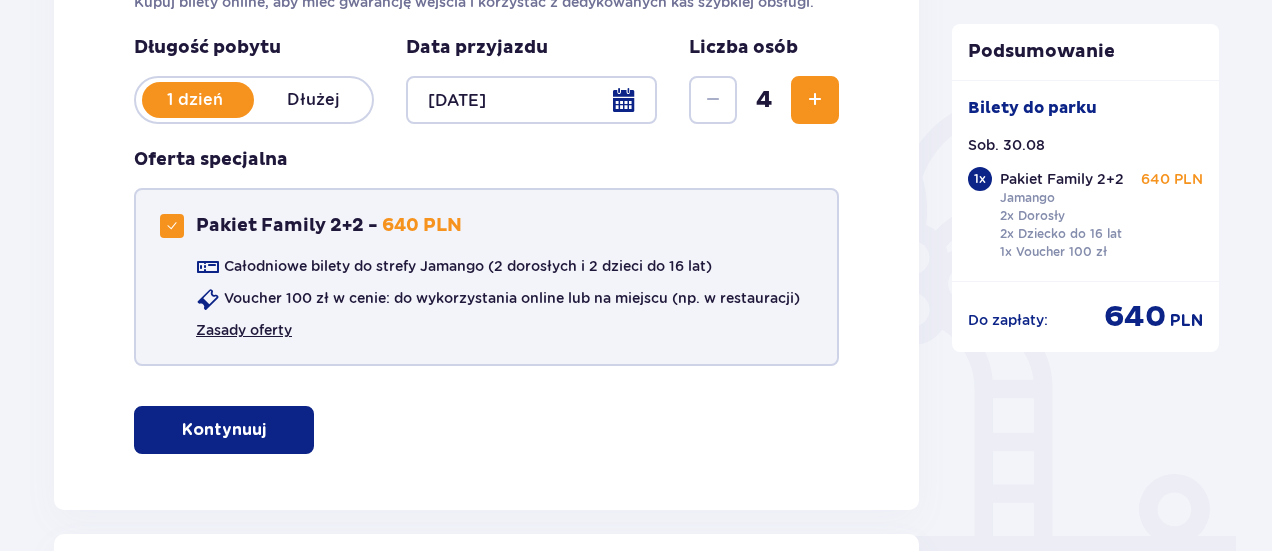 click on "Zasady oferty" at bounding box center (244, 330) 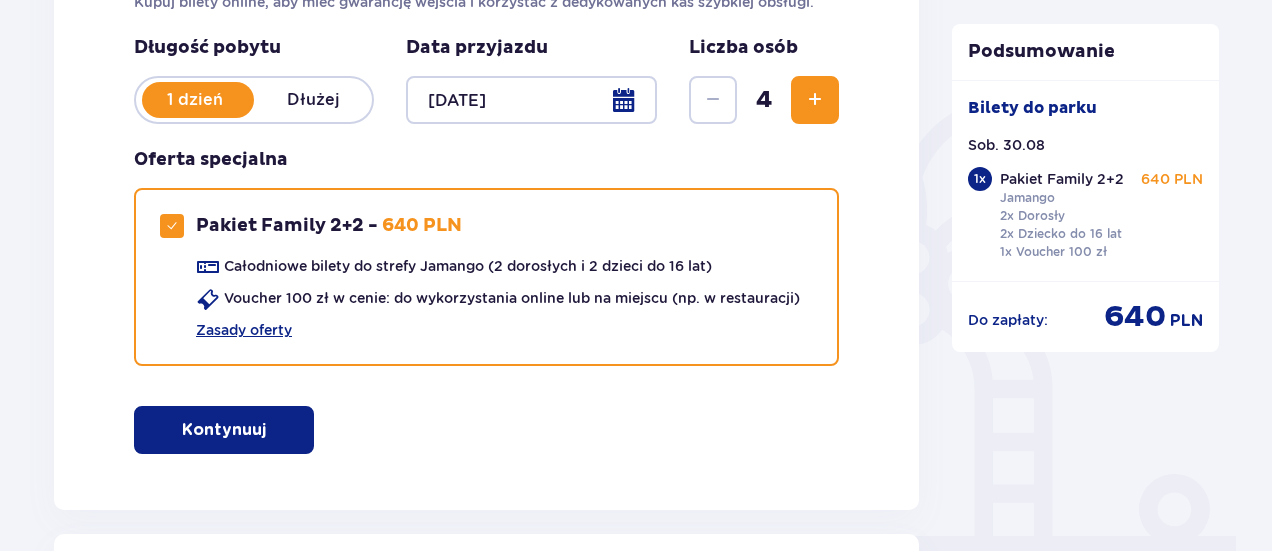 click at bounding box center [531, 100] 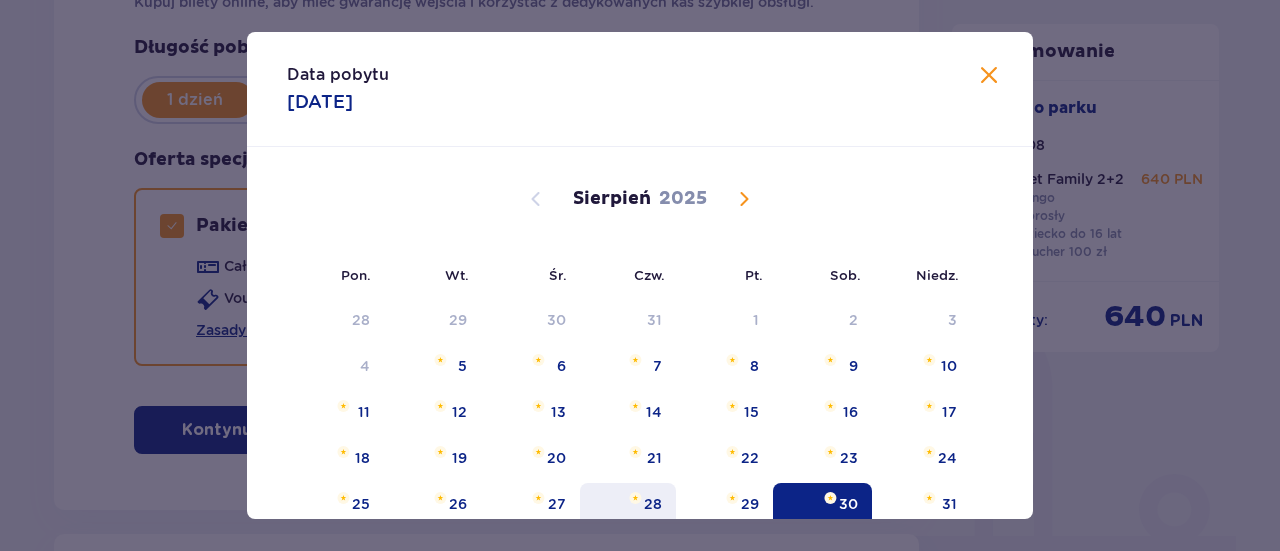 click on "28" at bounding box center (653, 504) 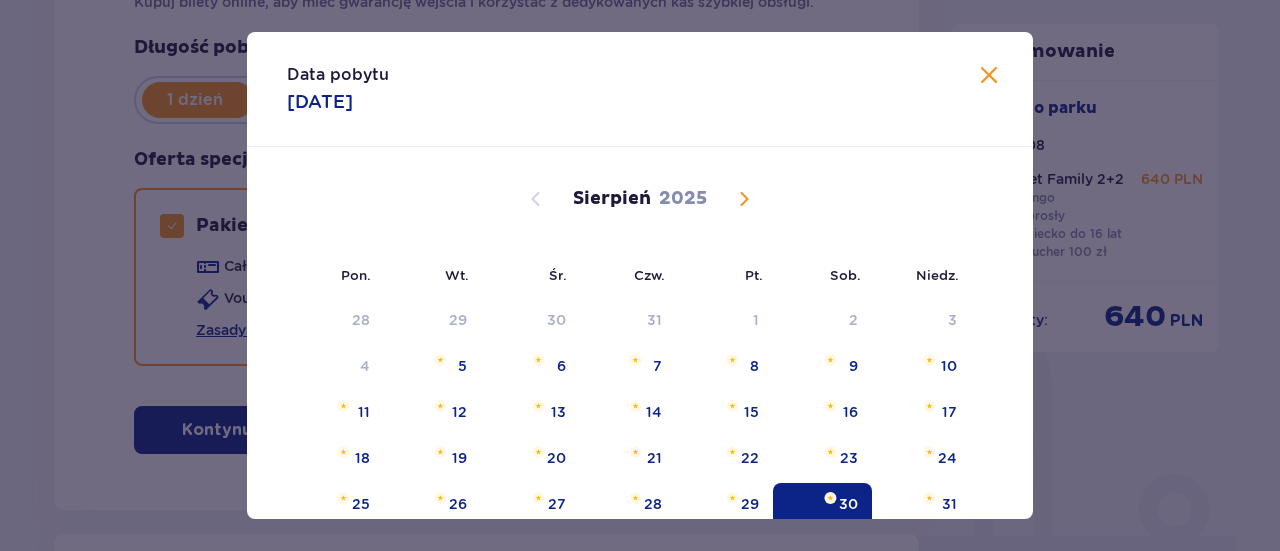 type on "28.08.25" 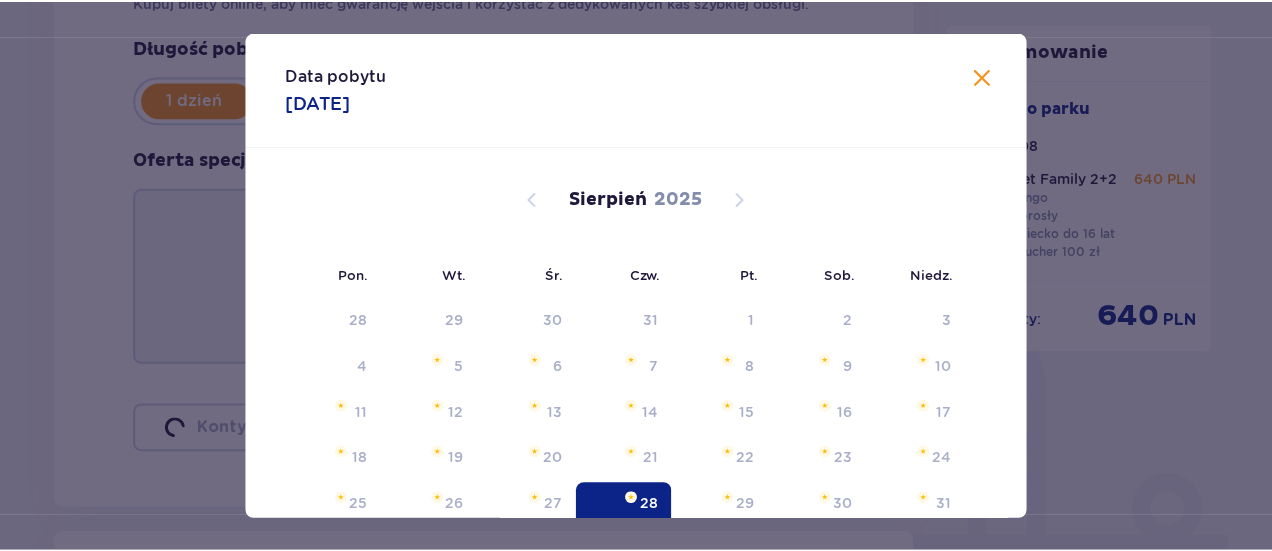 scroll, scrollTop: 8, scrollLeft: 0, axis: vertical 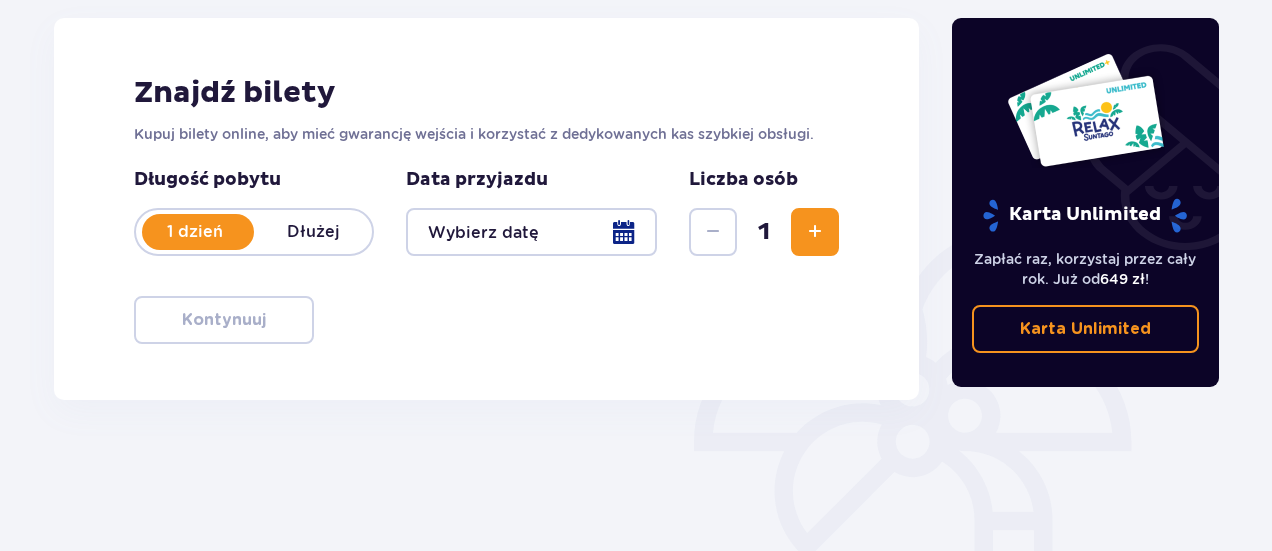 click at bounding box center [815, 232] 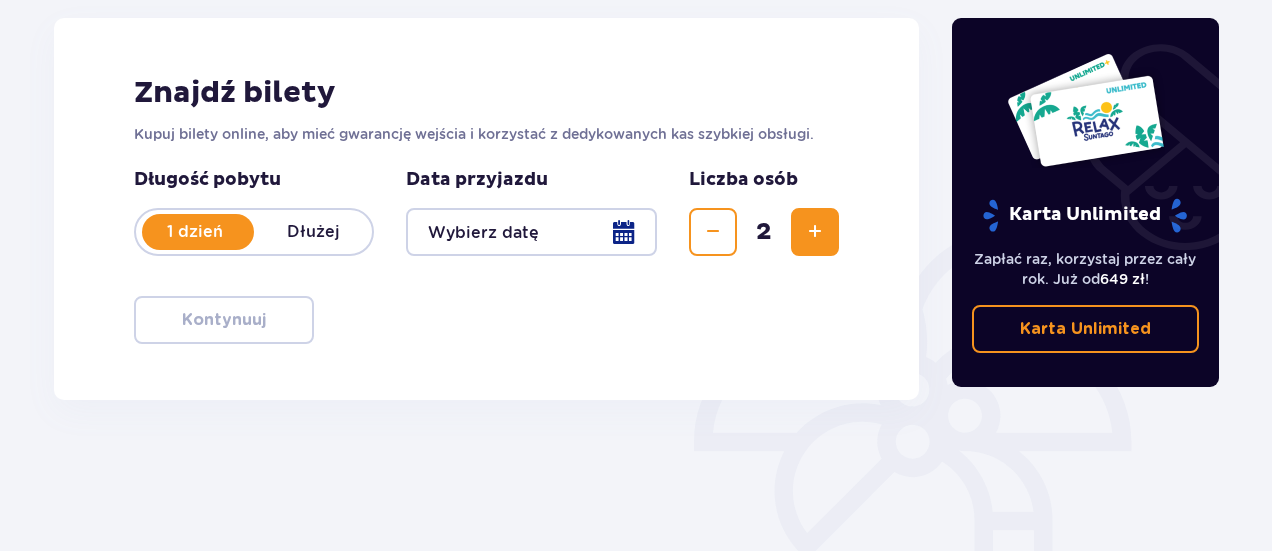 click at bounding box center (815, 232) 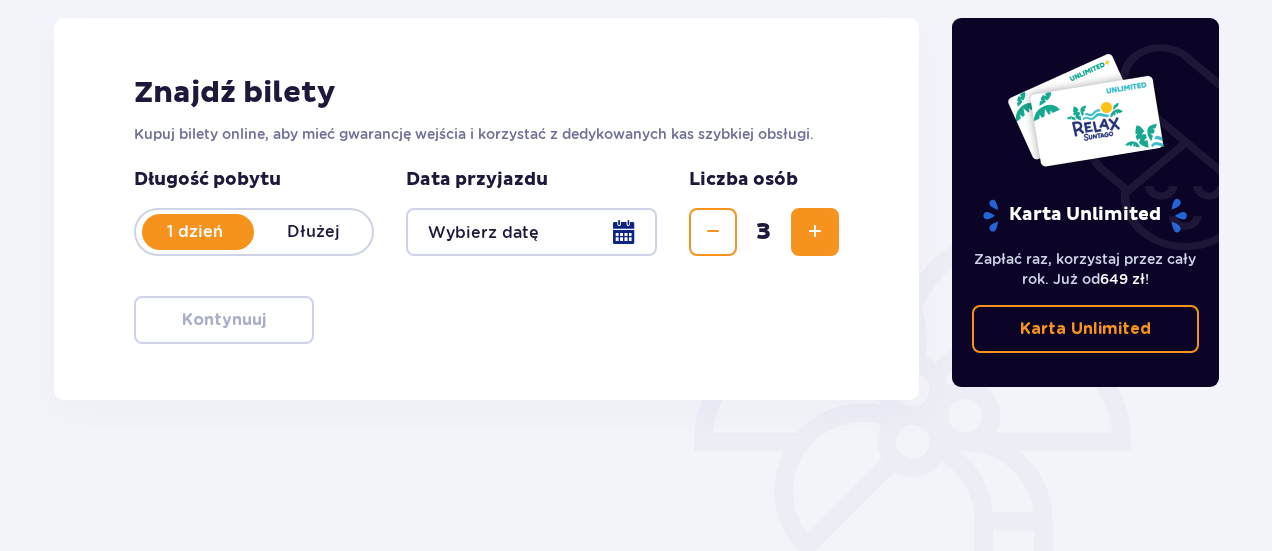 click at bounding box center [815, 232] 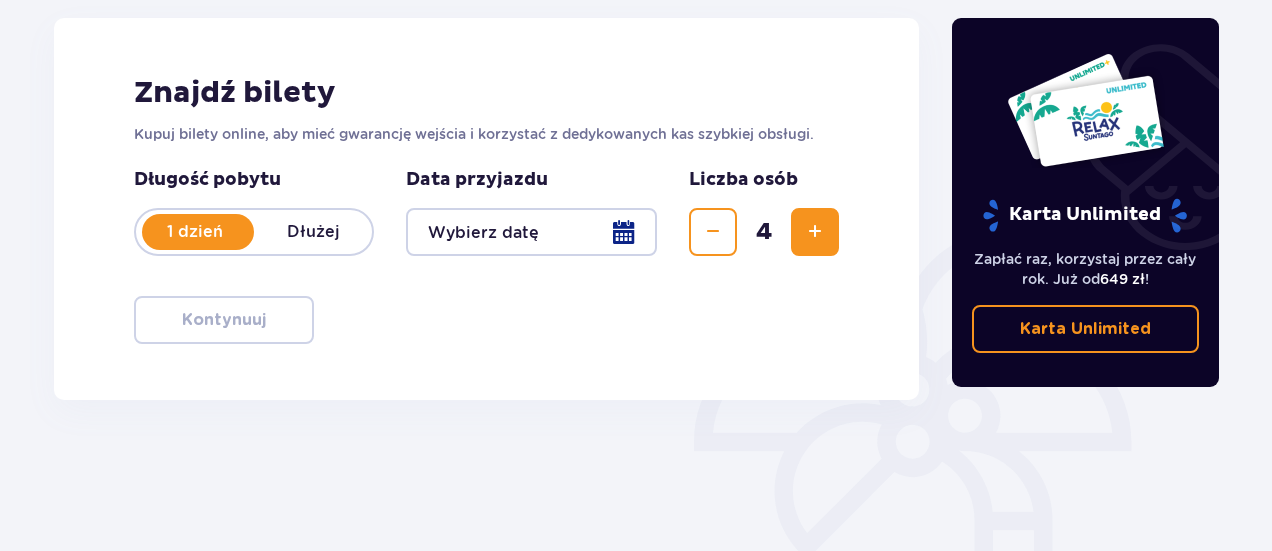 click at bounding box center [531, 232] 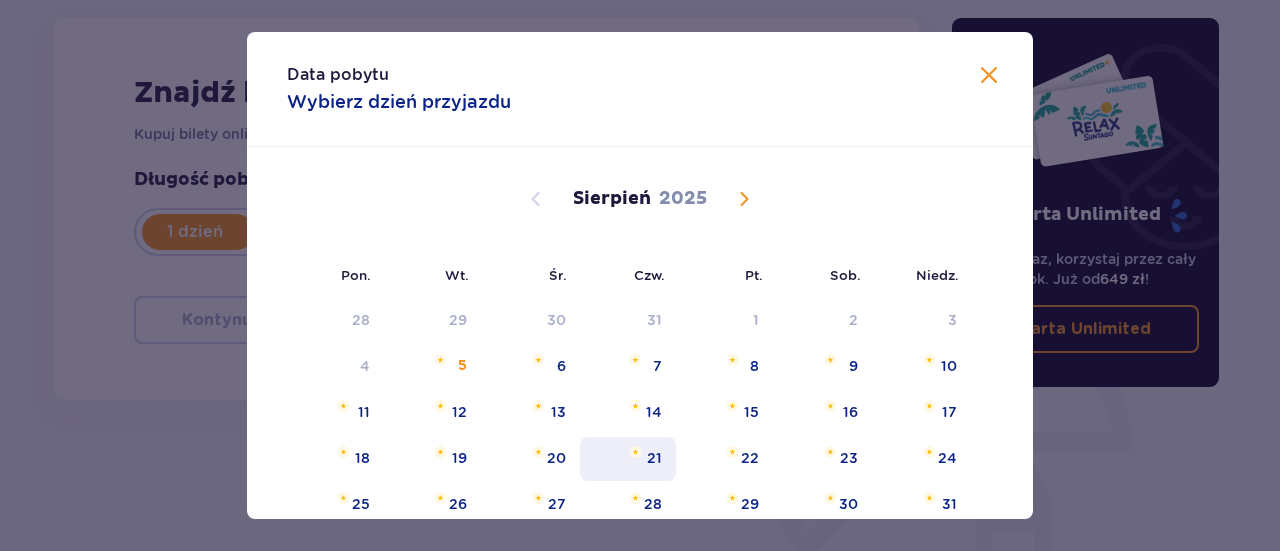 click on "21" at bounding box center [628, 459] 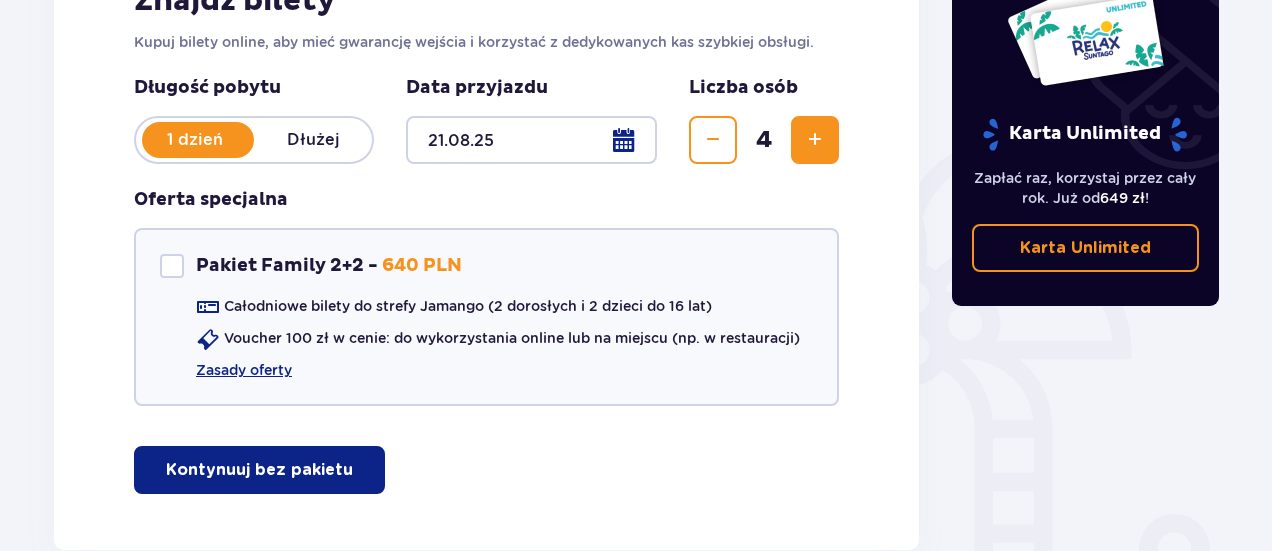scroll, scrollTop: 268, scrollLeft: 0, axis: vertical 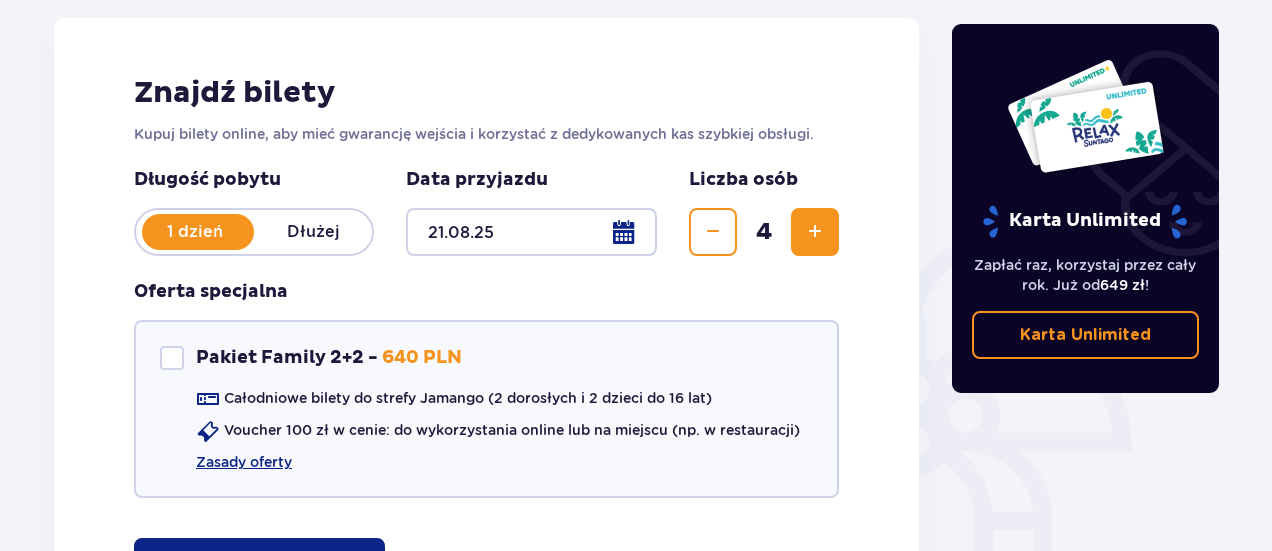 click at bounding box center [531, 232] 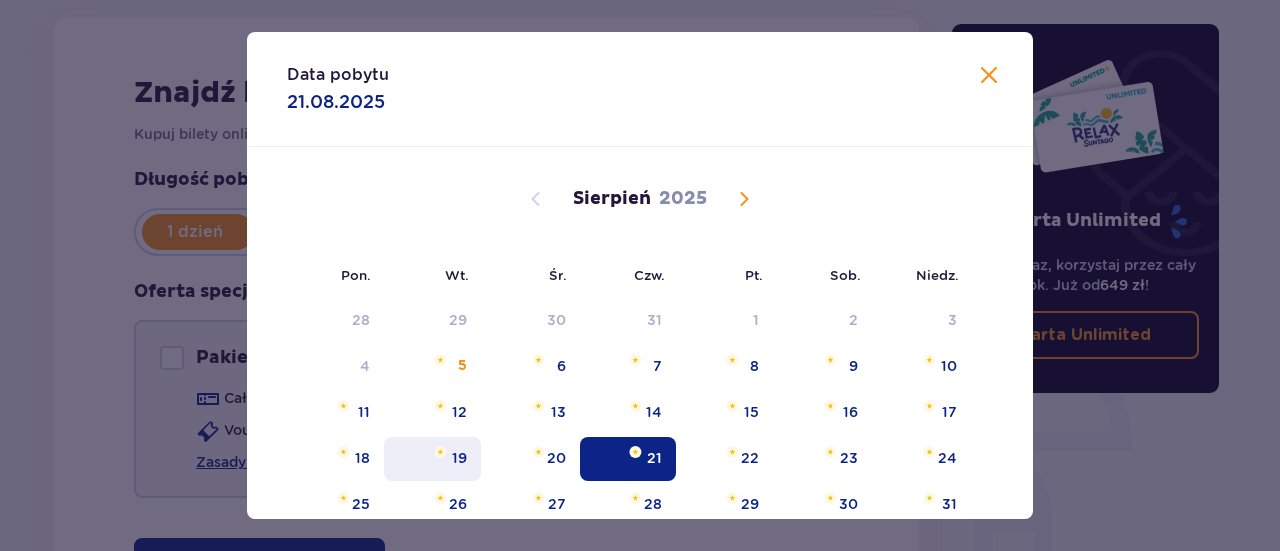 click on "19" at bounding box center [432, 459] 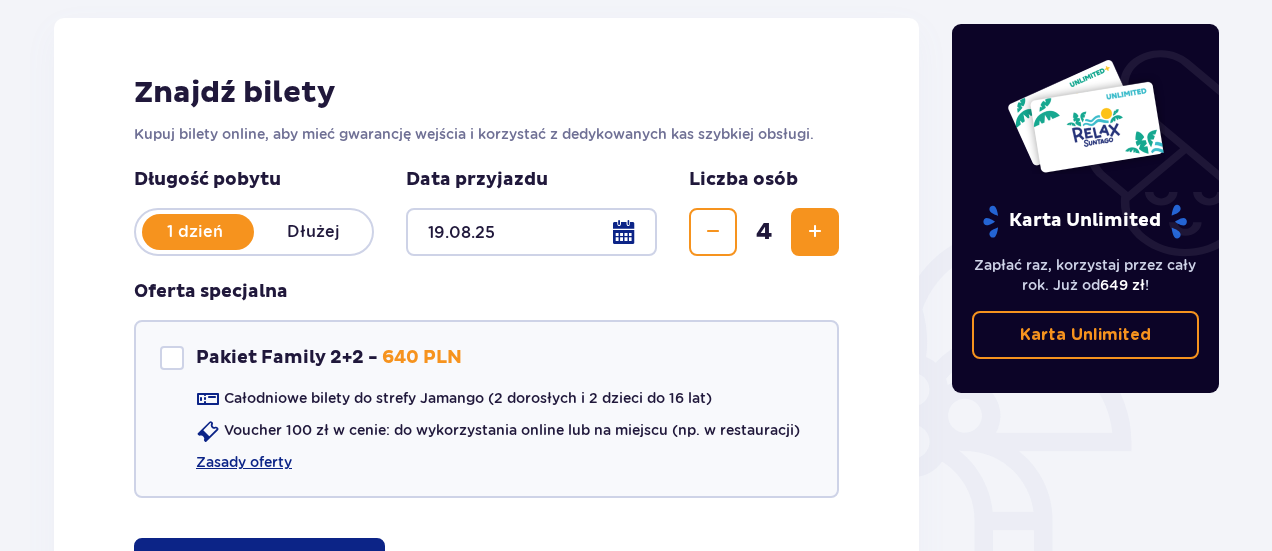 click at bounding box center (531, 232) 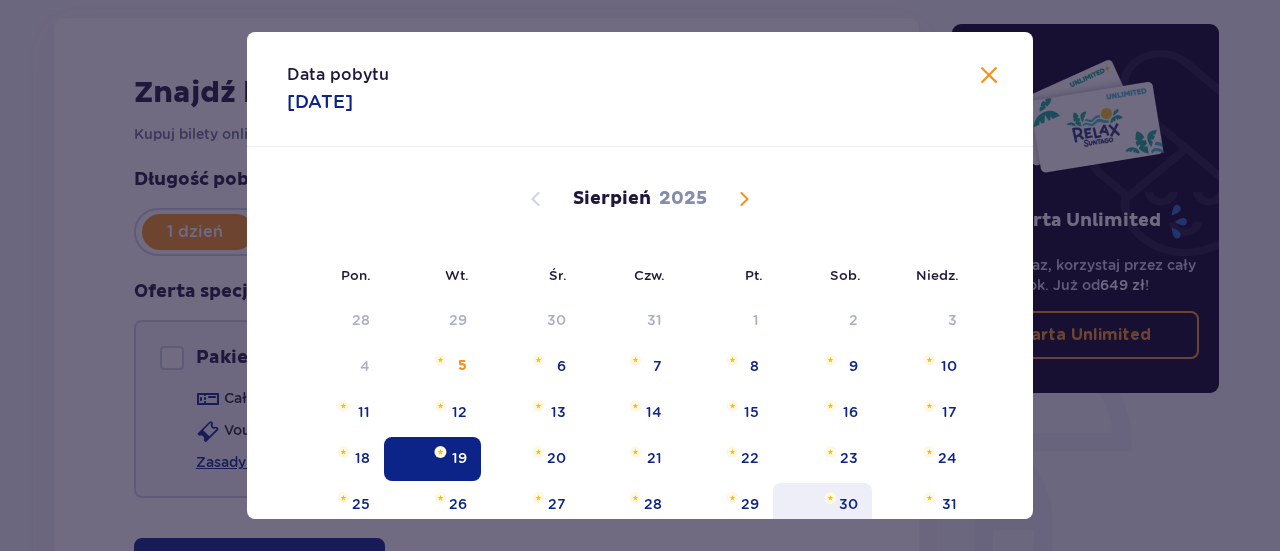 click at bounding box center [830, 498] 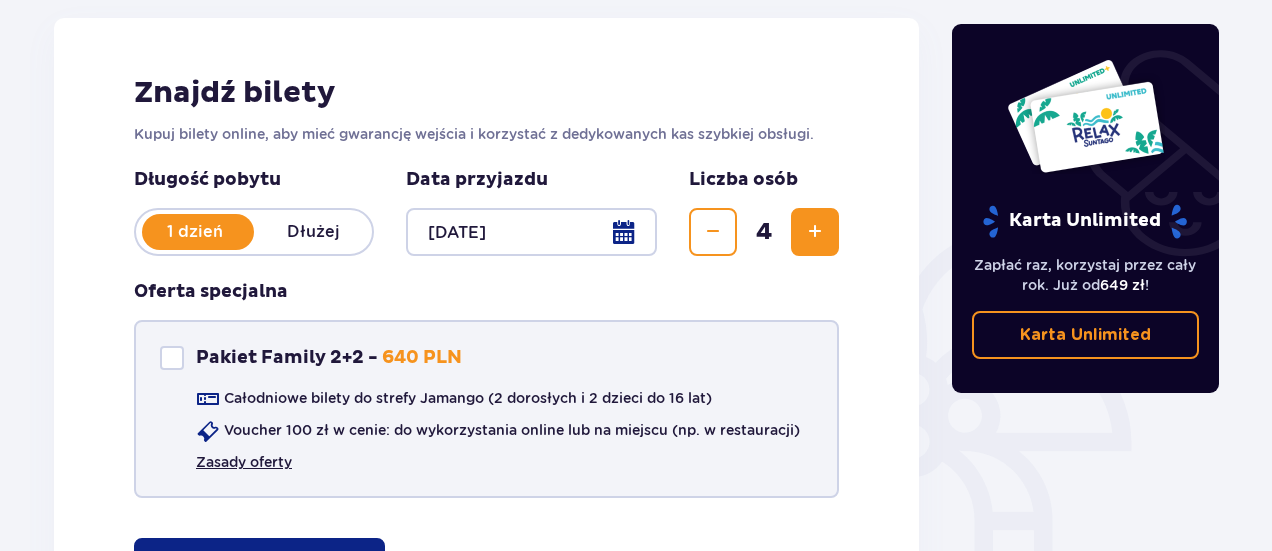 click on "Zasady oferty" at bounding box center [244, 462] 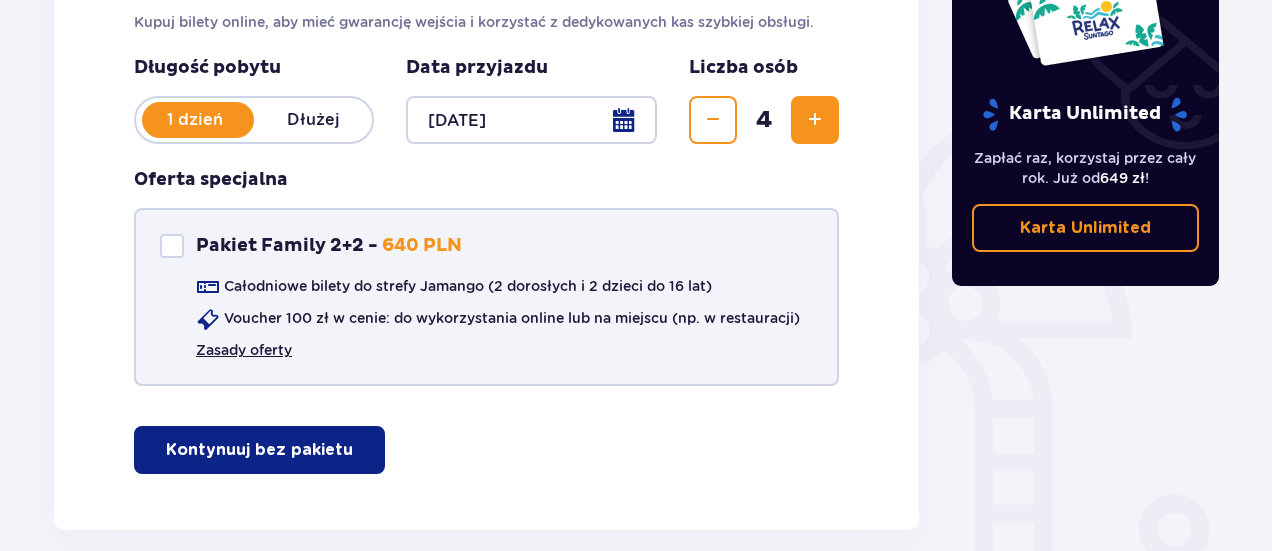 scroll, scrollTop: 268, scrollLeft: 0, axis: vertical 